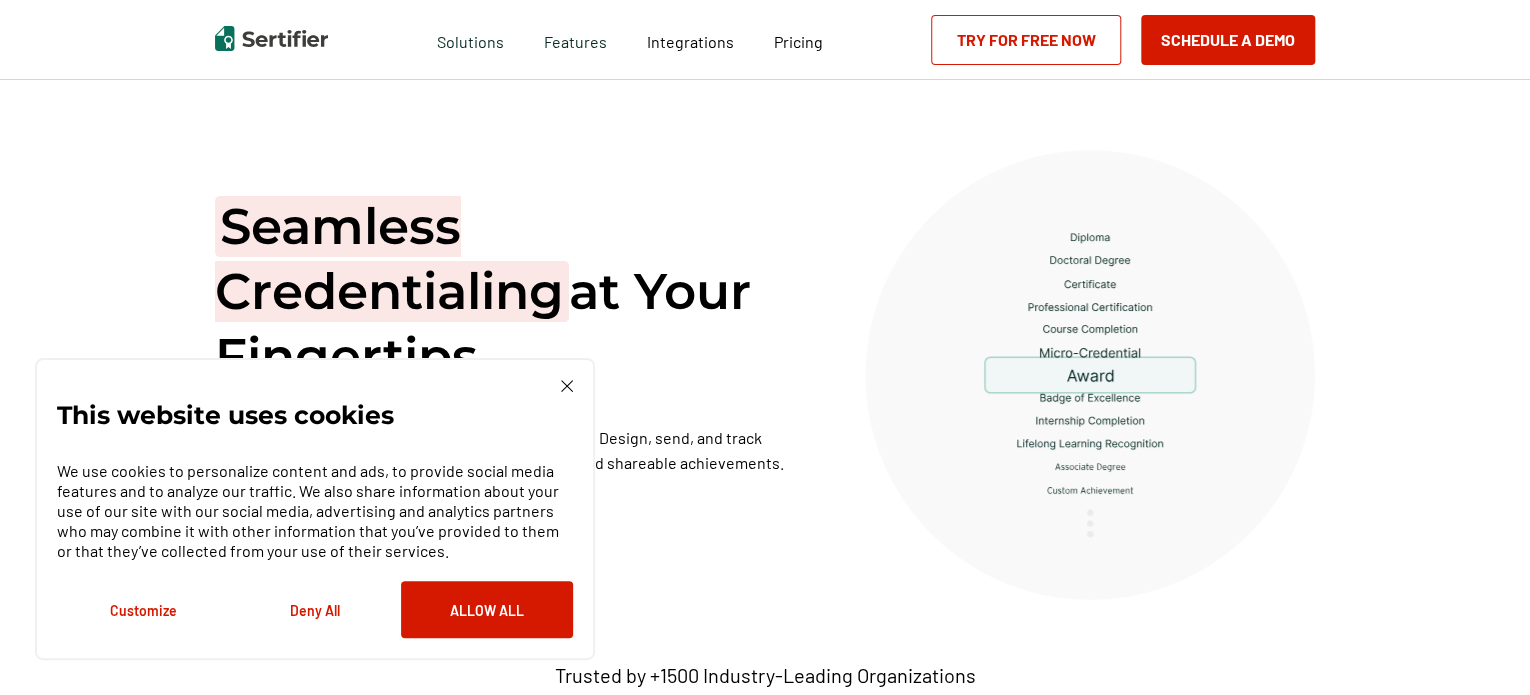 scroll, scrollTop: 400, scrollLeft: 0, axis: vertical 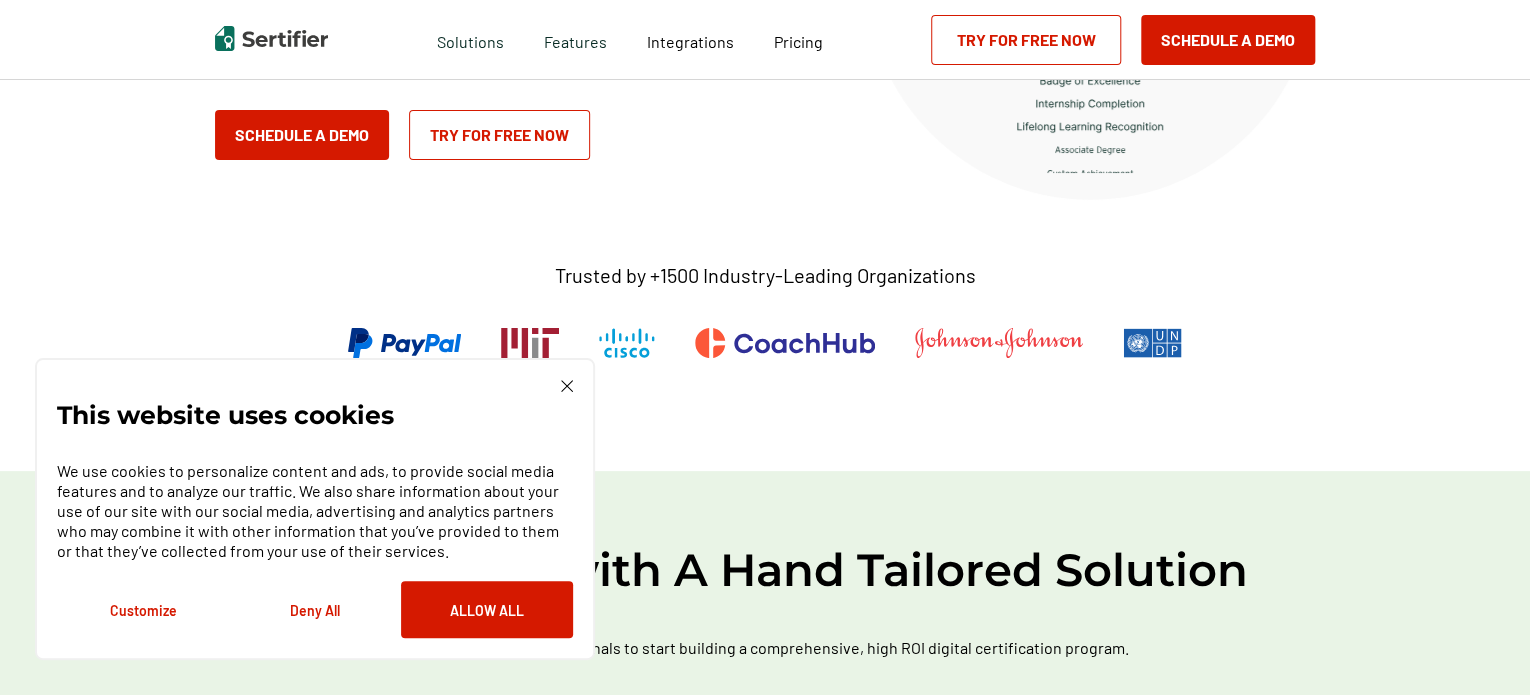 click 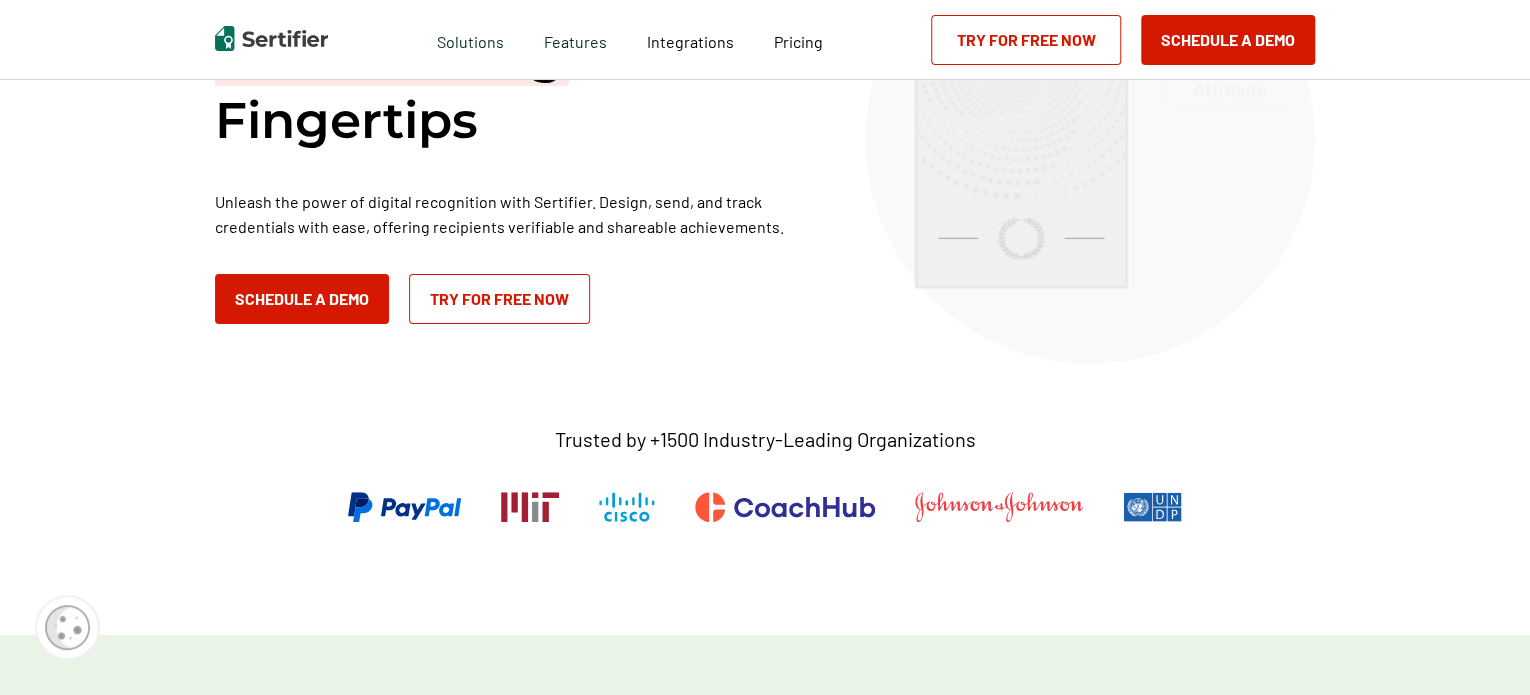 scroll, scrollTop: 0, scrollLeft: 0, axis: both 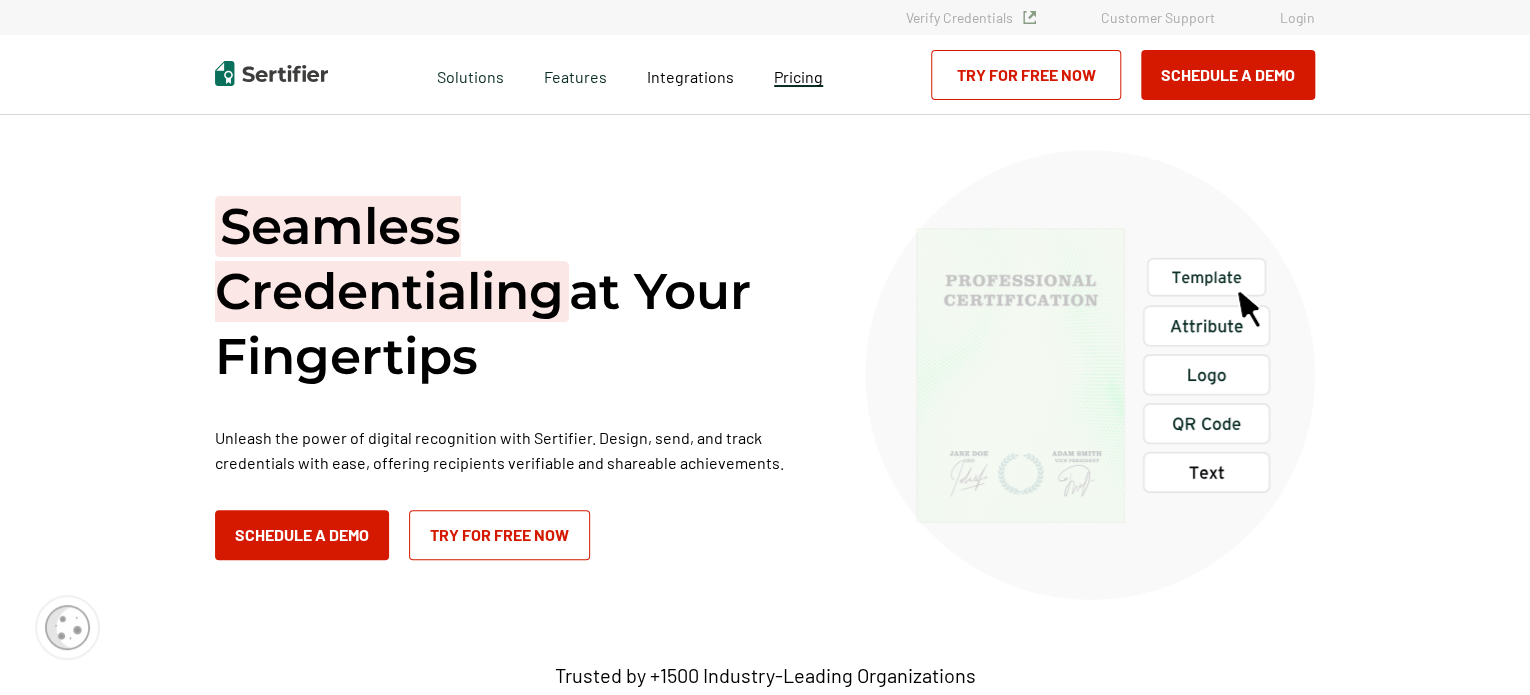 click on "Pricing" at bounding box center [798, 76] 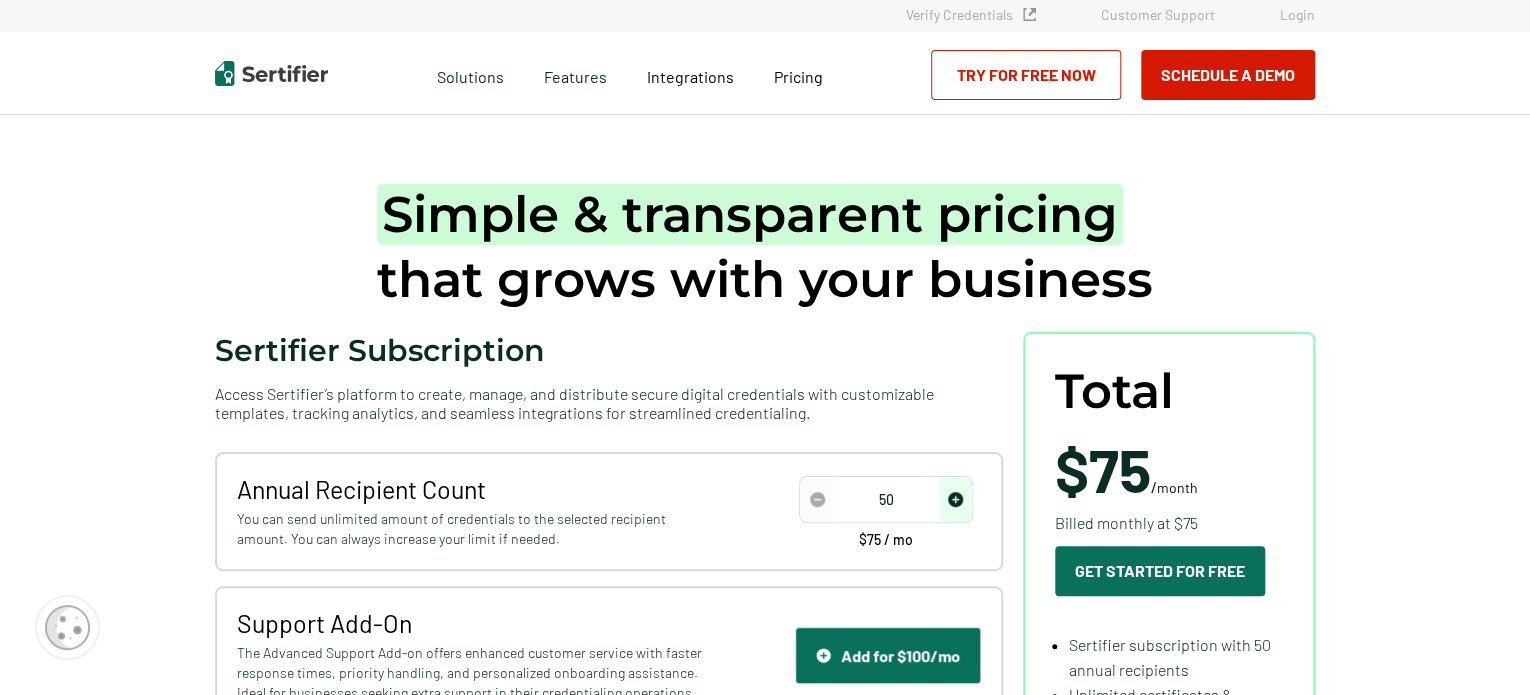 scroll, scrollTop: 0, scrollLeft: 0, axis: both 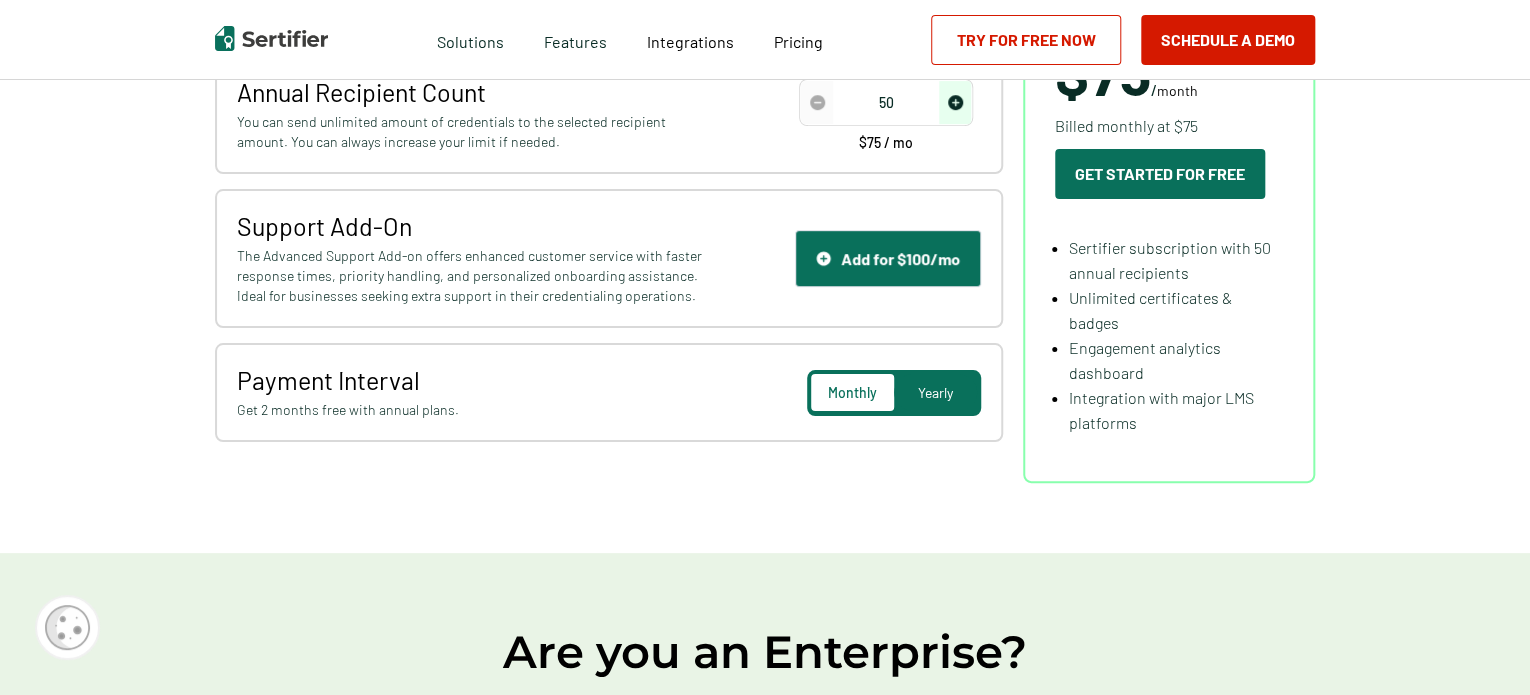 click on "Yearly" at bounding box center (935, 392) 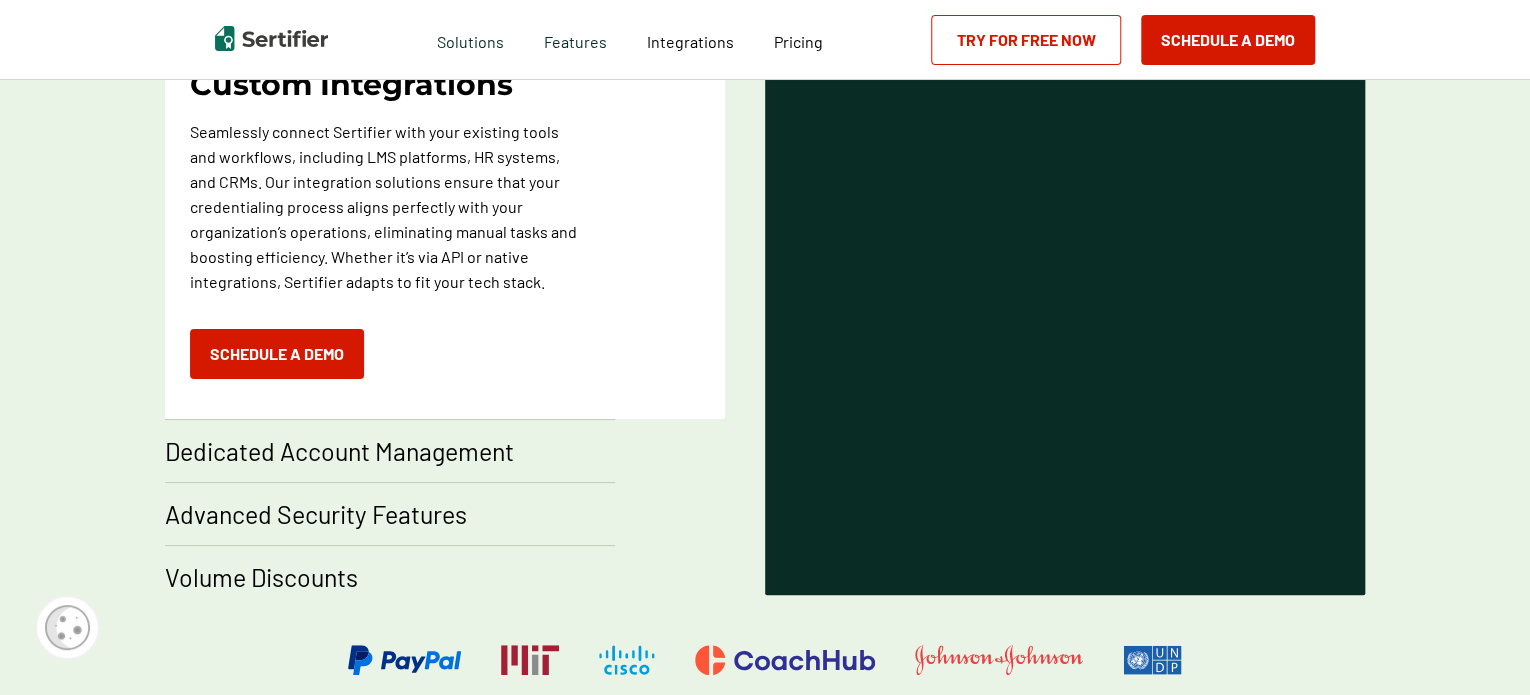 scroll, scrollTop: 1300, scrollLeft: 0, axis: vertical 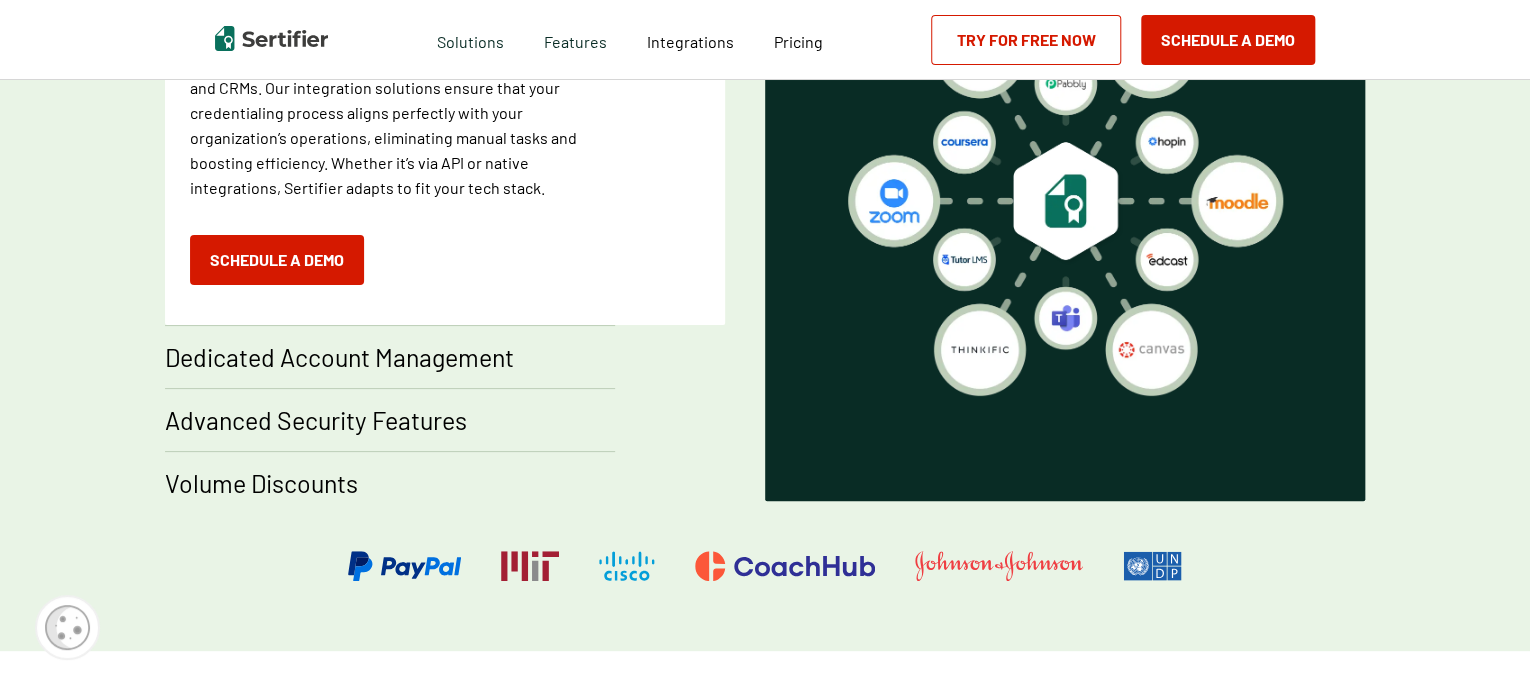 click on "Advanced Security Features" at bounding box center [316, 420] 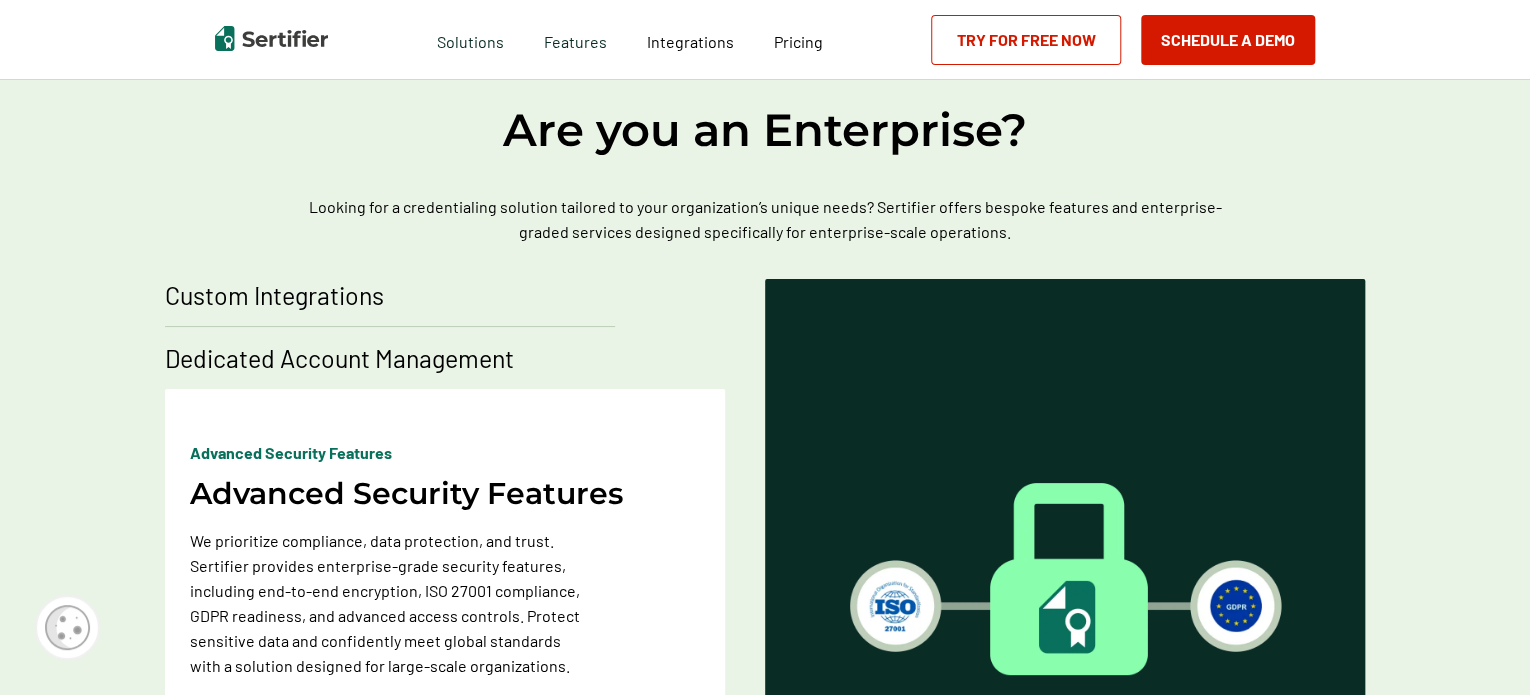 scroll, scrollTop: 900, scrollLeft: 0, axis: vertical 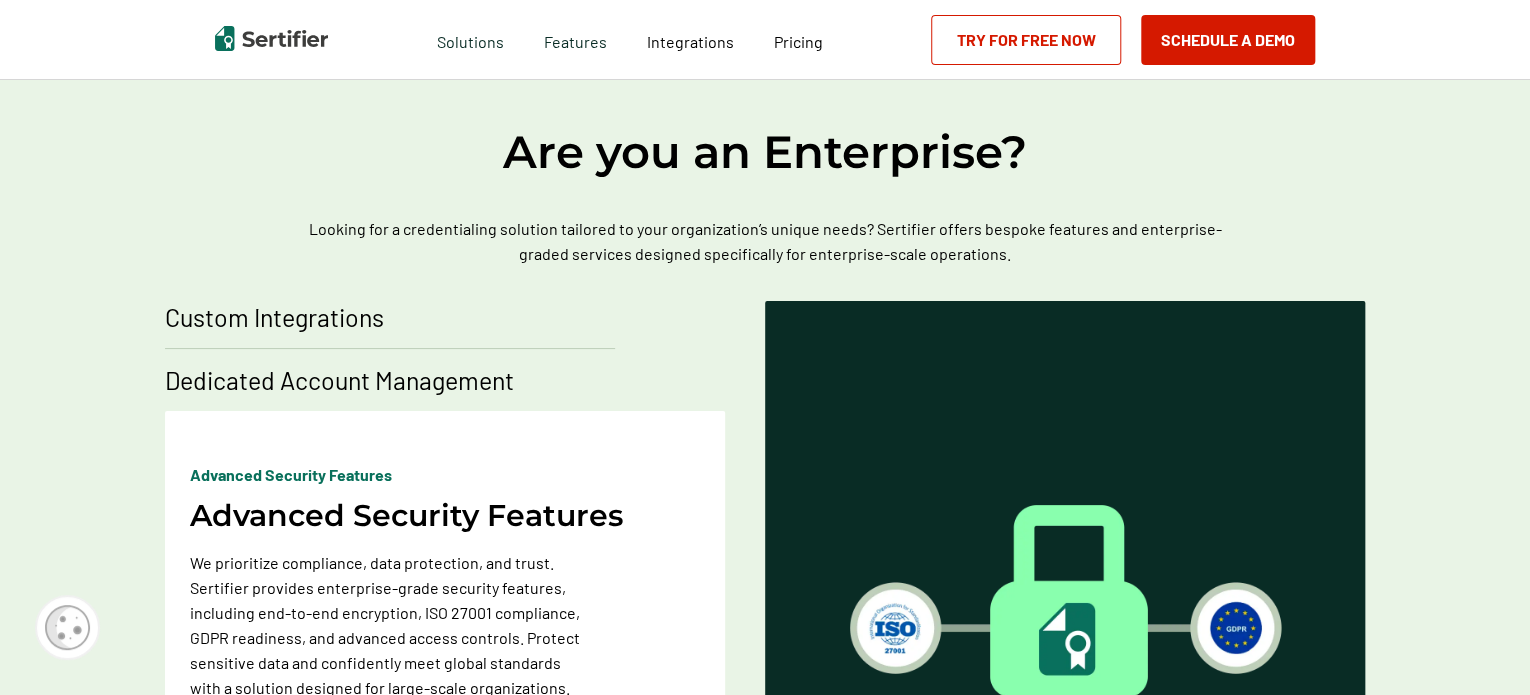 click on "Custom Integrations" at bounding box center [274, 317] 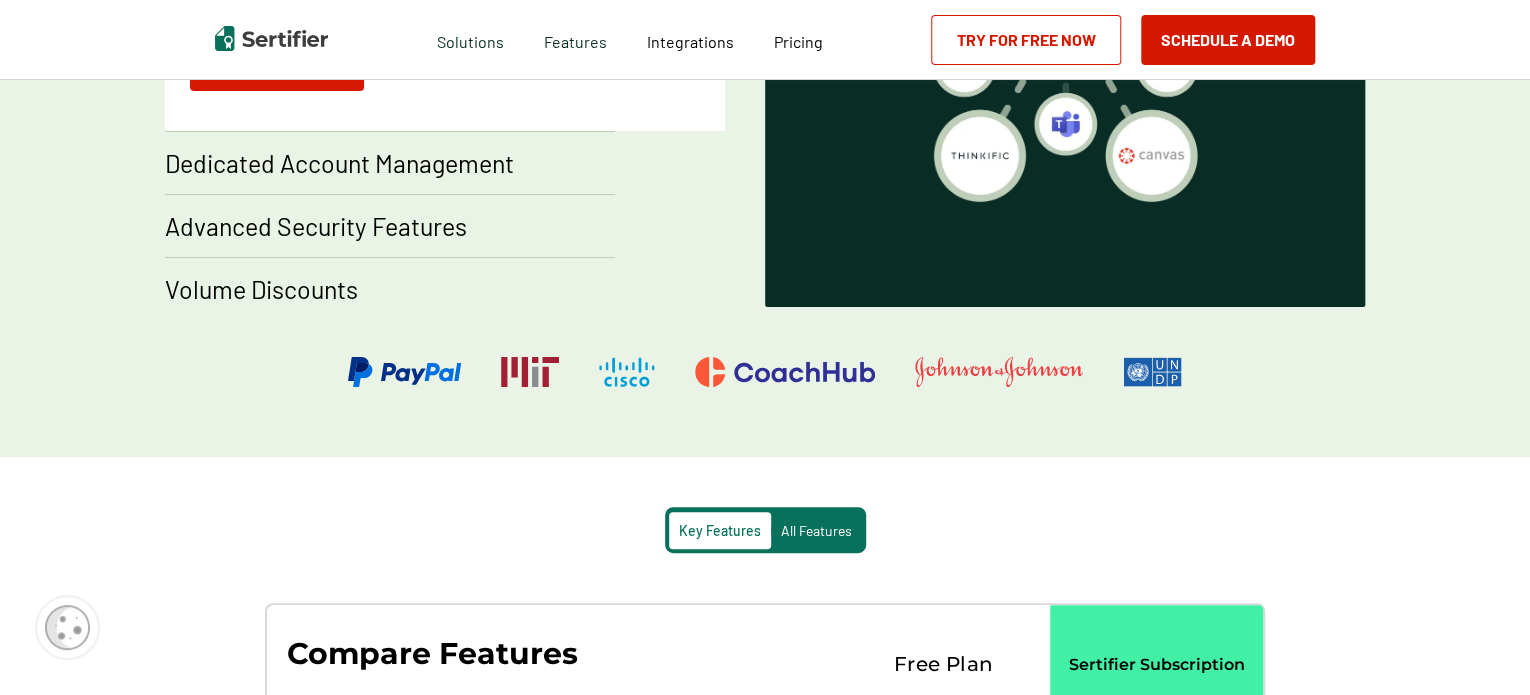 scroll, scrollTop: 1400, scrollLeft: 0, axis: vertical 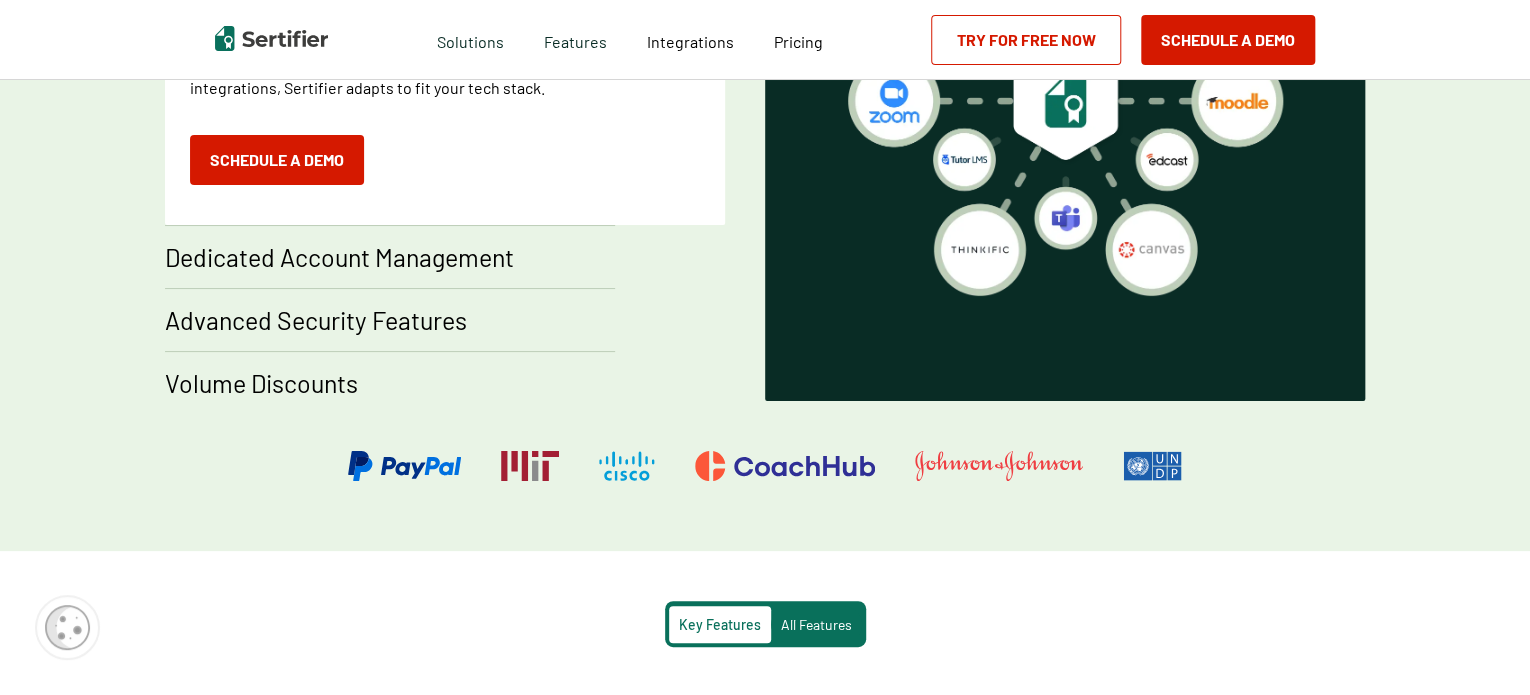 click on "Dedicated Account Management" at bounding box center [339, 257] 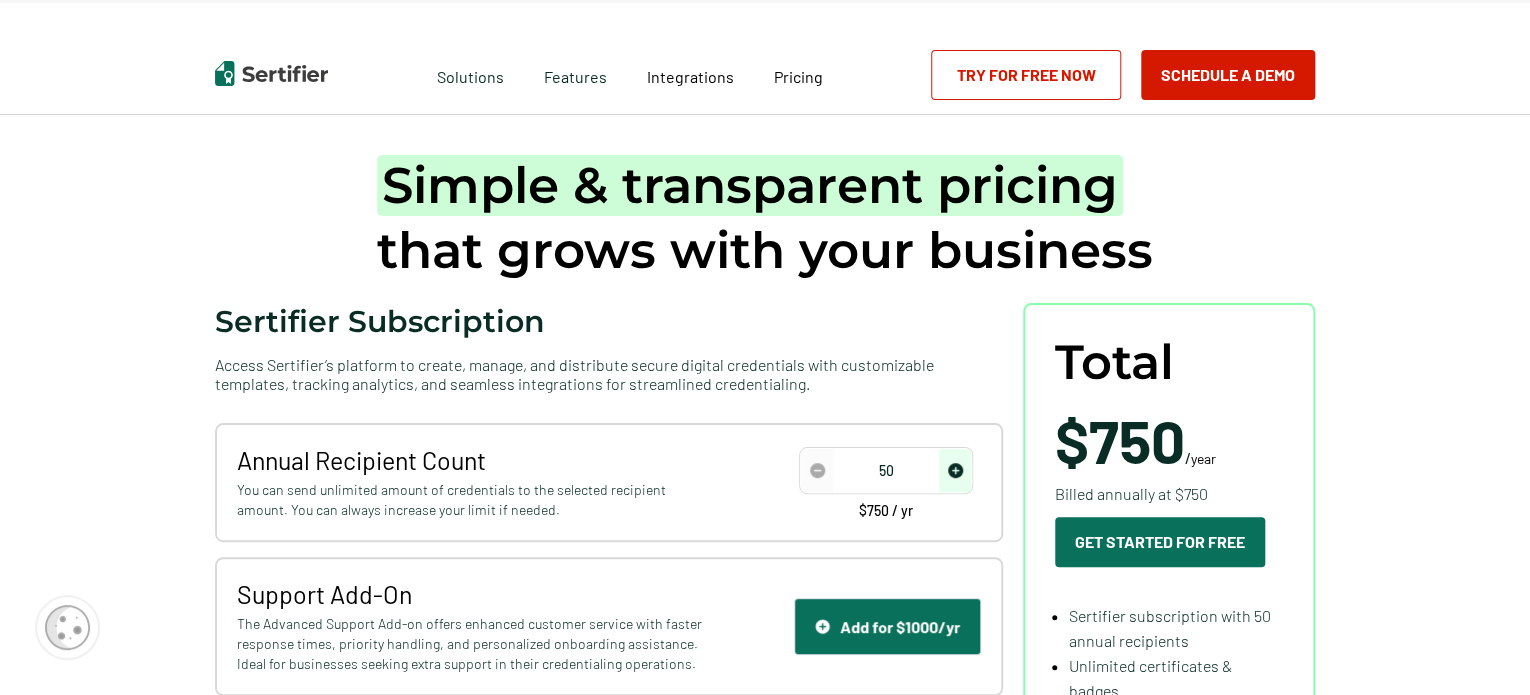 scroll, scrollTop: 0, scrollLeft: 0, axis: both 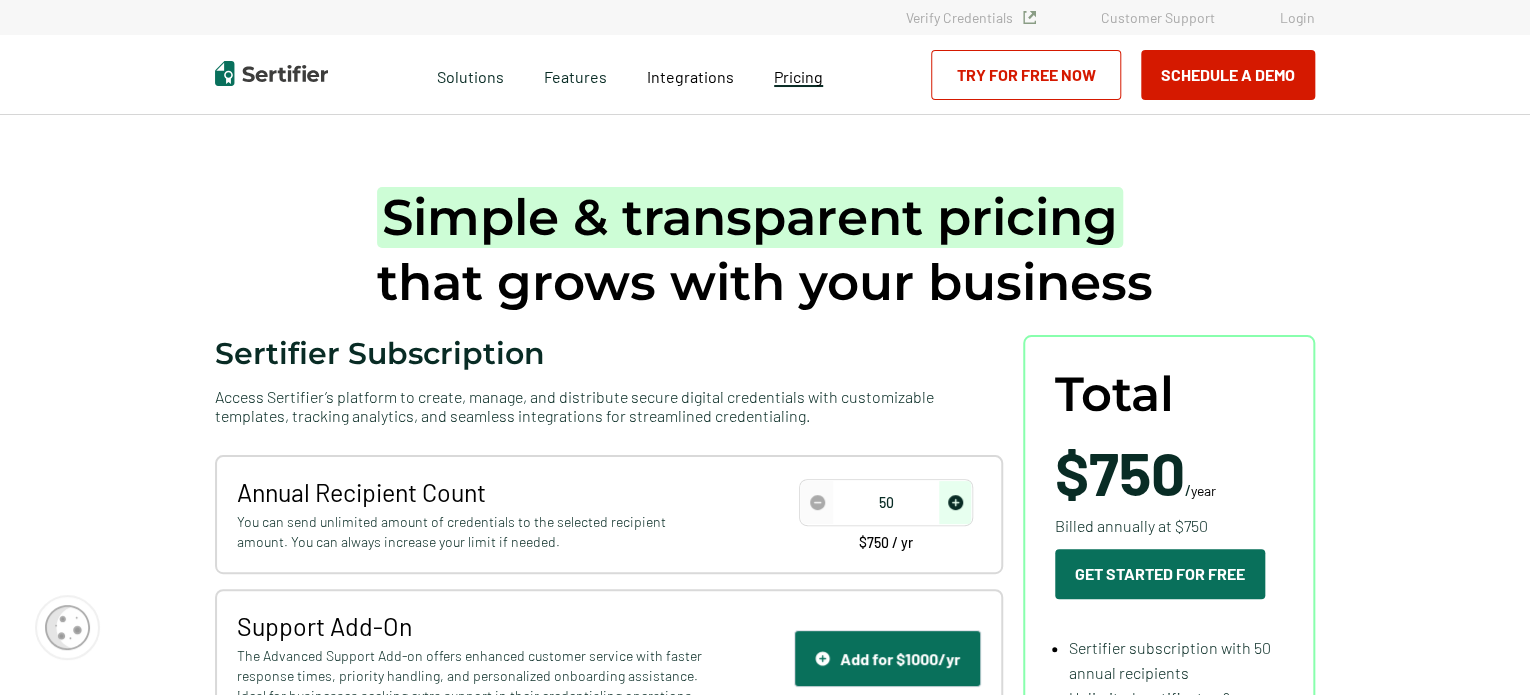 click on "Pricing" at bounding box center [798, 76] 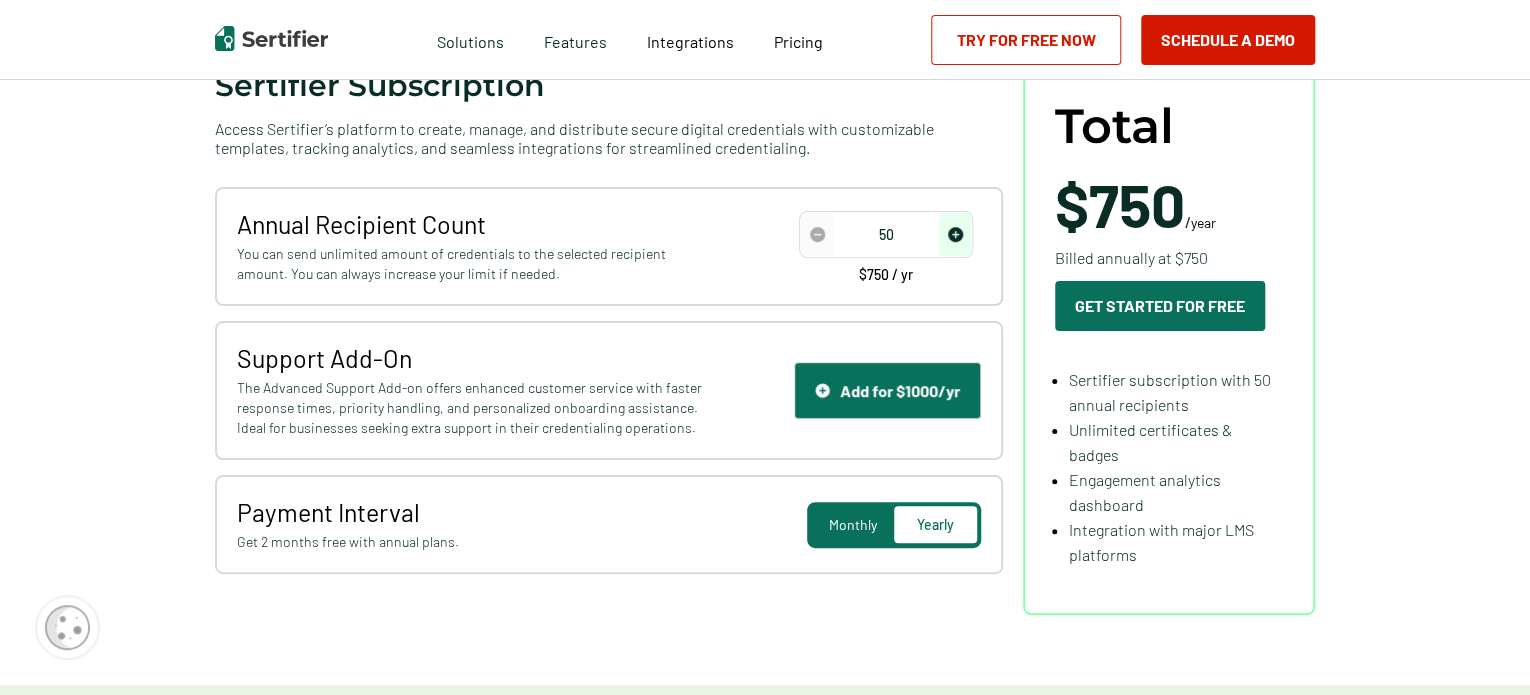 scroll, scrollTop: 300, scrollLeft: 0, axis: vertical 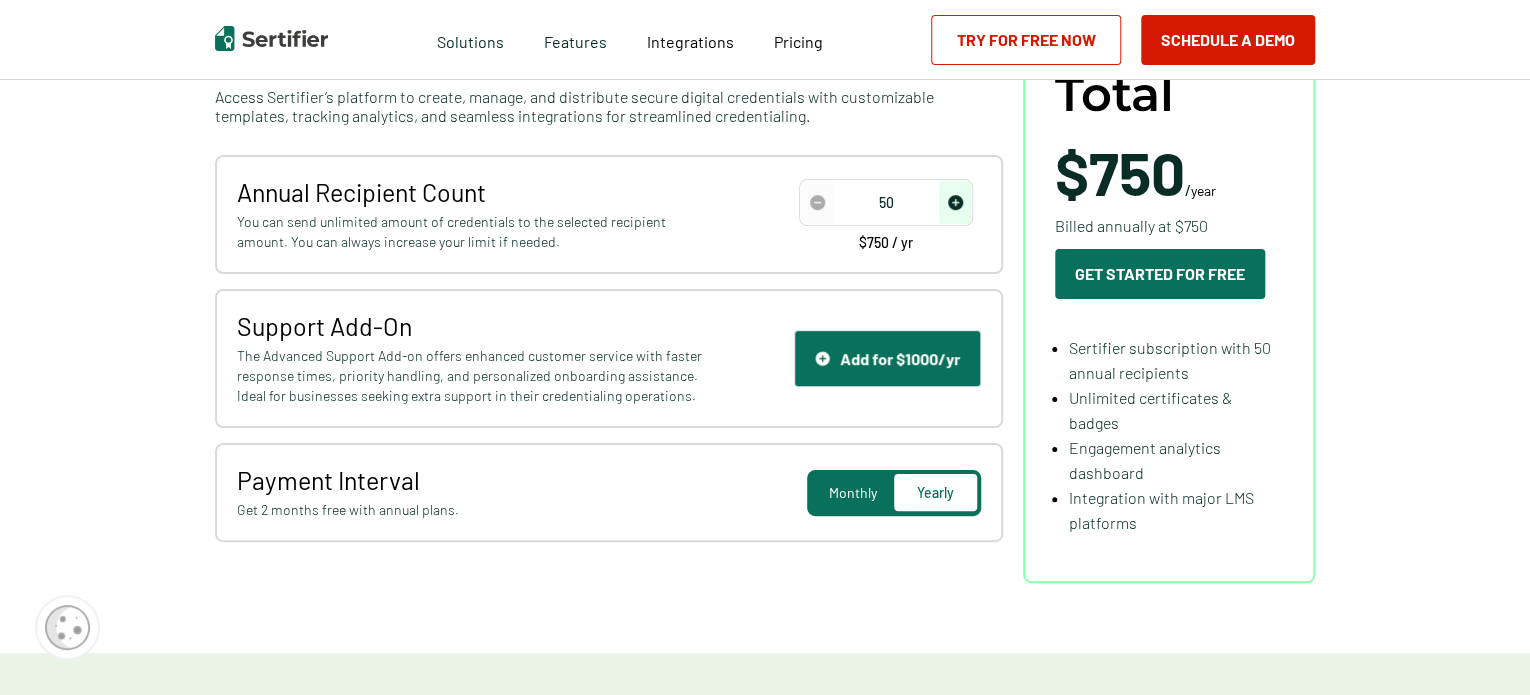 click on "Monthly" at bounding box center (853, 492) 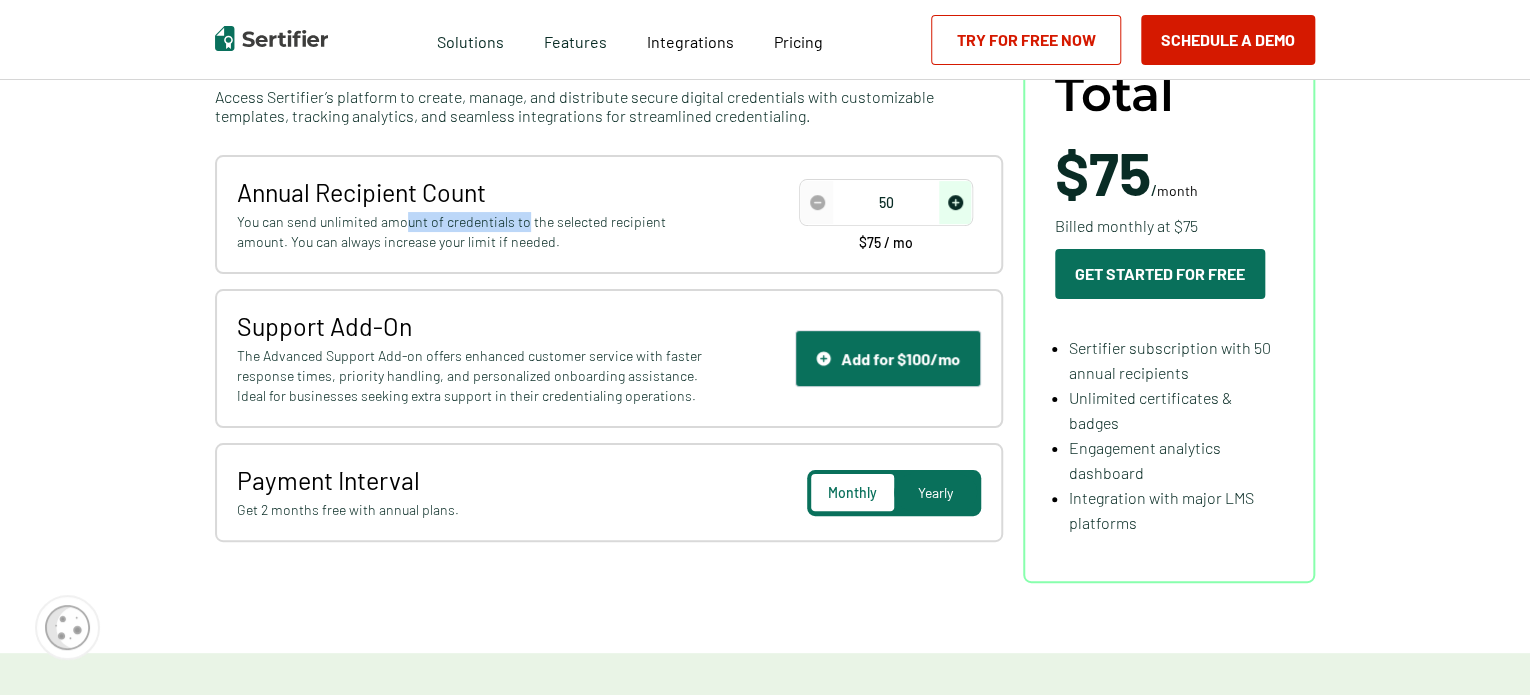 drag, startPoint x: 404, startPoint y: 223, endPoint x: 525, endPoint y: 226, distance: 121.037186 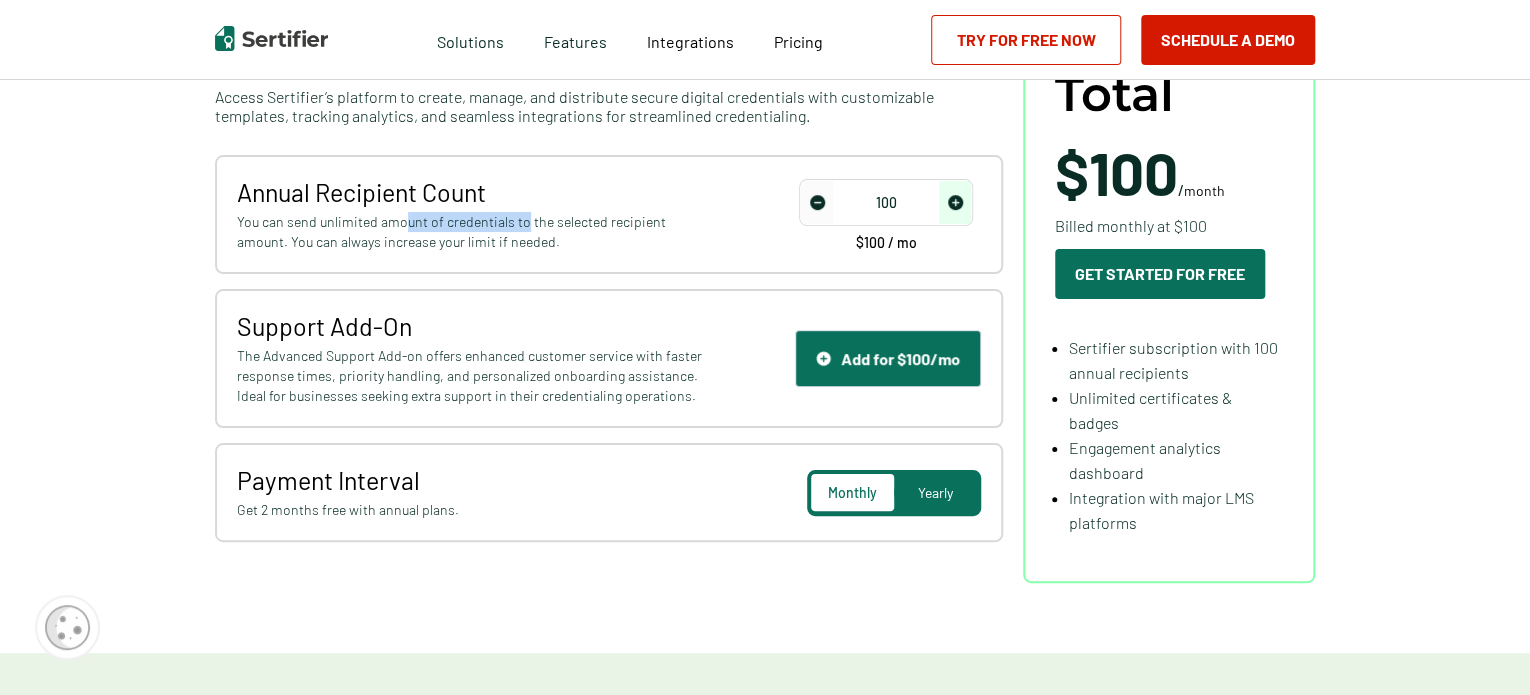 click 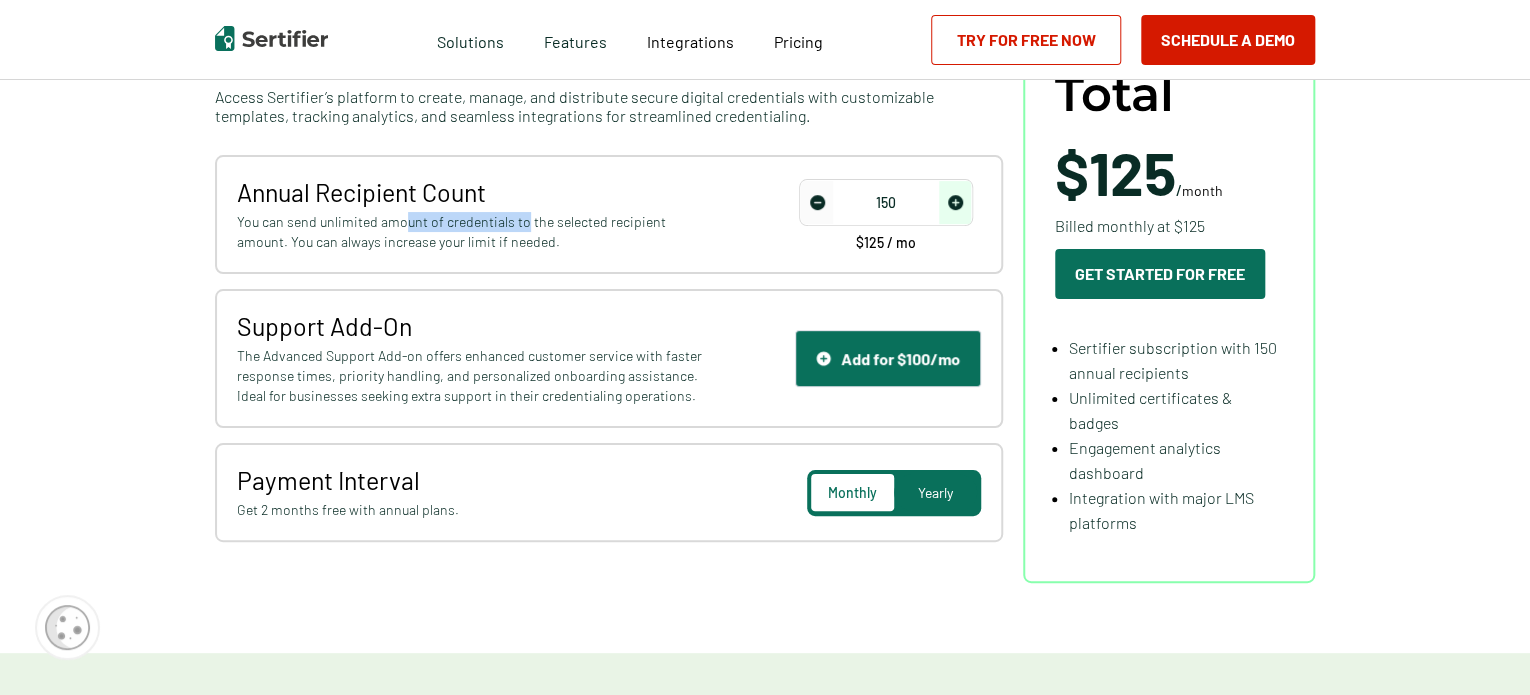 click 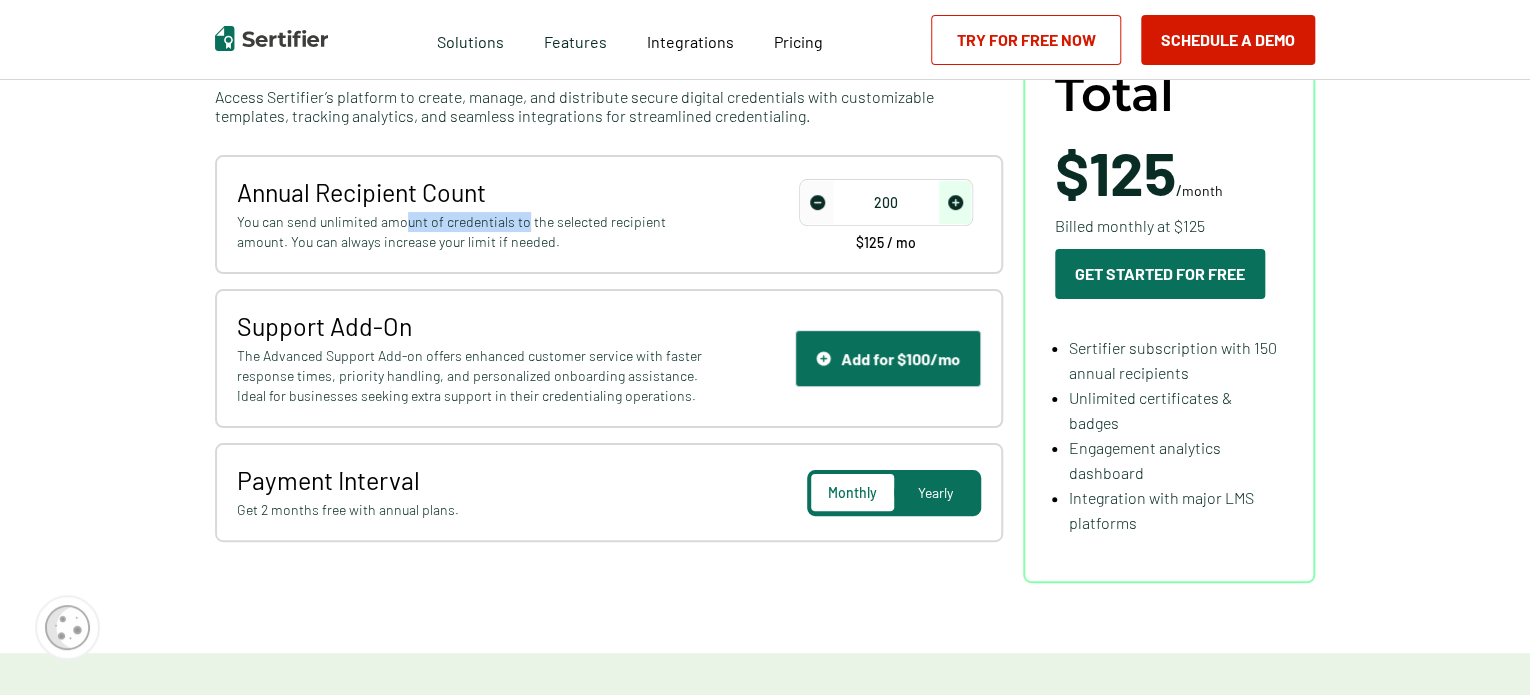 click 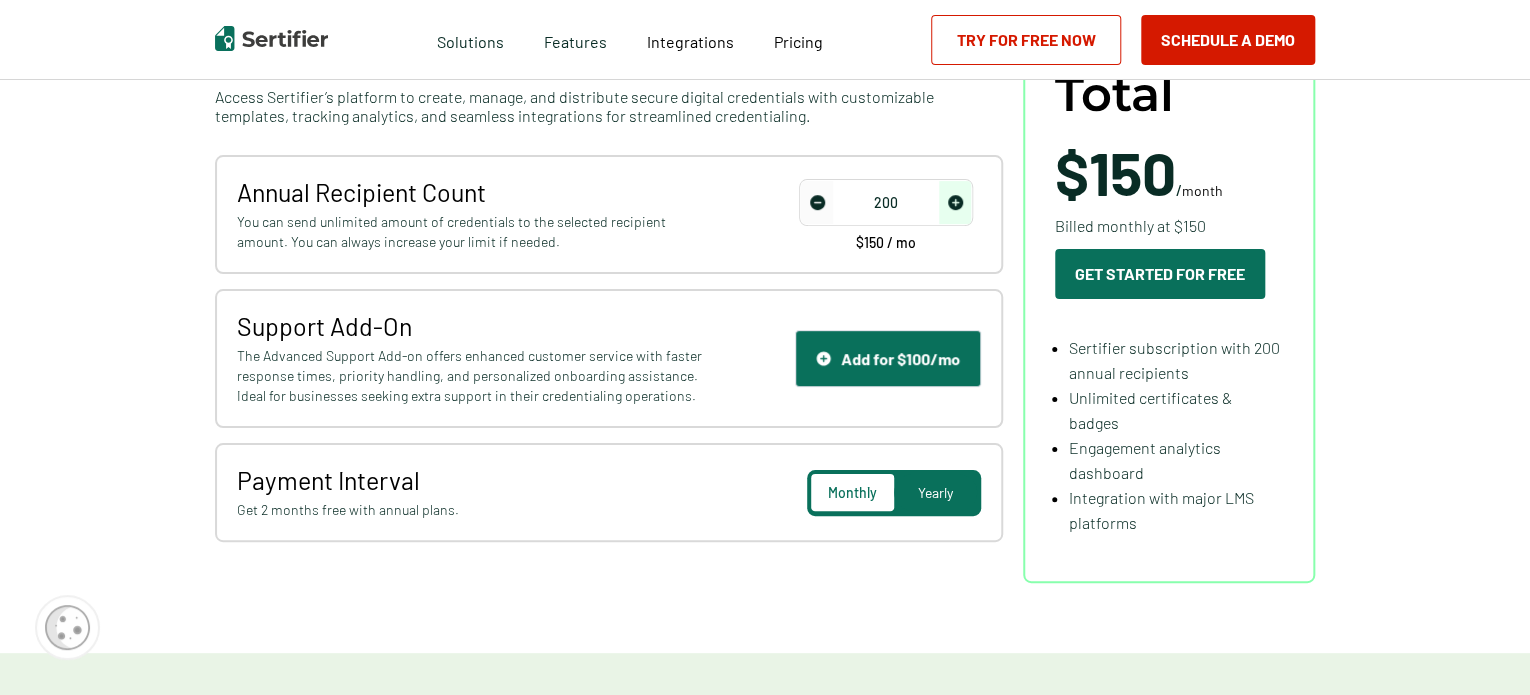 click on "Annual Recipient Count" at bounding box center (472, 192) 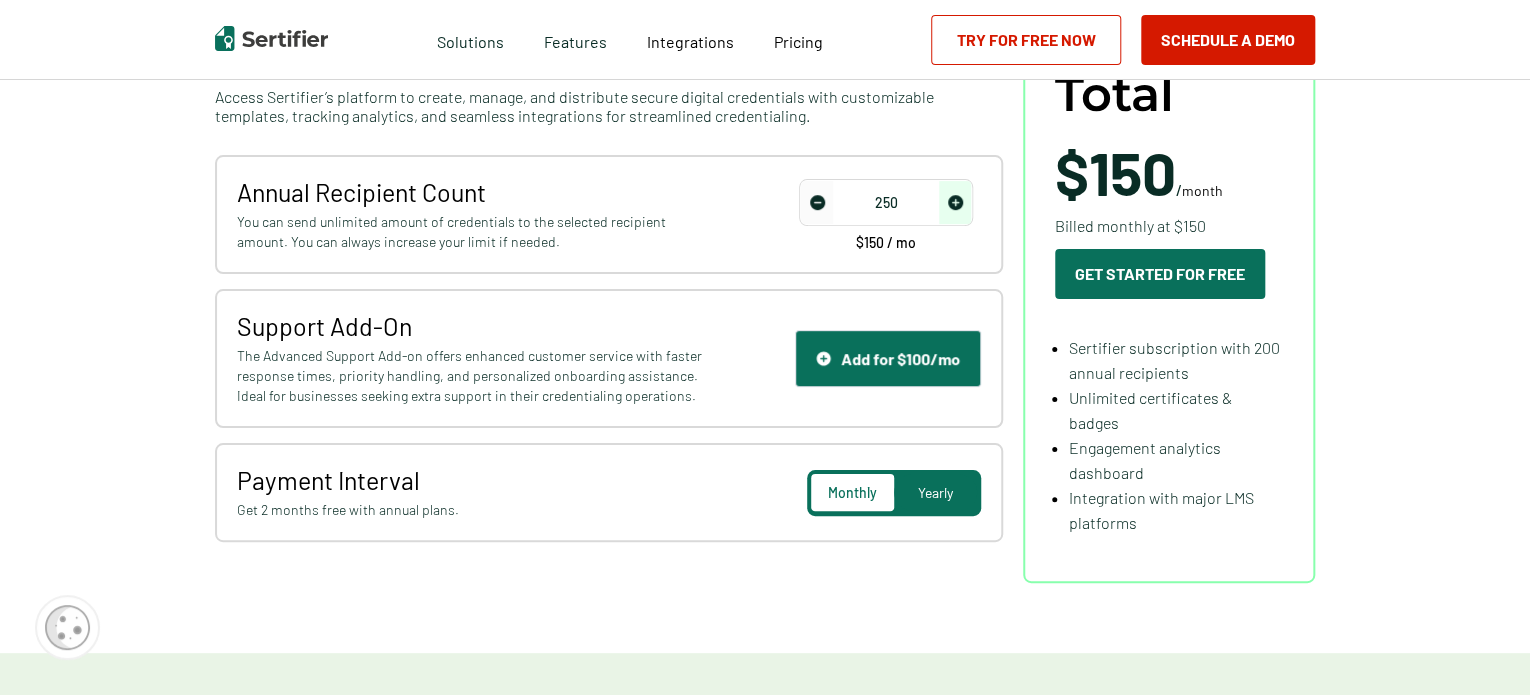 click 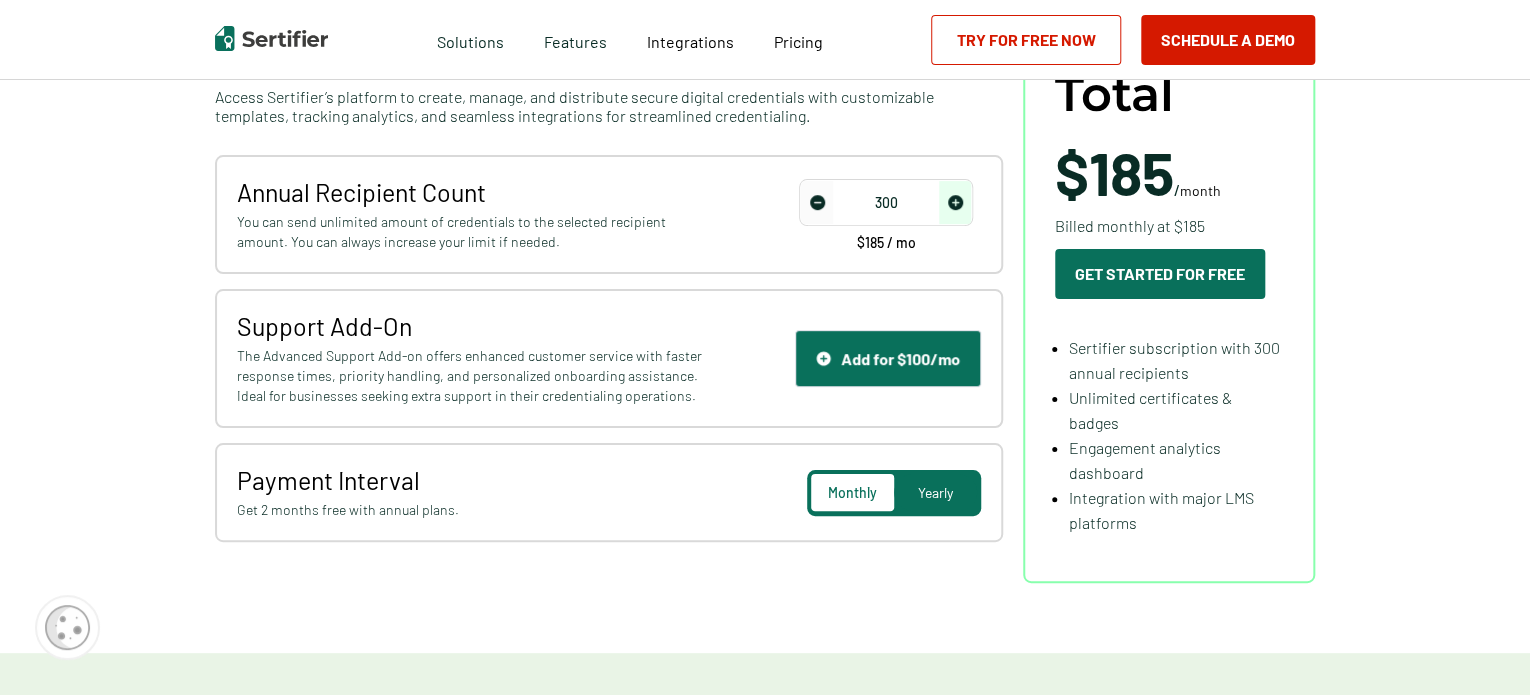 click 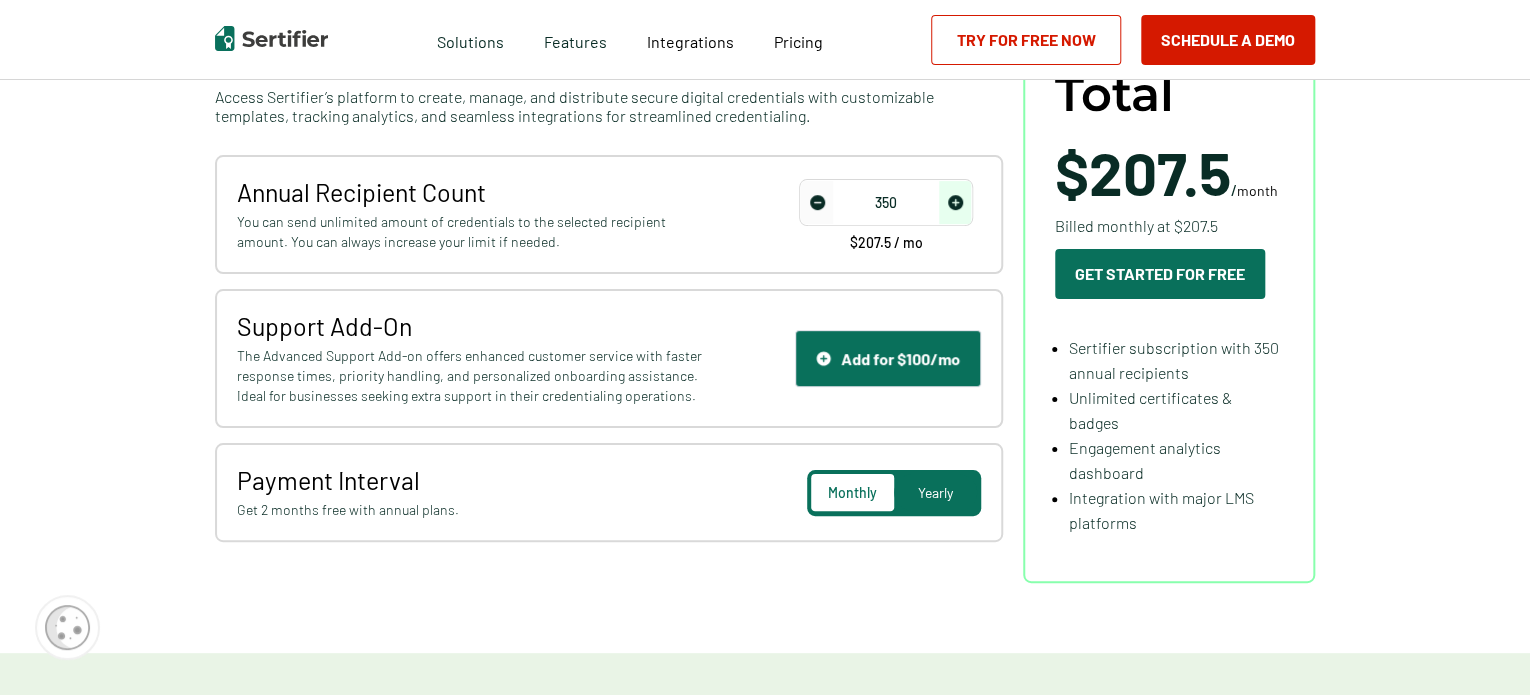 click 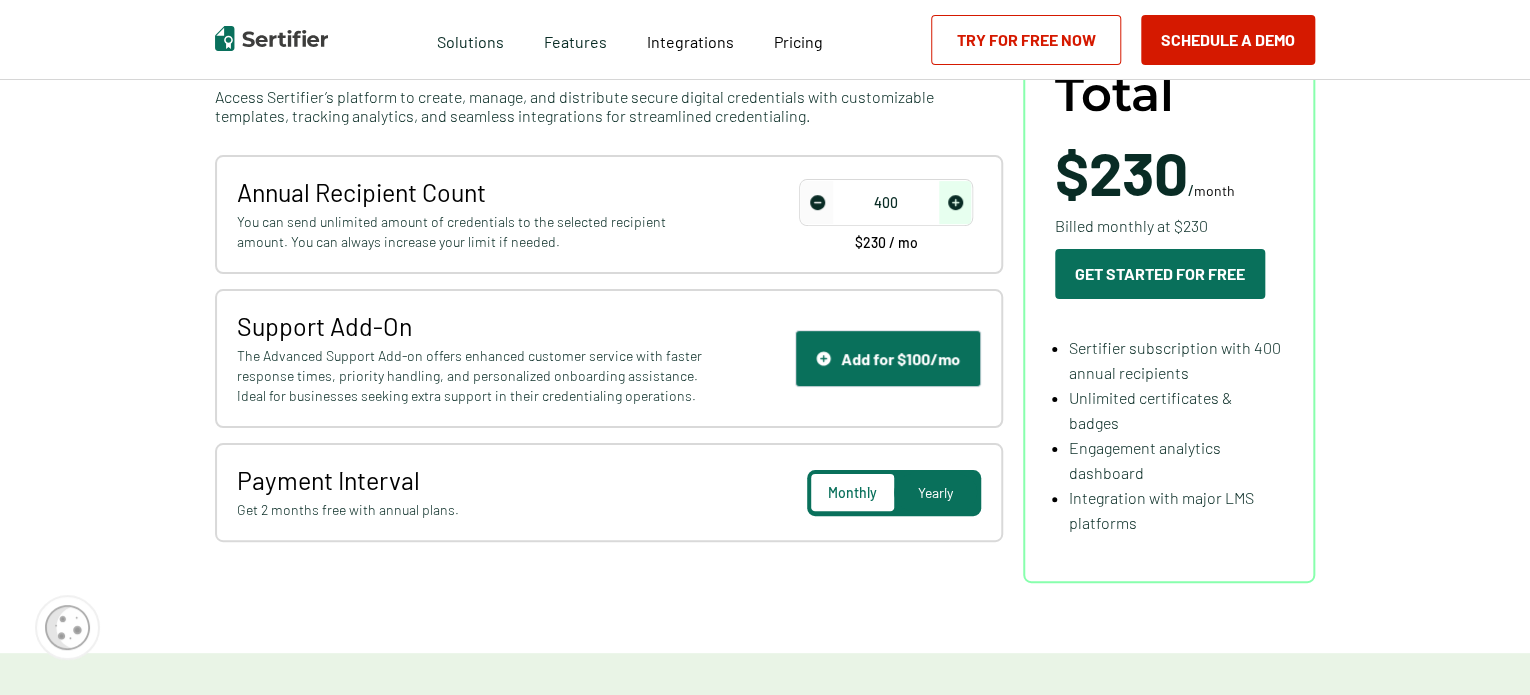 click 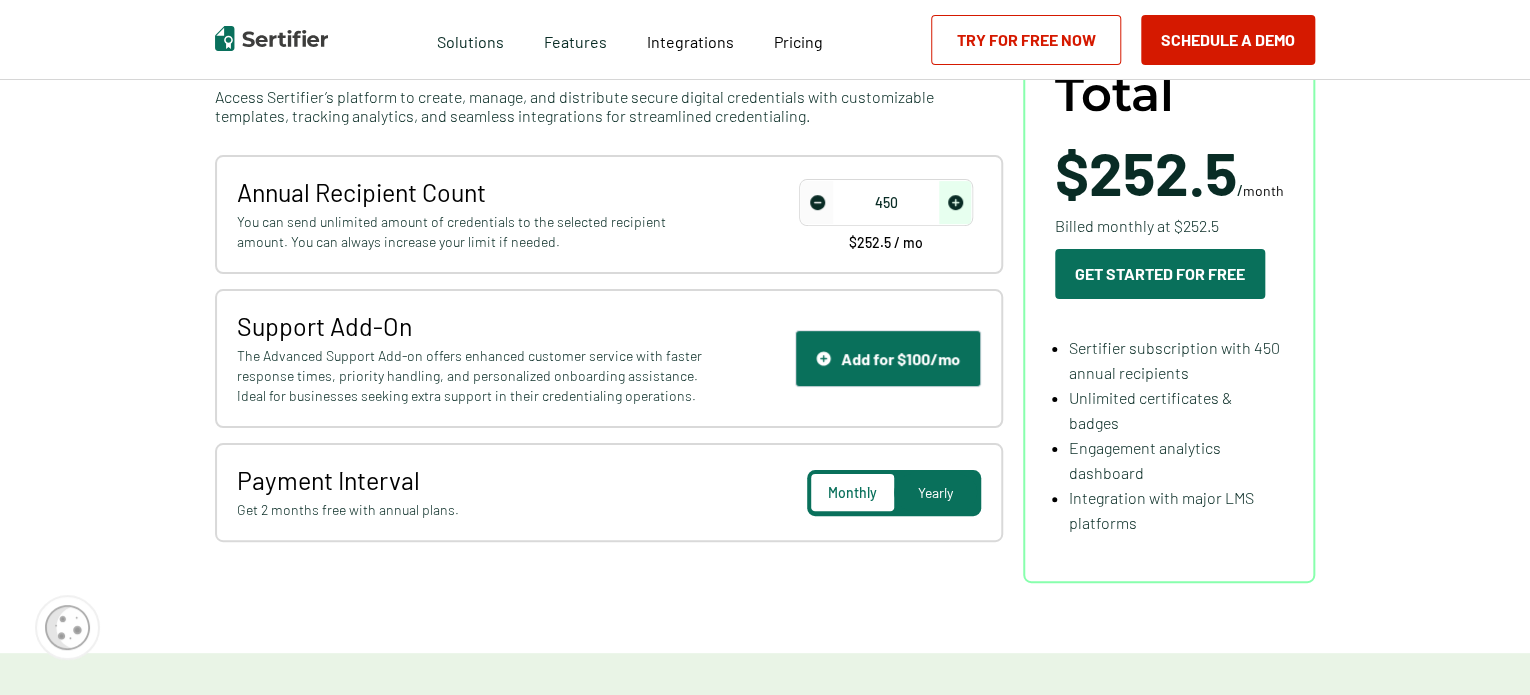 click 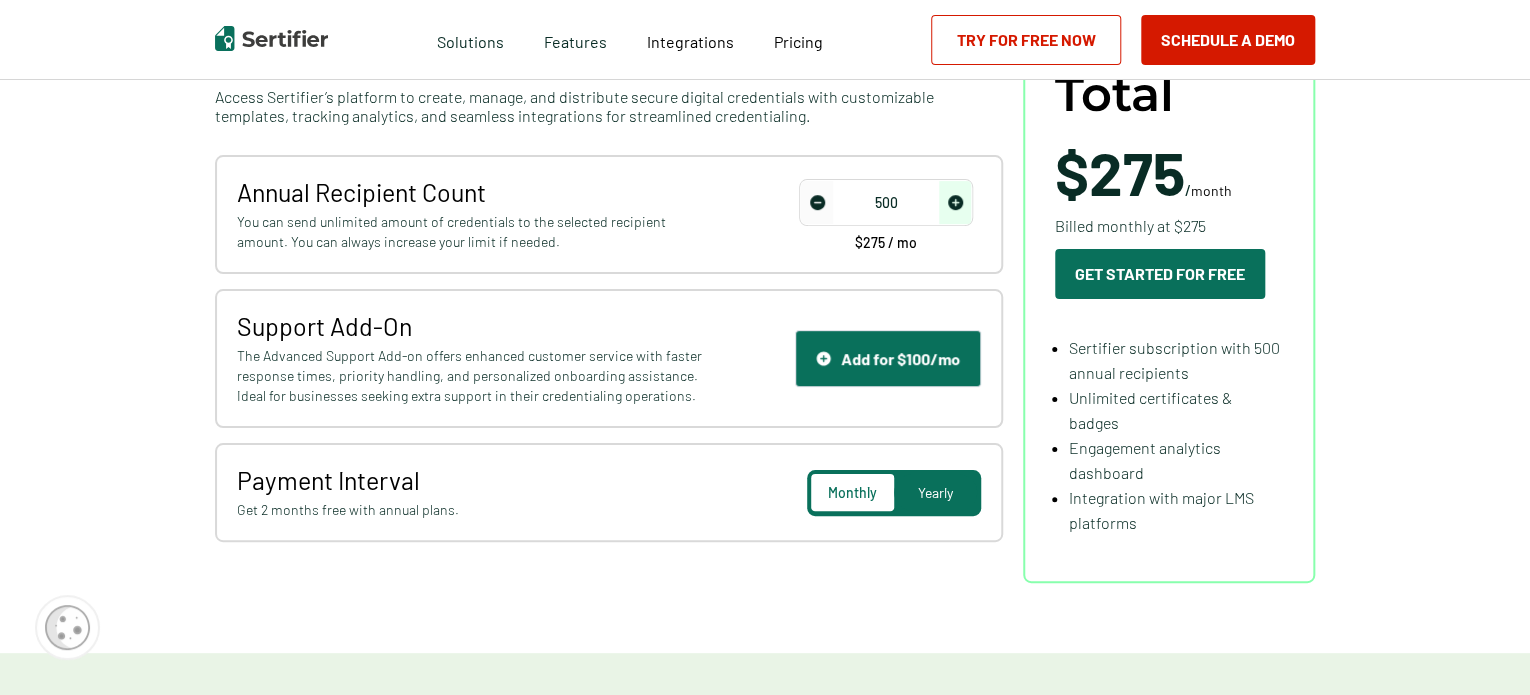 click 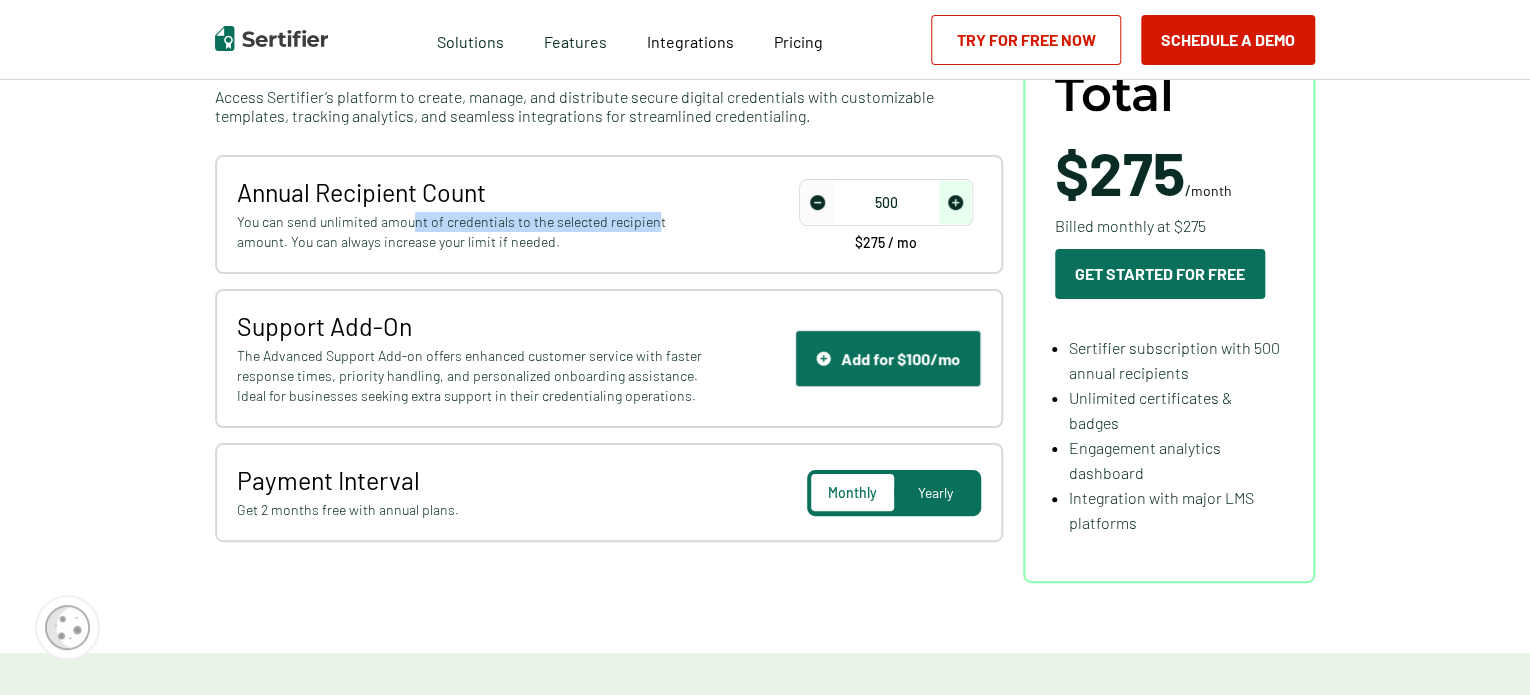 drag, startPoint x: 413, startPoint y: 214, endPoint x: 656, endPoint y: 227, distance: 243.34749 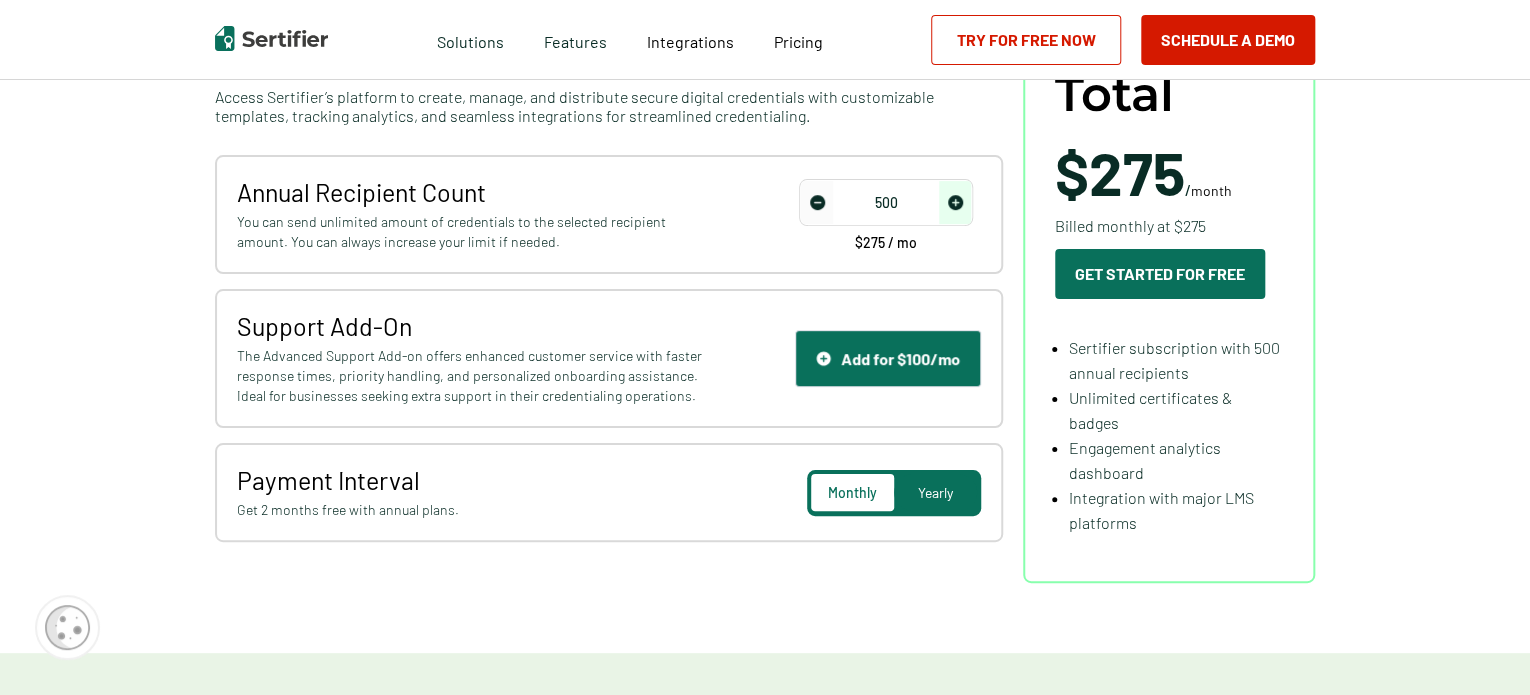 click on "You can send unlimited amount of credentials to the selected recipient amount. You can always increase your limit if needed." at bounding box center [472, 232] 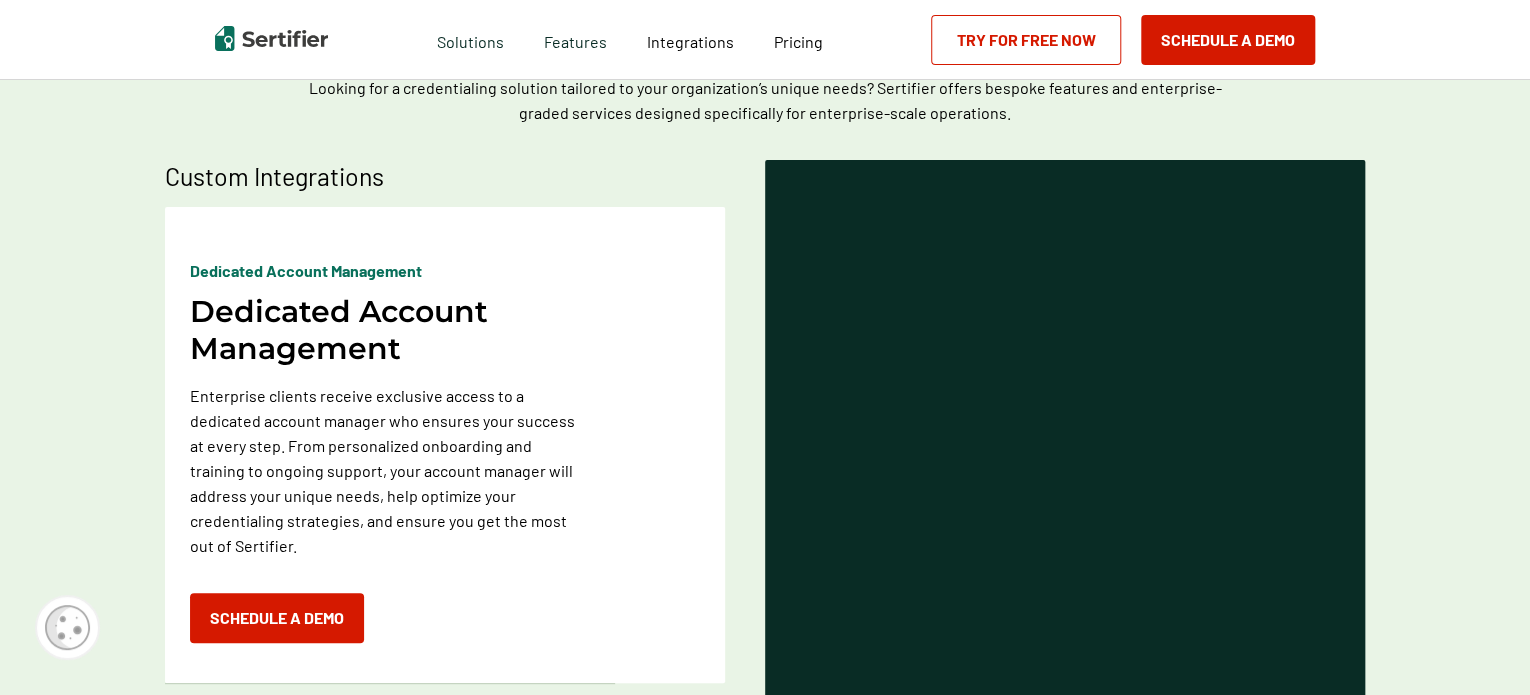 scroll, scrollTop: 1300, scrollLeft: 0, axis: vertical 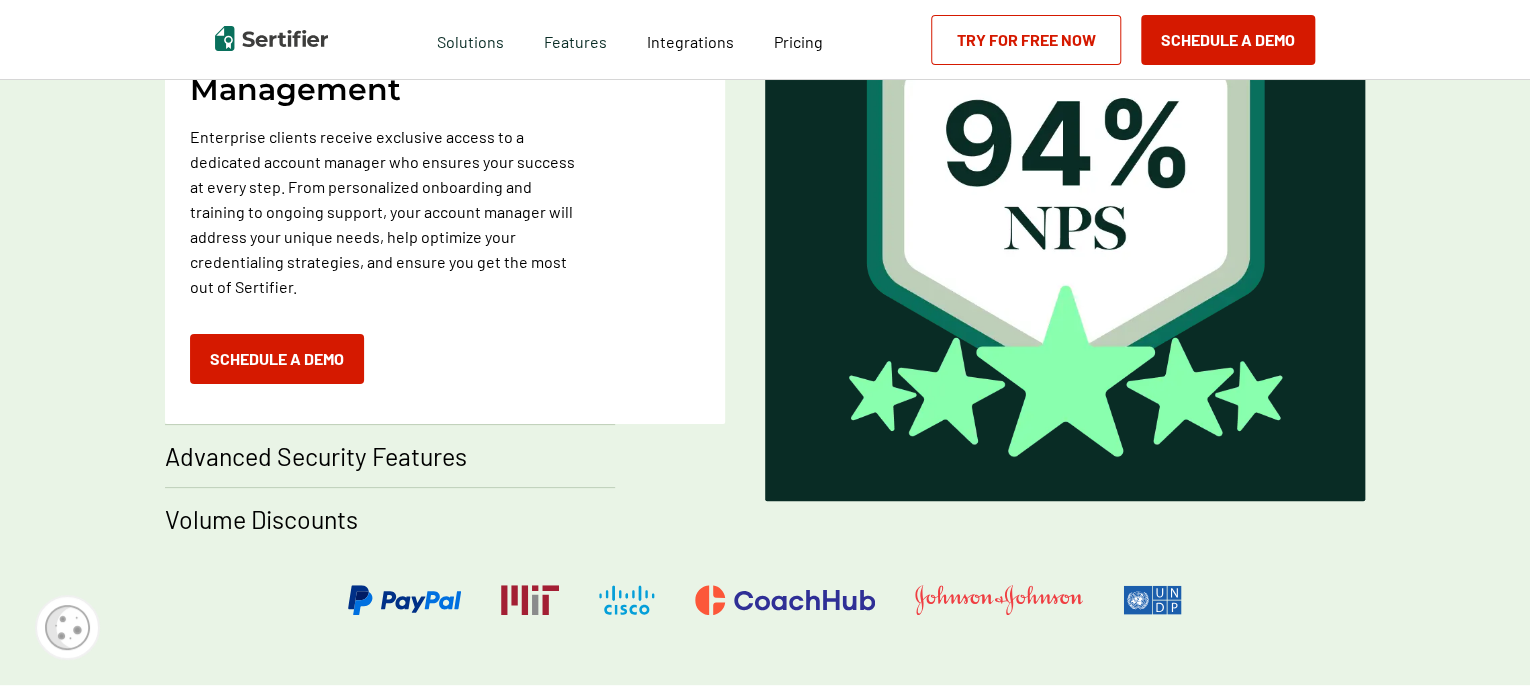 click on "Volume Discounts" at bounding box center [261, 519] 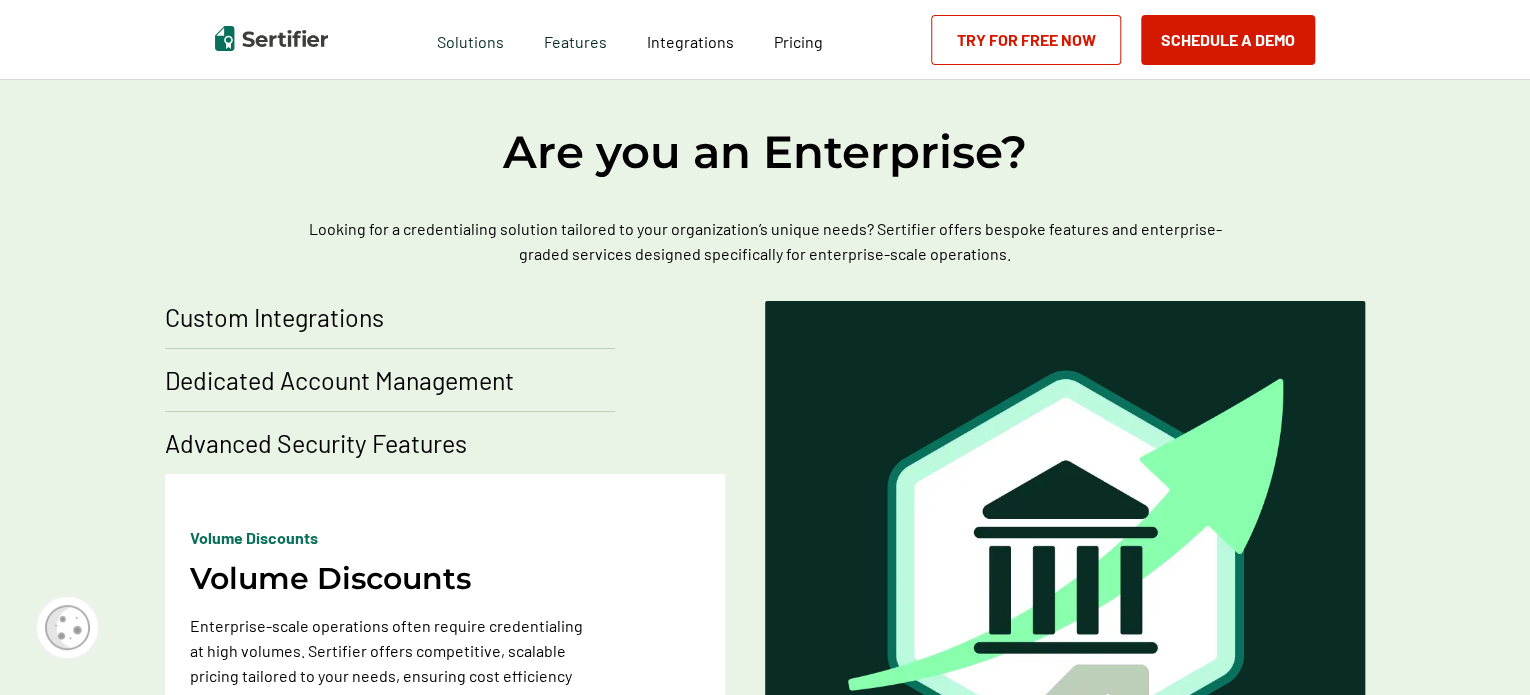 scroll, scrollTop: 900, scrollLeft: 0, axis: vertical 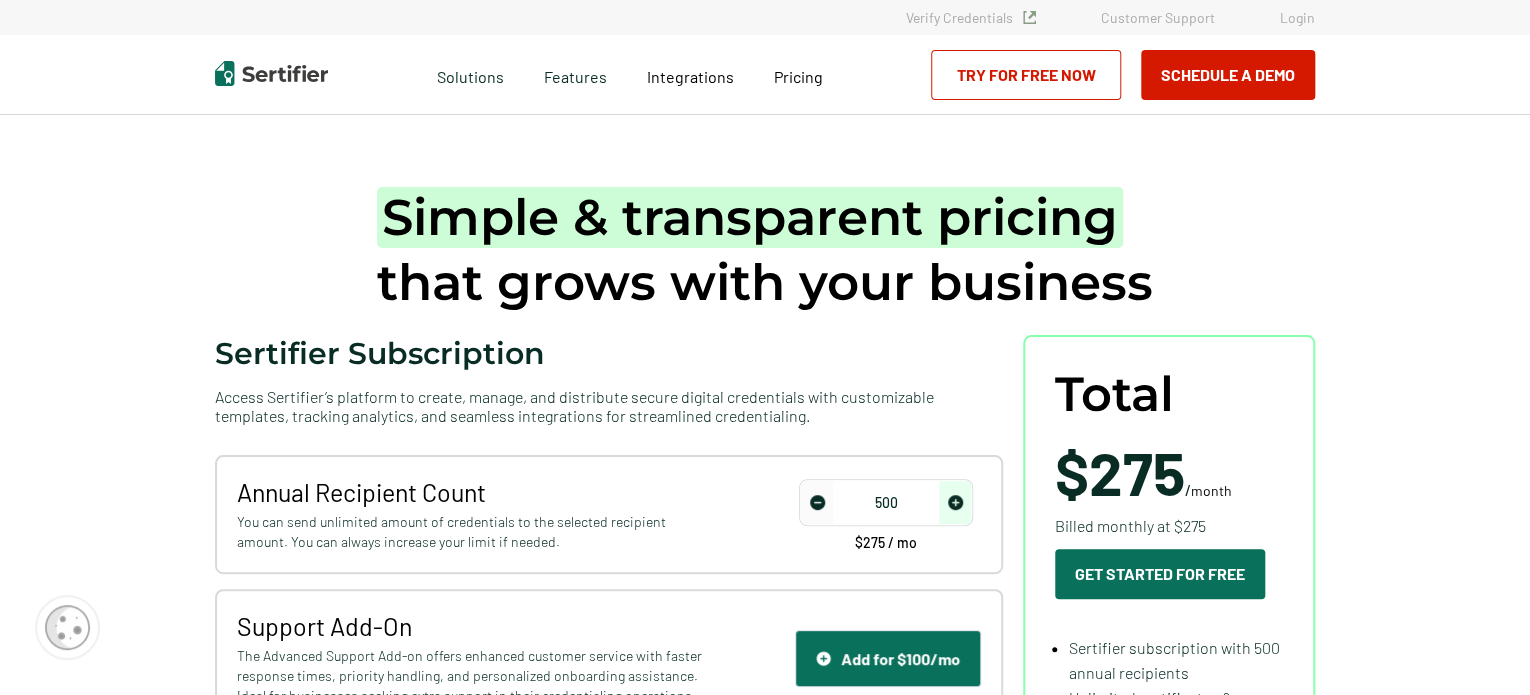 click on "Login" at bounding box center [1297, 17] 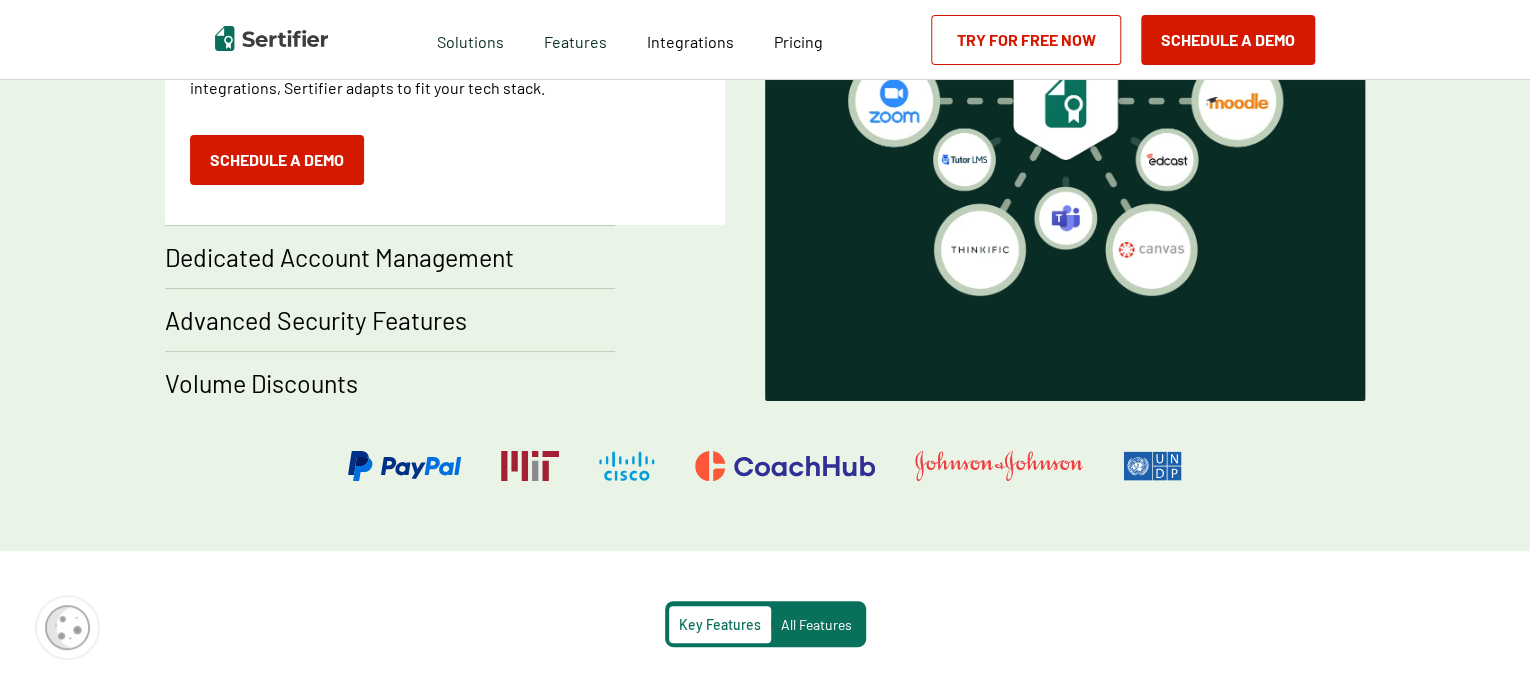 scroll, scrollTop: 1800, scrollLeft: 0, axis: vertical 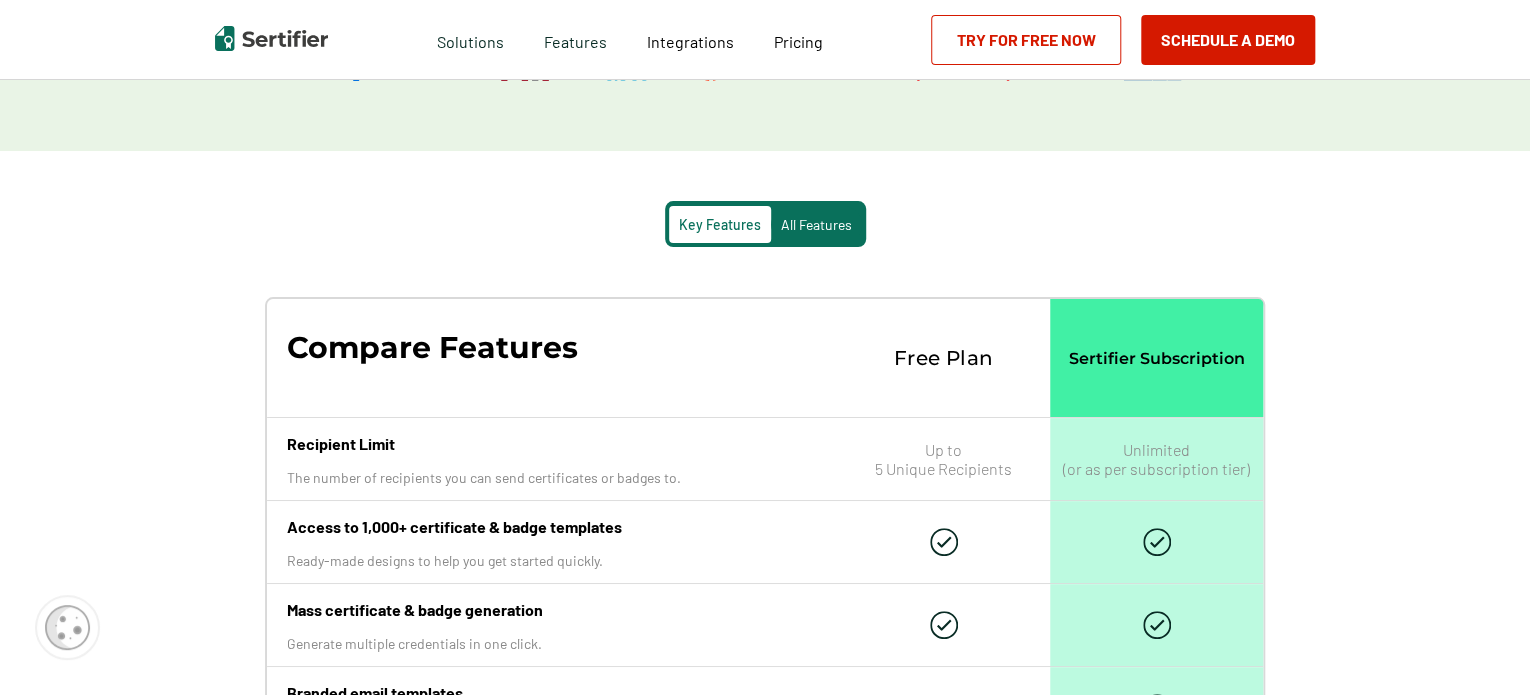 click on "All Features" at bounding box center [816, 224] 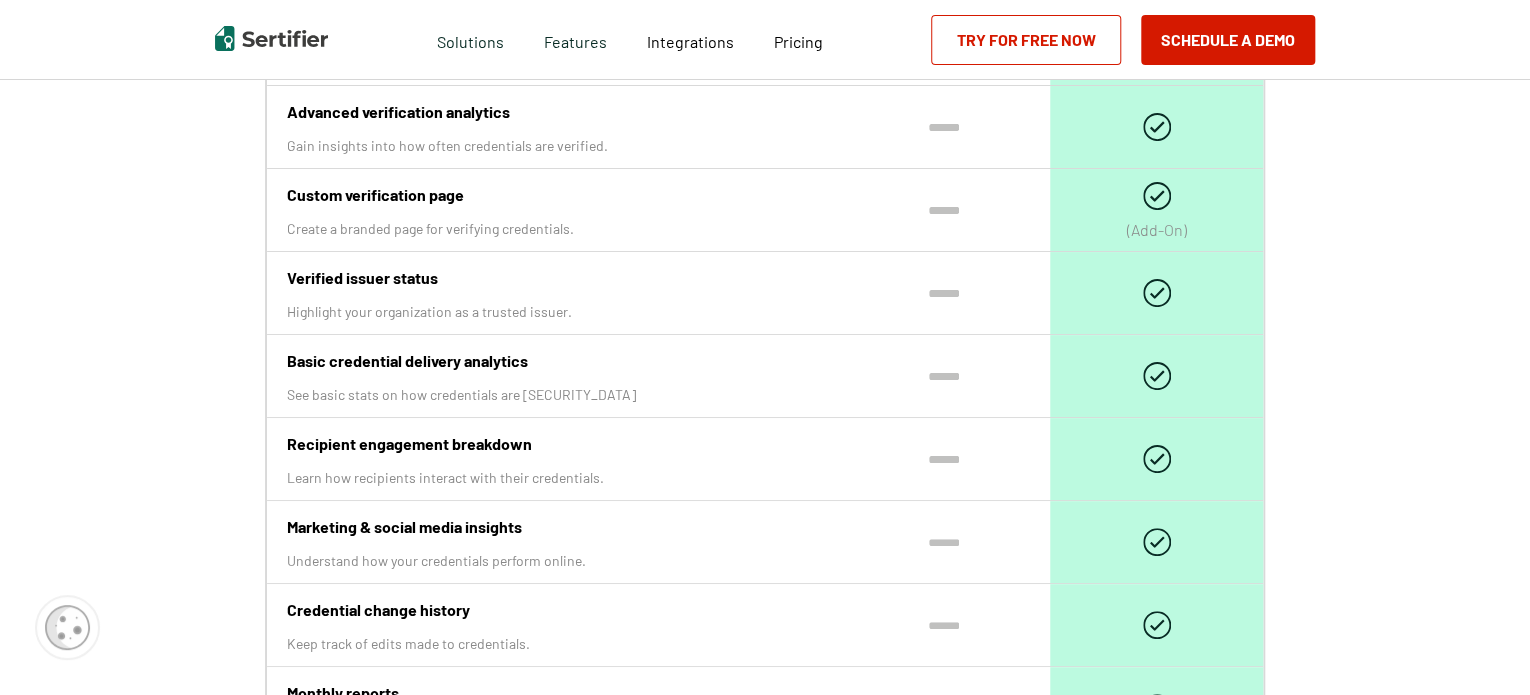 scroll, scrollTop: 5500, scrollLeft: 0, axis: vertical 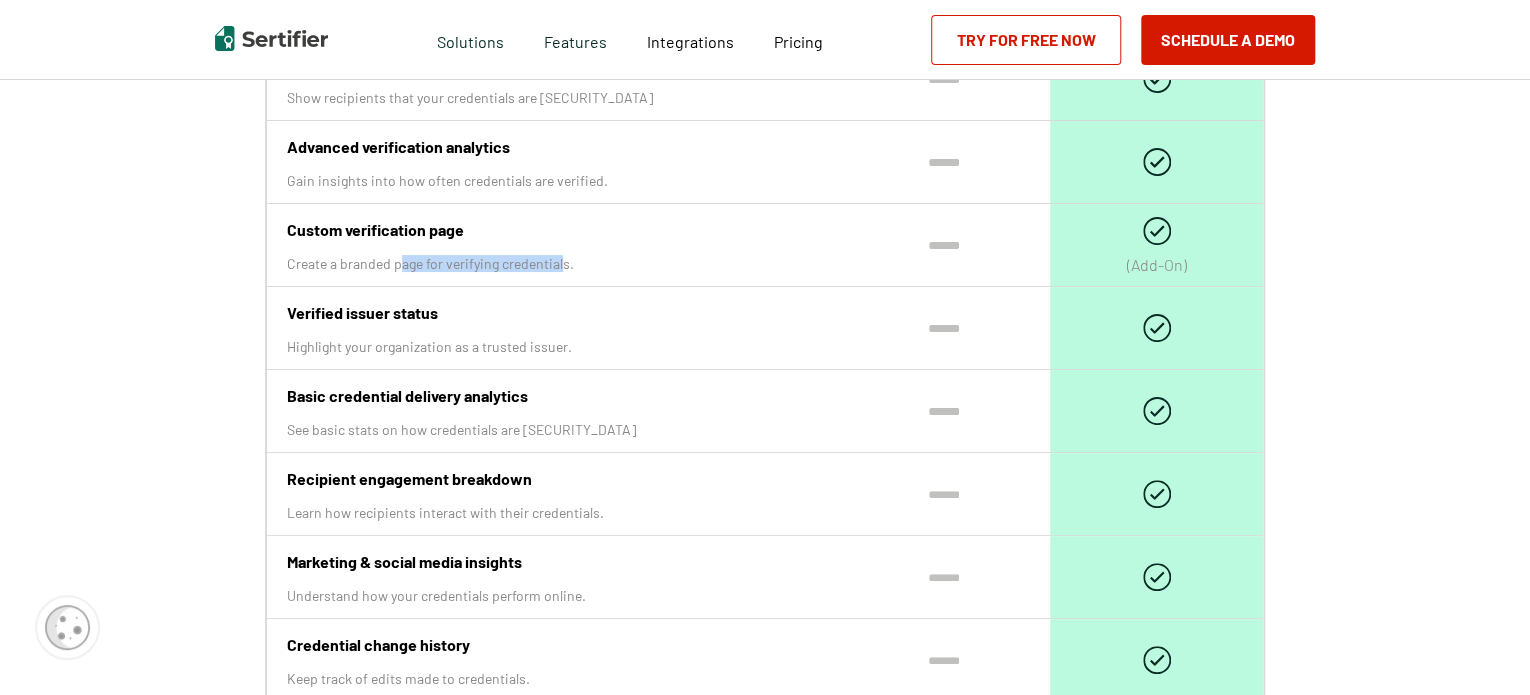 drag, startPoint x: 406, startPoint y: 289, endPoint x: 564, endPoint y: 289, distance: 158 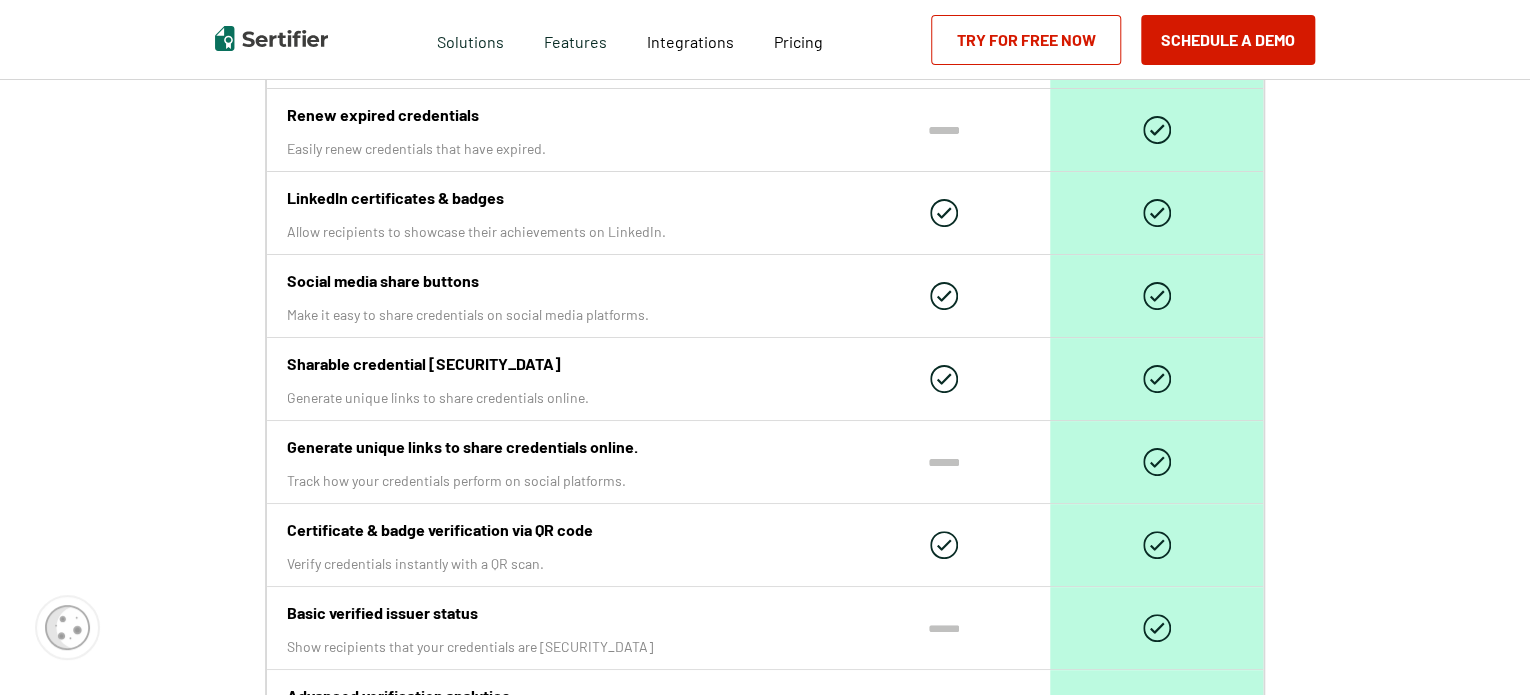 scroll, scrollTop: 4900, scrollLeft: 0, axis: vertical 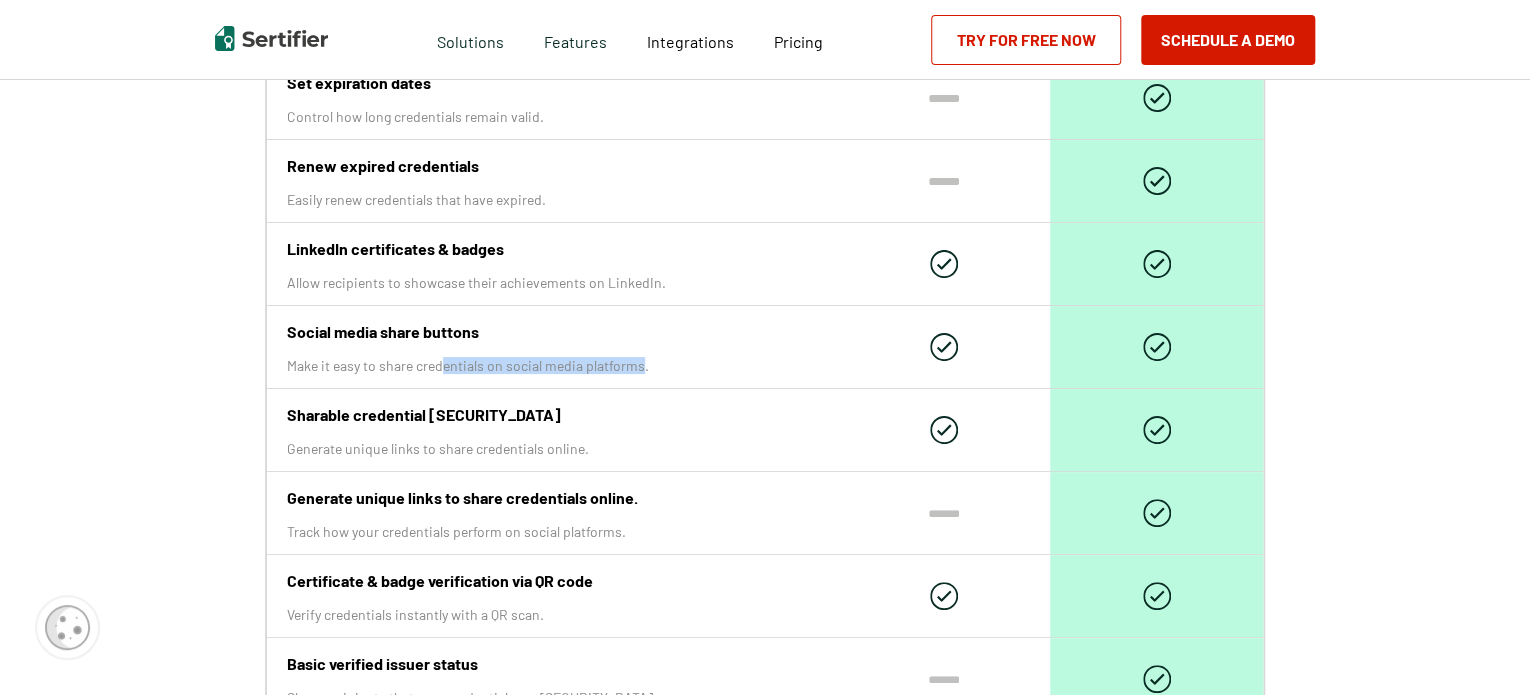 drag, startPoint x: 442, startPoint y: 391, endPoint x: 644, endPoint y: 392, distance: 202.00247 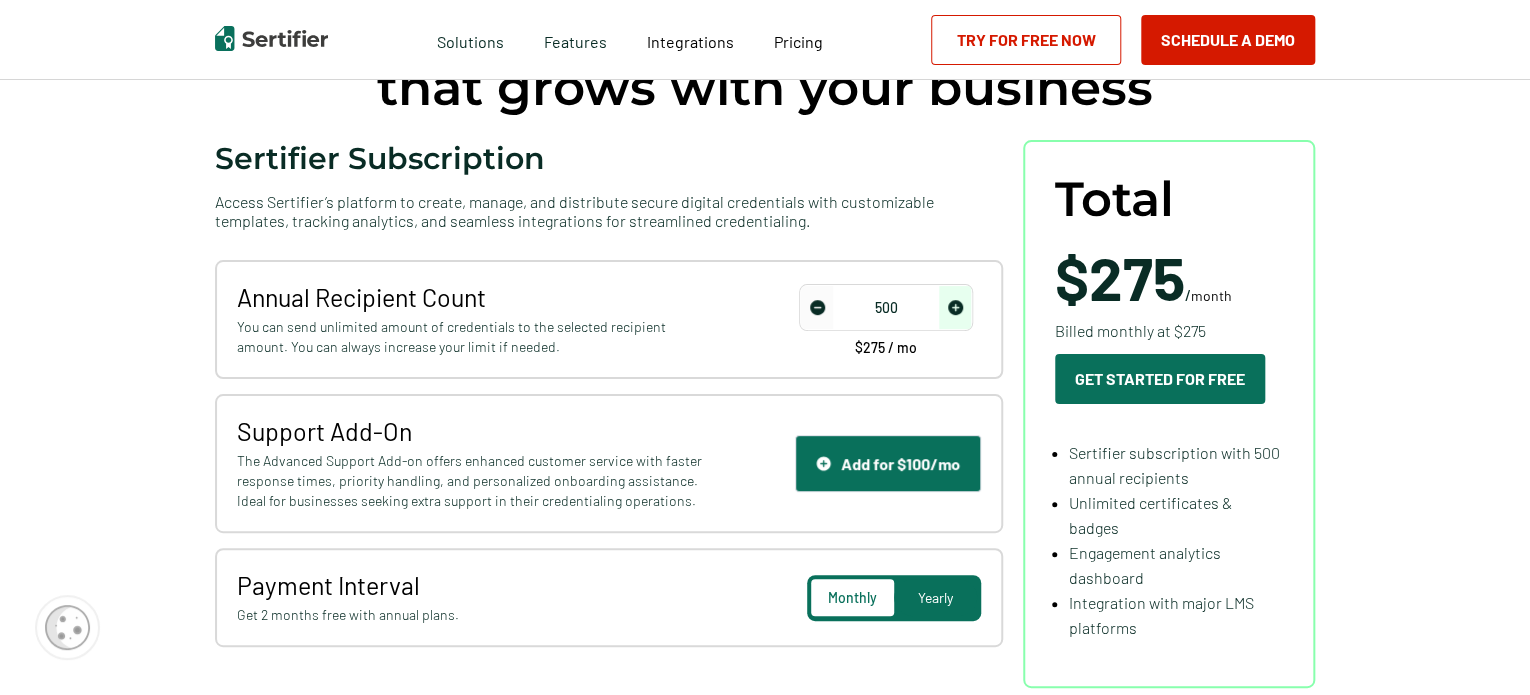 scroll, scrollTop: 200, scrollLeft: 0, axis: vertical 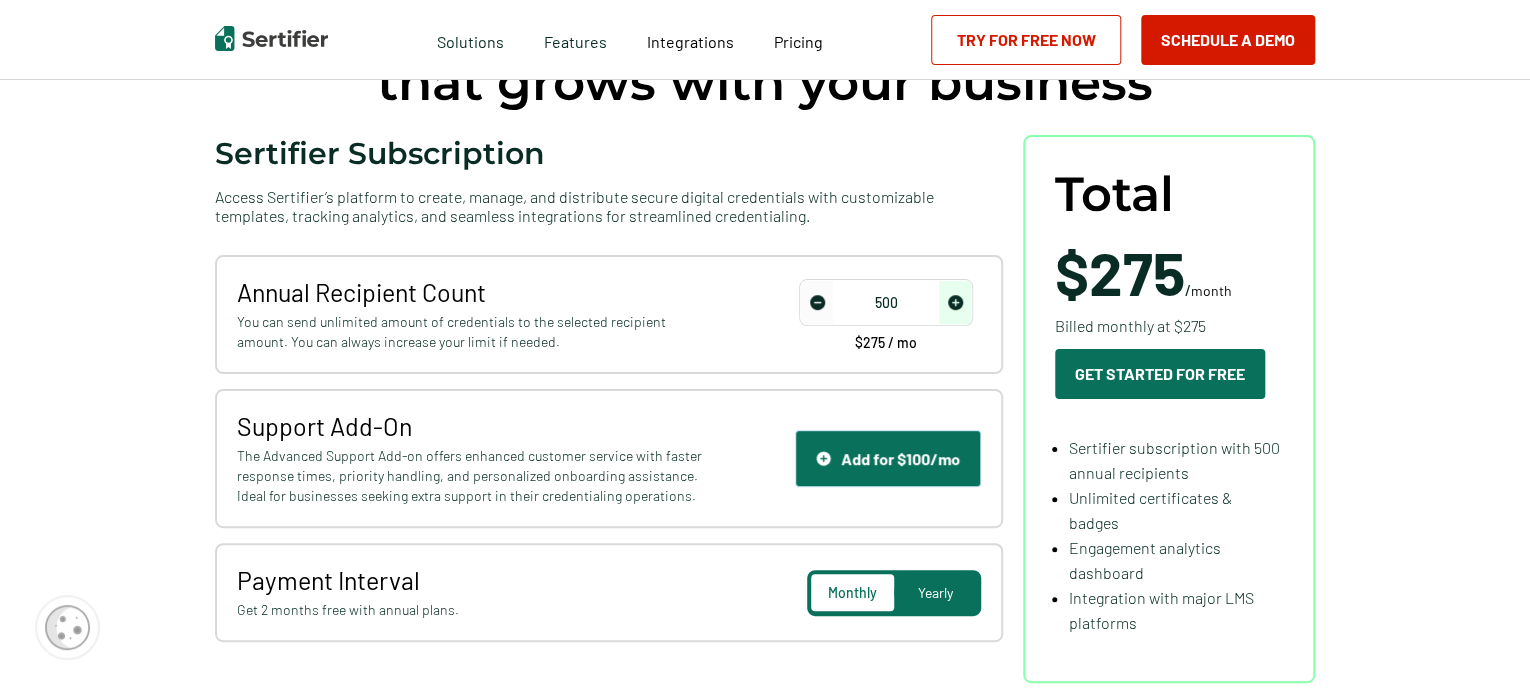 click on "Add for $100/mo" 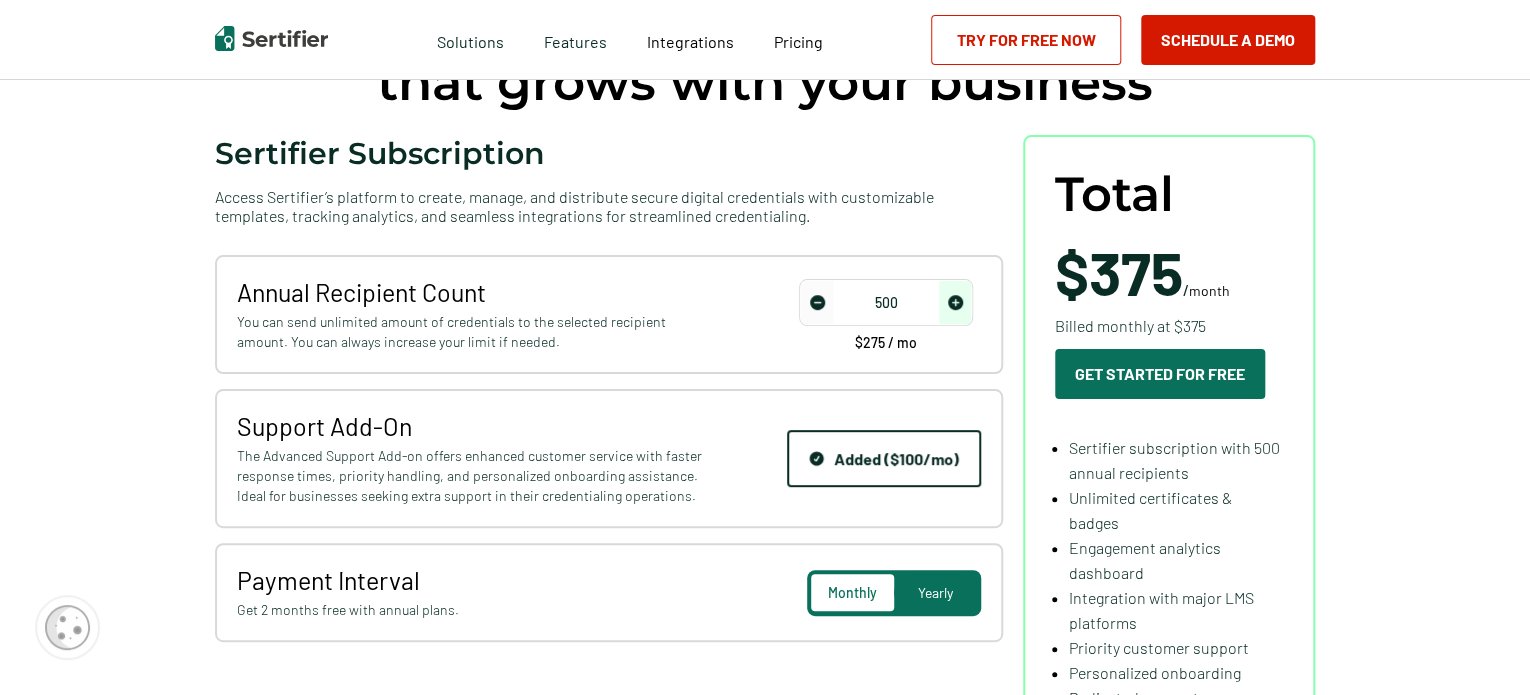 click on "Added ($100/mo)" 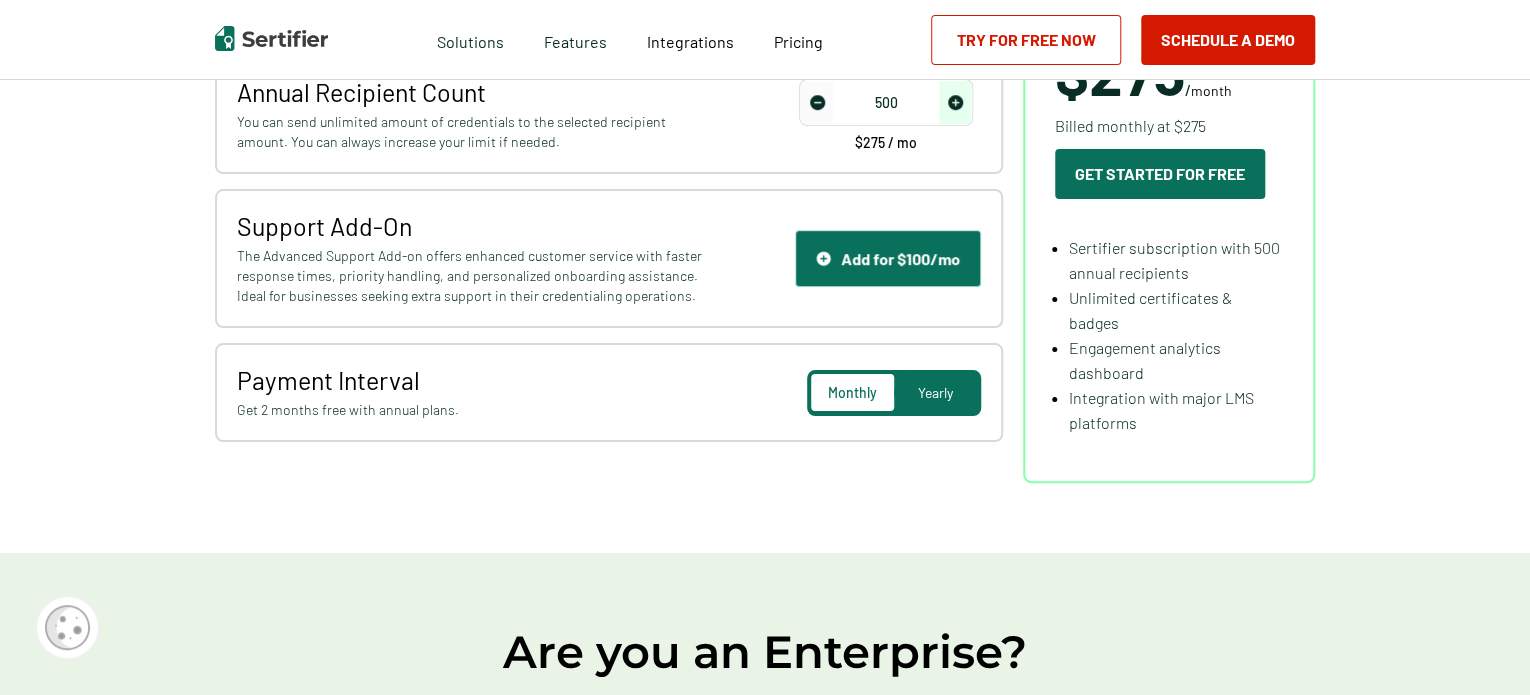 scroll, scrollTop: 0, scrollLeft: 0, axis: both 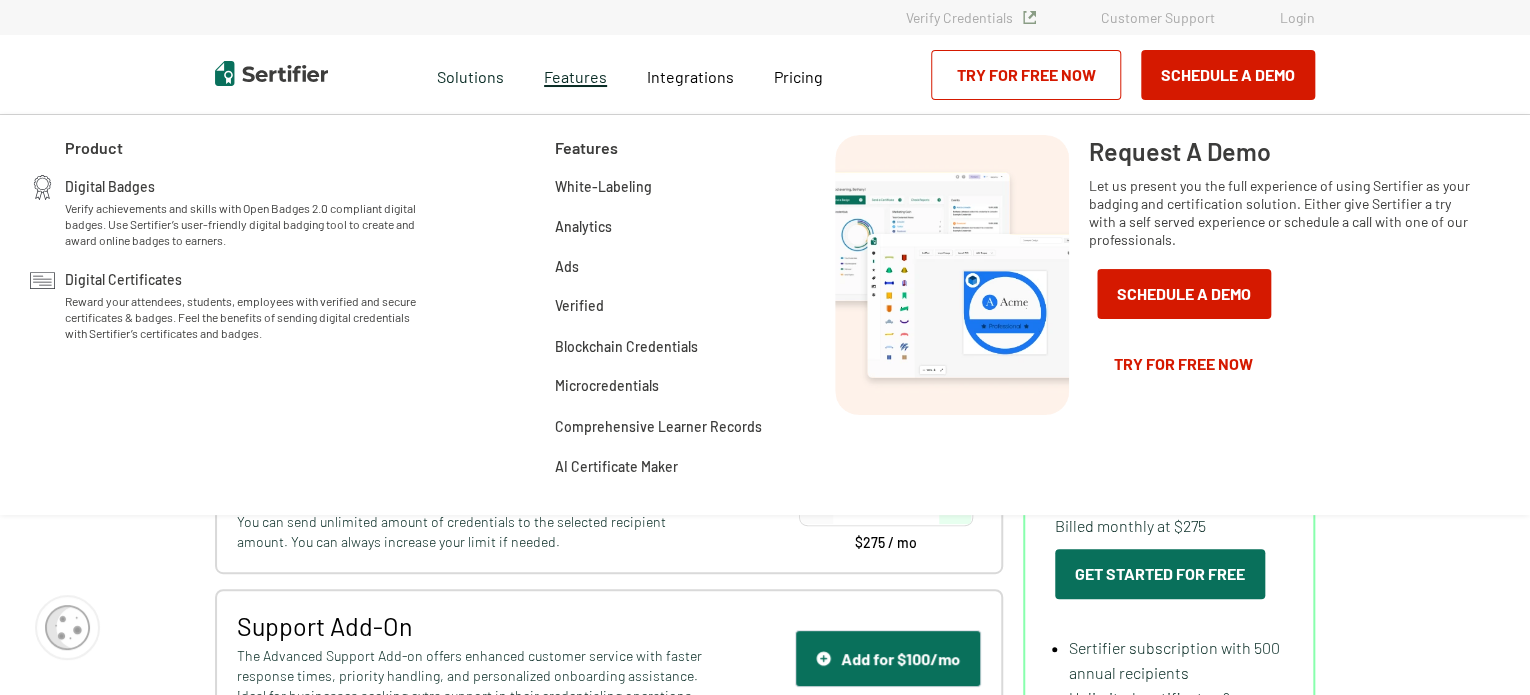 click on "Features" at bounding box center (575, 74) 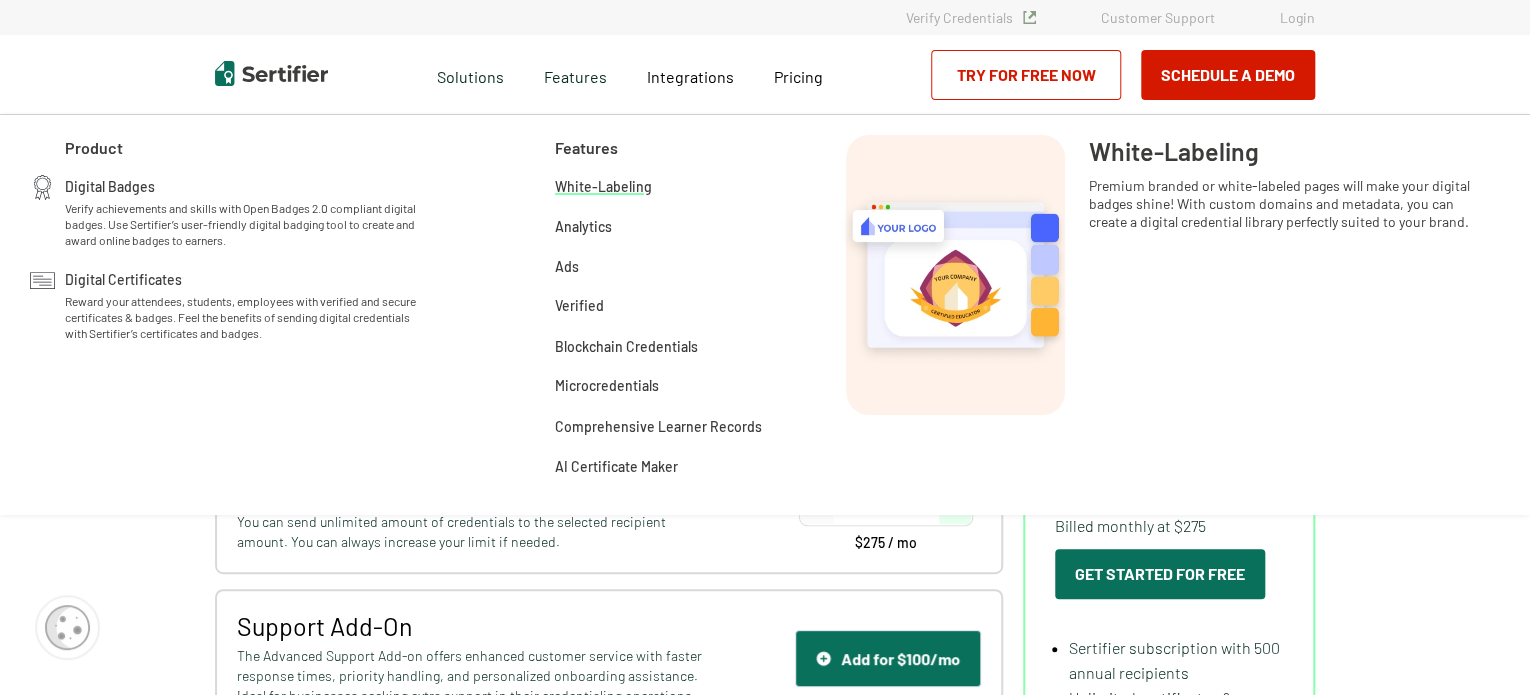 click on "White-Labeling" at bounding box center (603, 185) 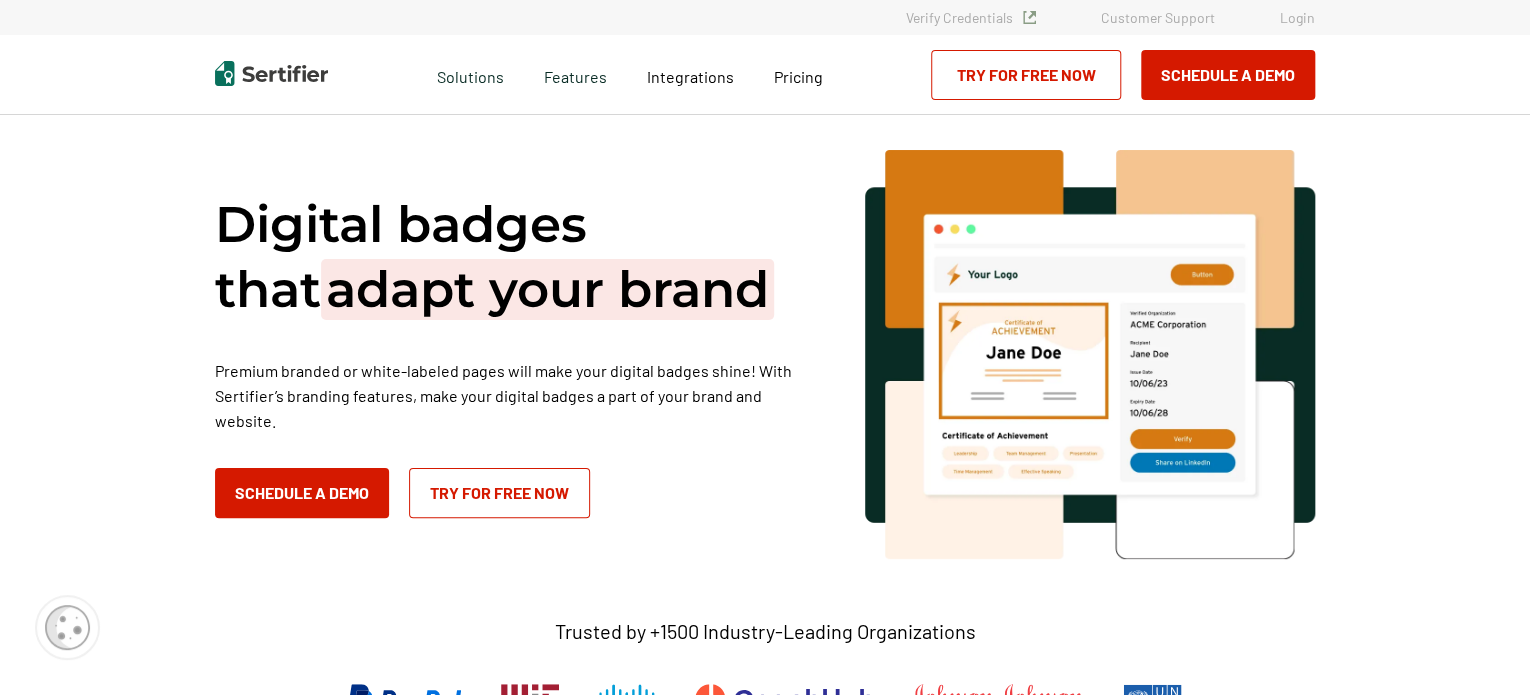 click on "Login" at bounding box center [1297, 17] 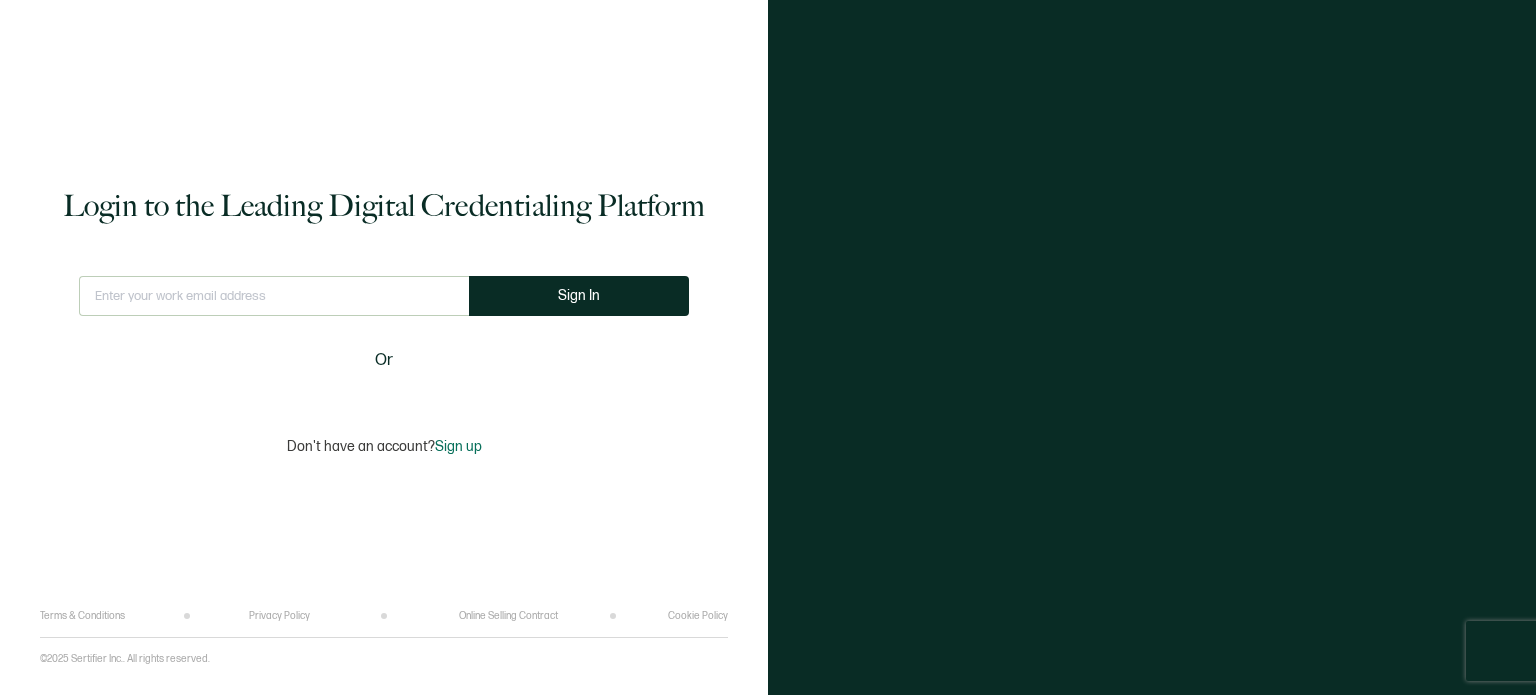 scroll, scrollTop: 0, scrollLeft: 0, axis: both 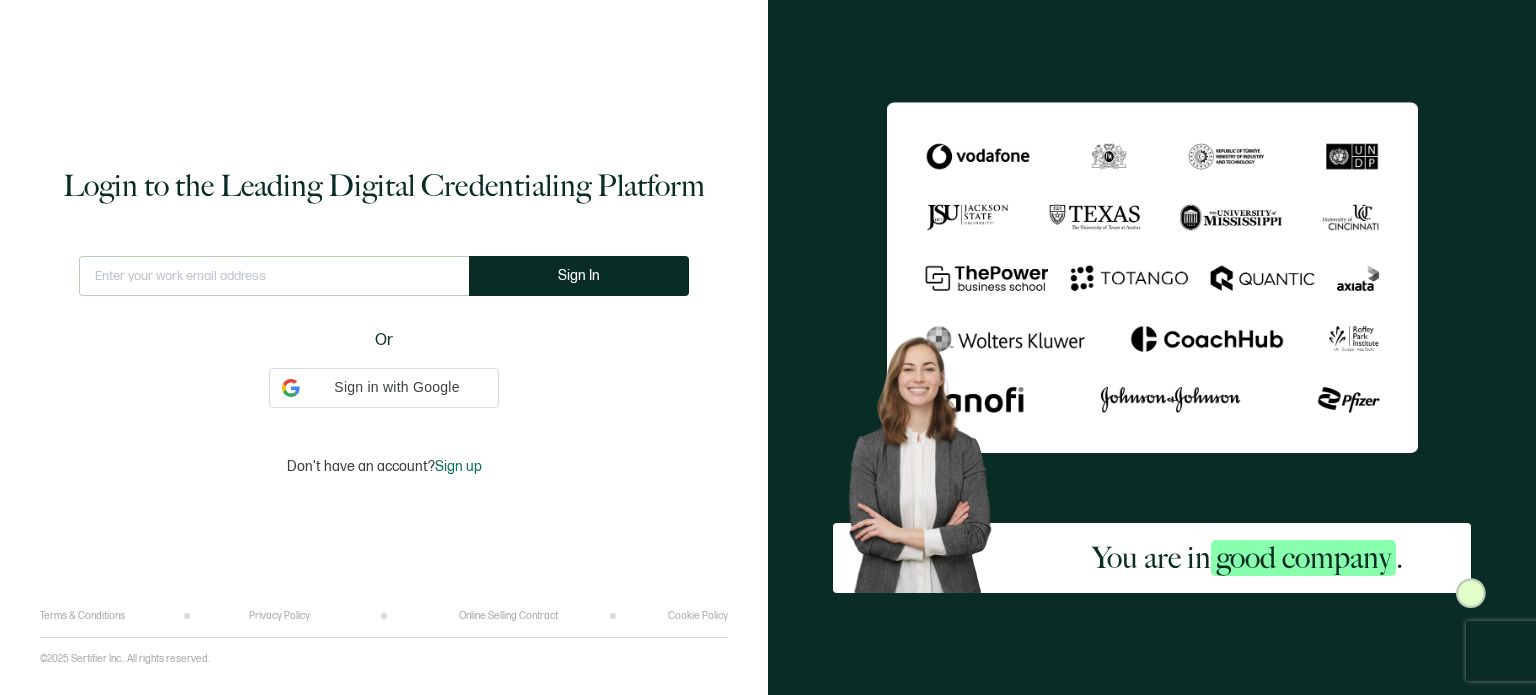 click at bounding box center (274, 276) 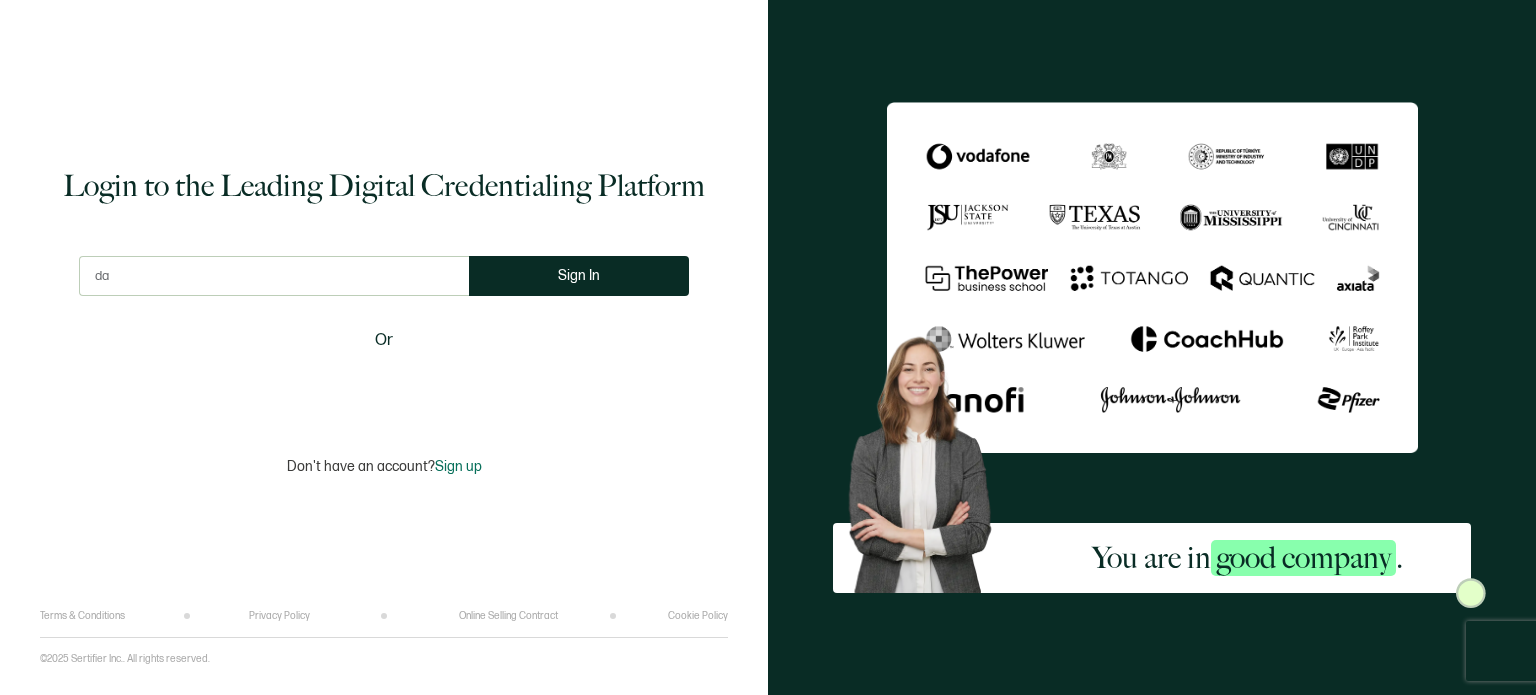 type on "d" 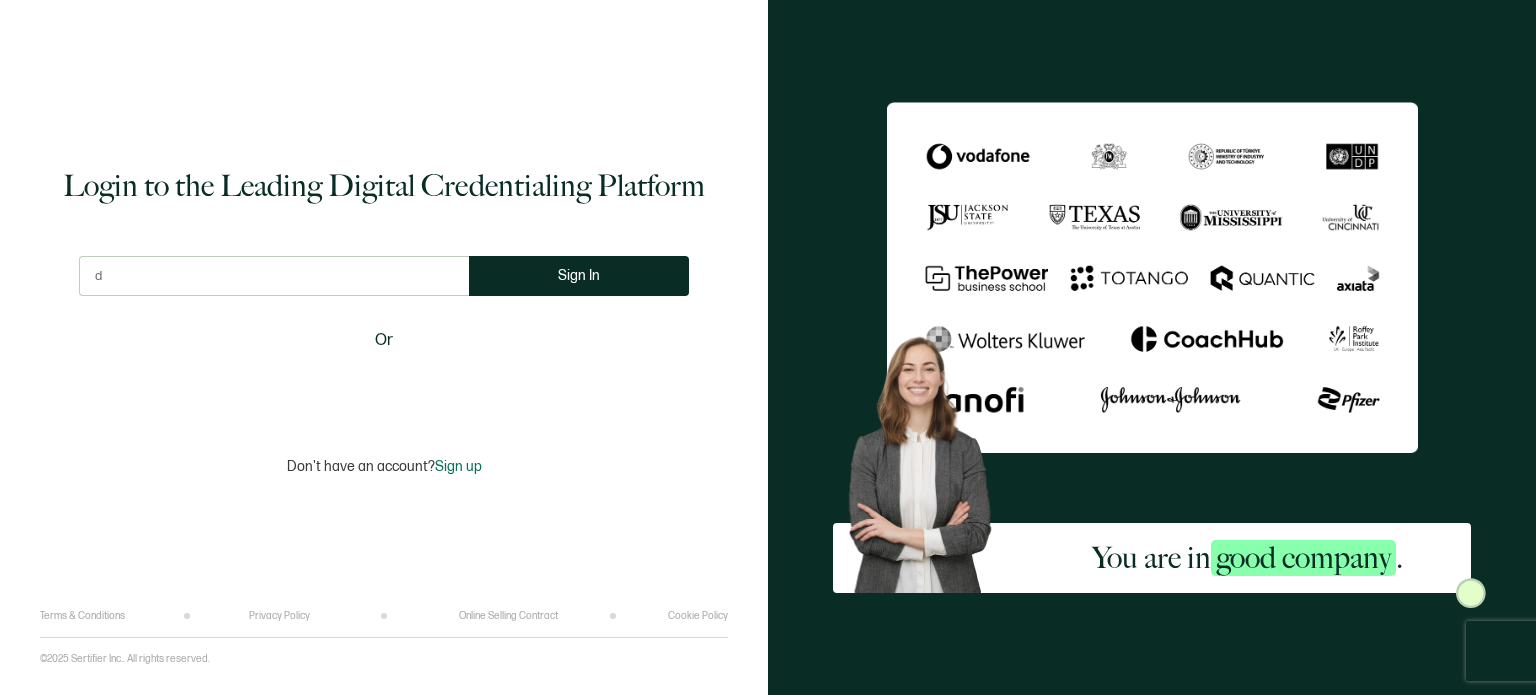 type 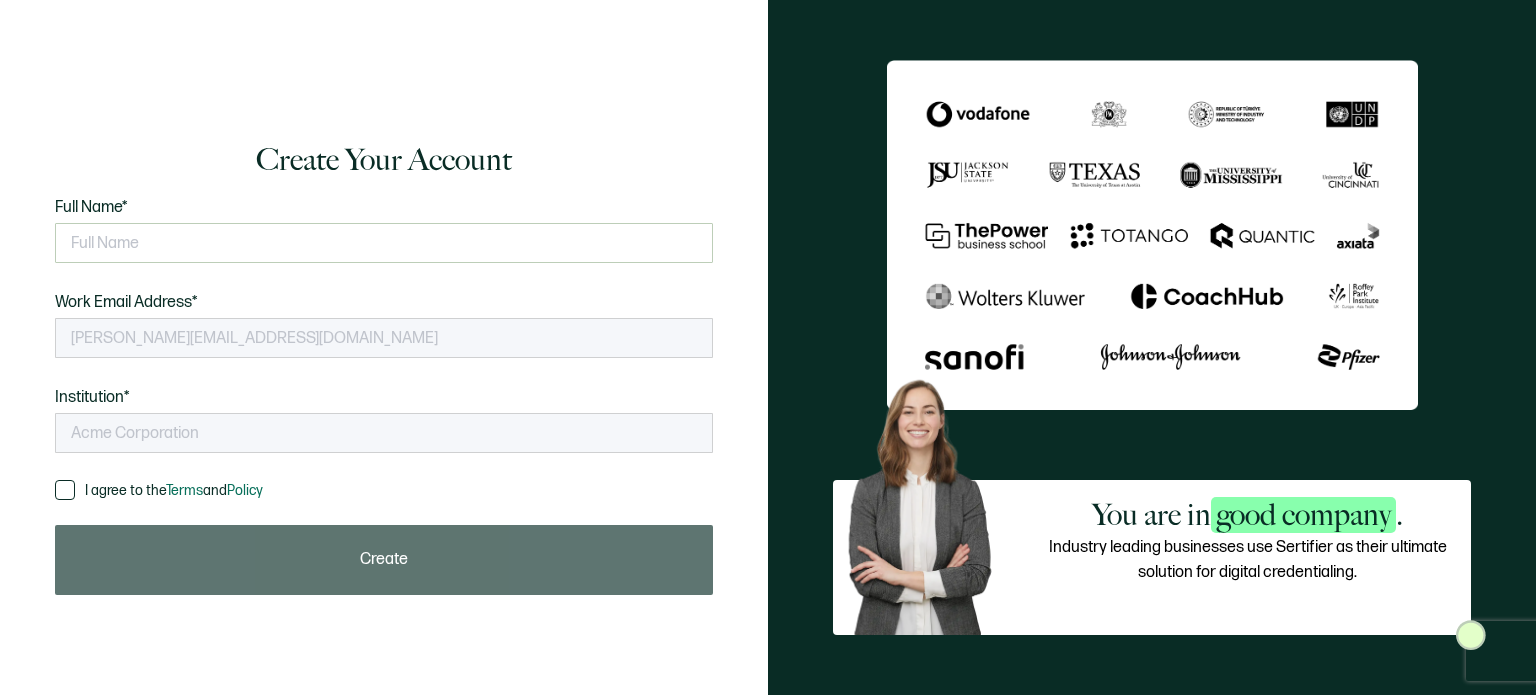 scroll, scrollTop: 0, scrollLeft: 0, axis: both 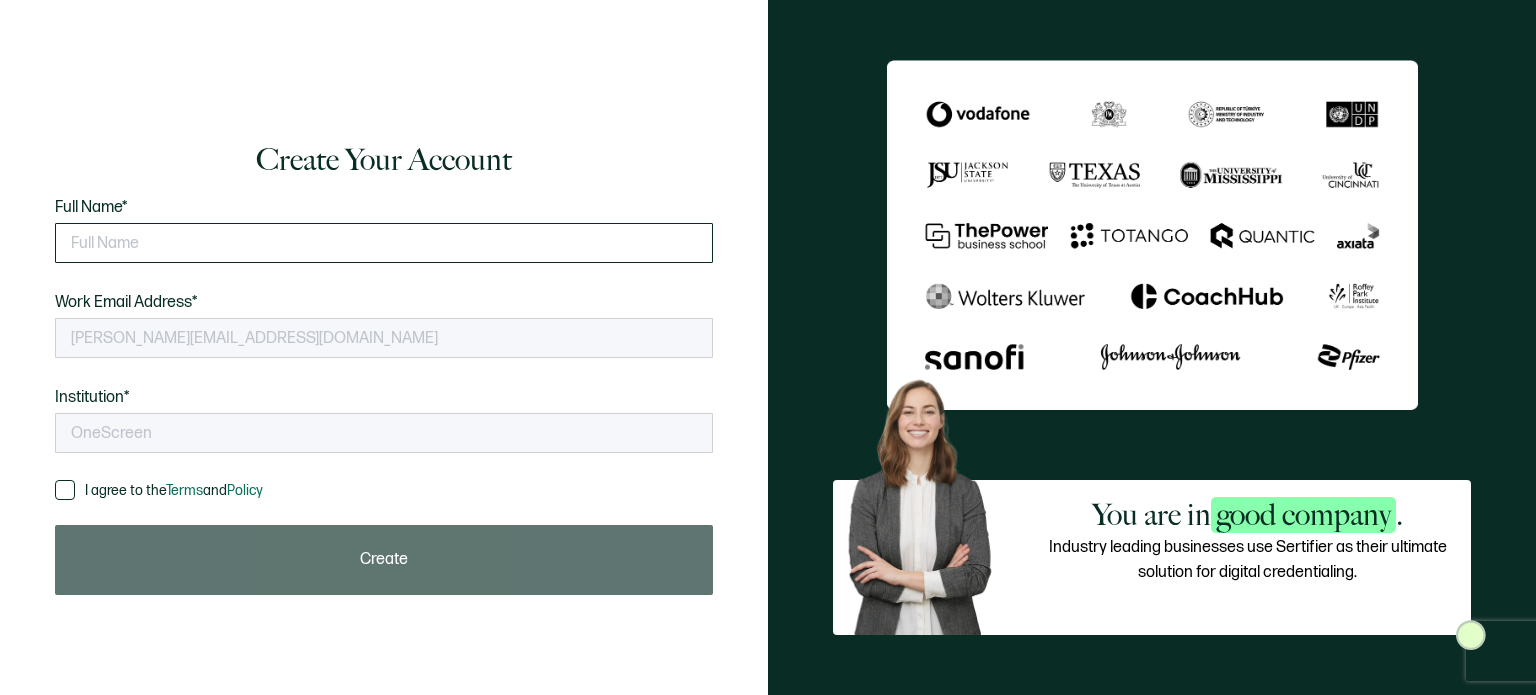click at bounding box center [384, 243] 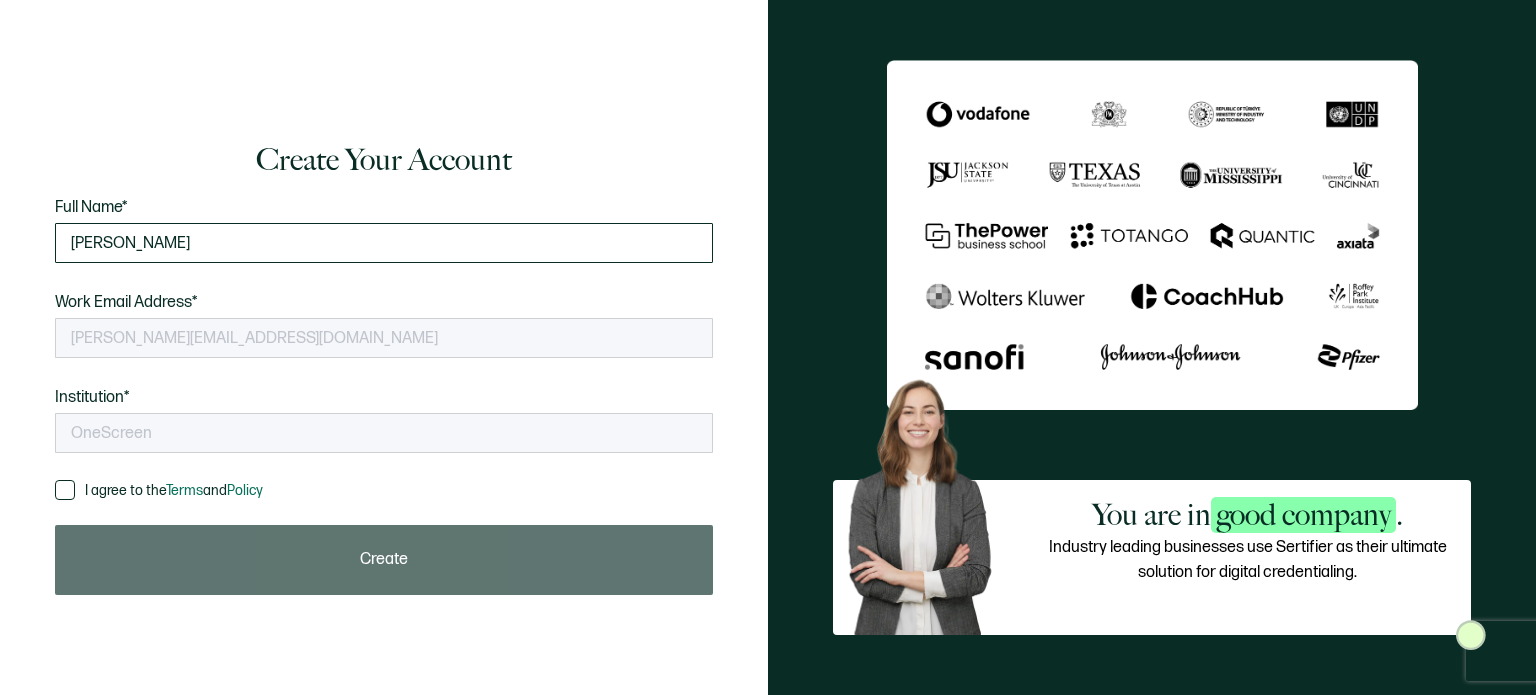 type on "Kelly Bolton" 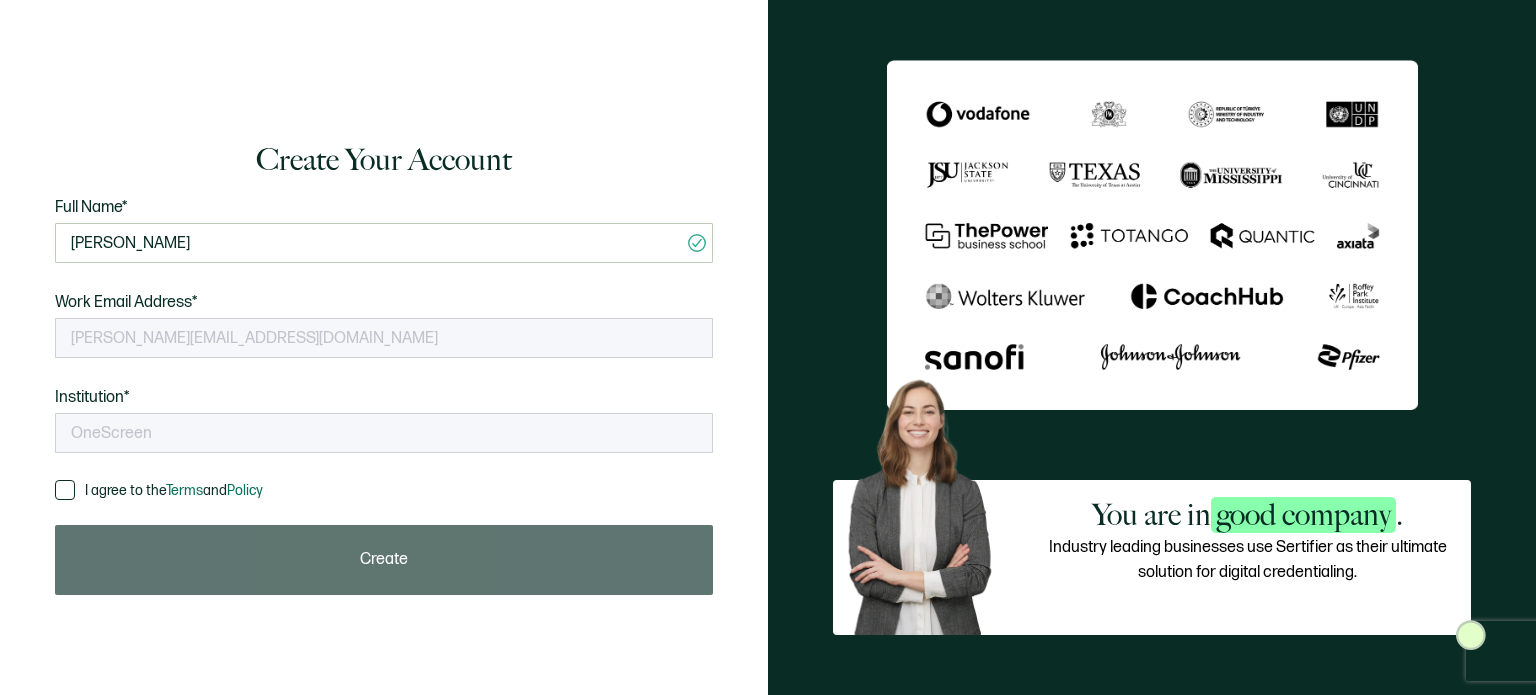 click at bounding box center [65, 490] 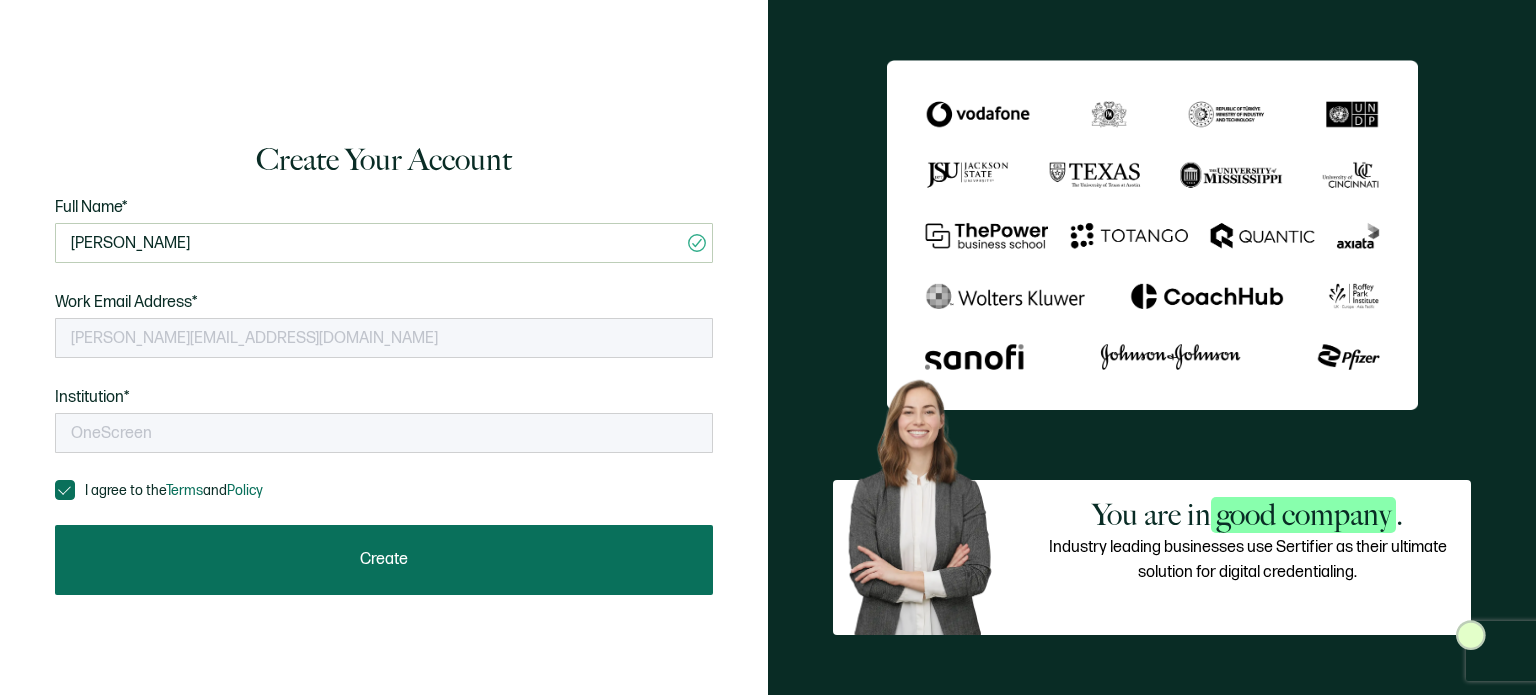 click on "Create" at bounding box center (384, 560) 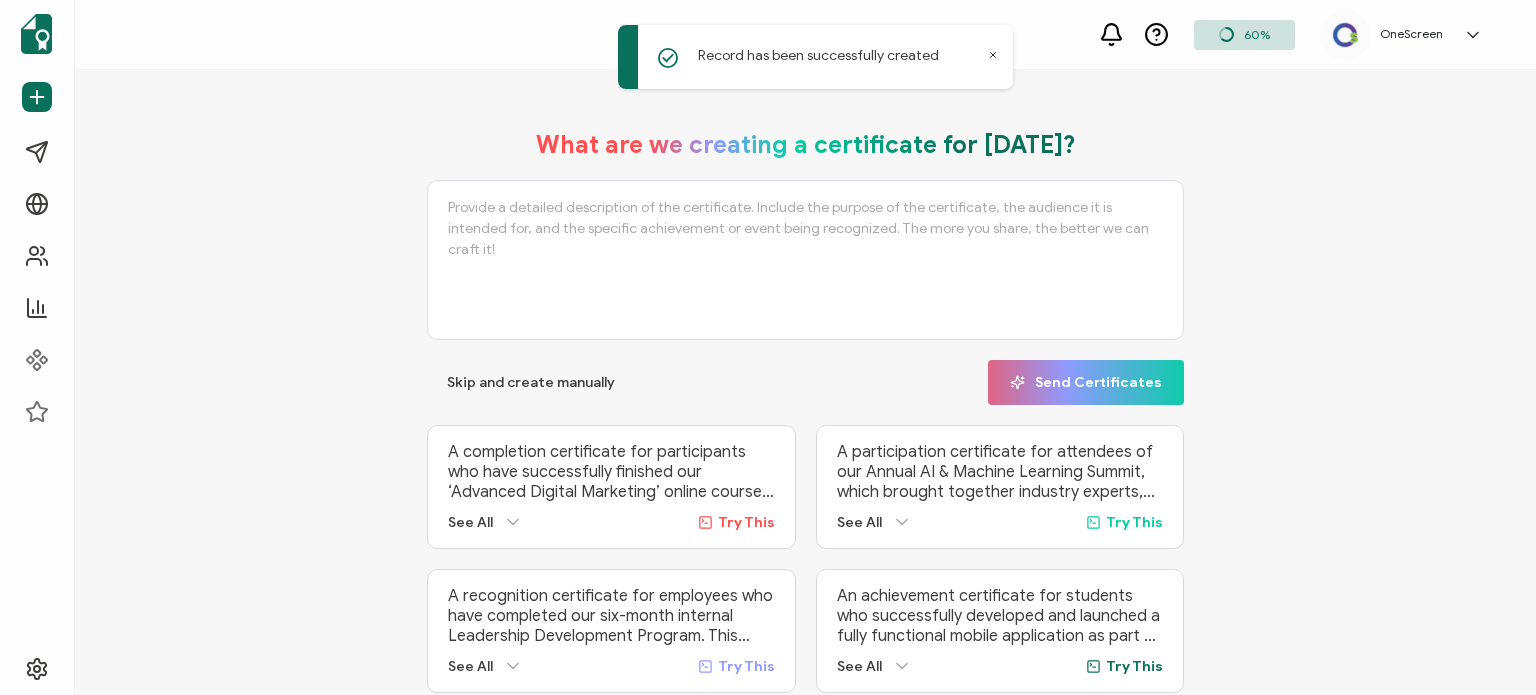 click on "OneScreen" at bounding box center (1411, 34) 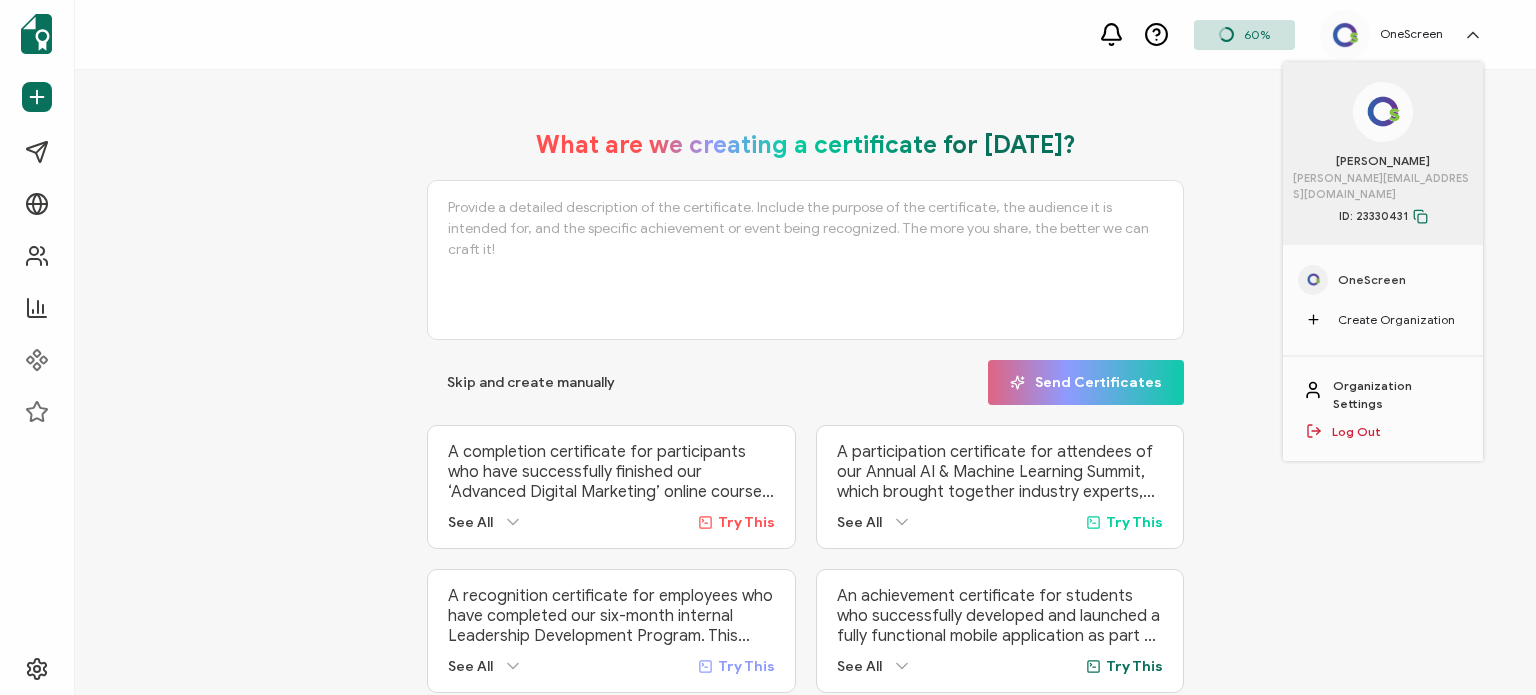 click on "OneScreen" at bounding box center [1372, 280] 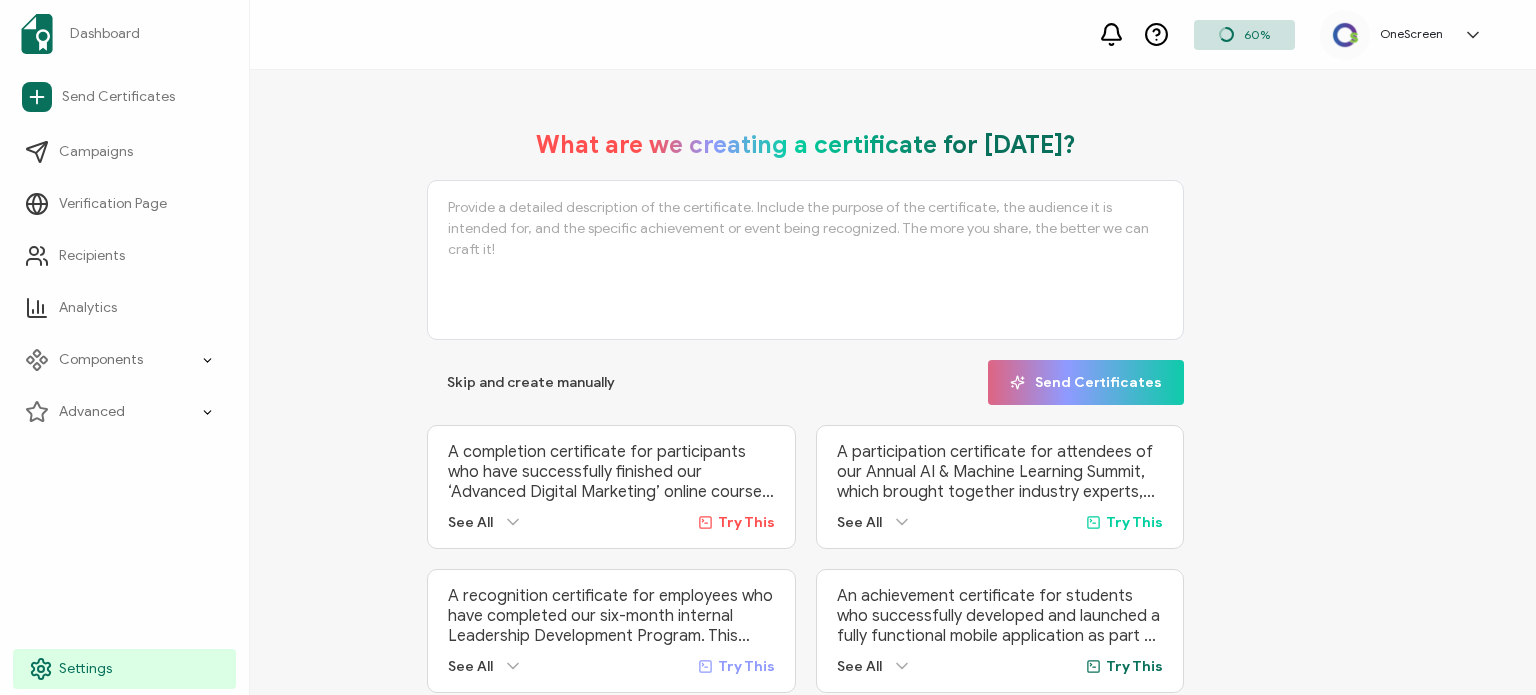 click on "Settings" at bounding box center [124, 669] 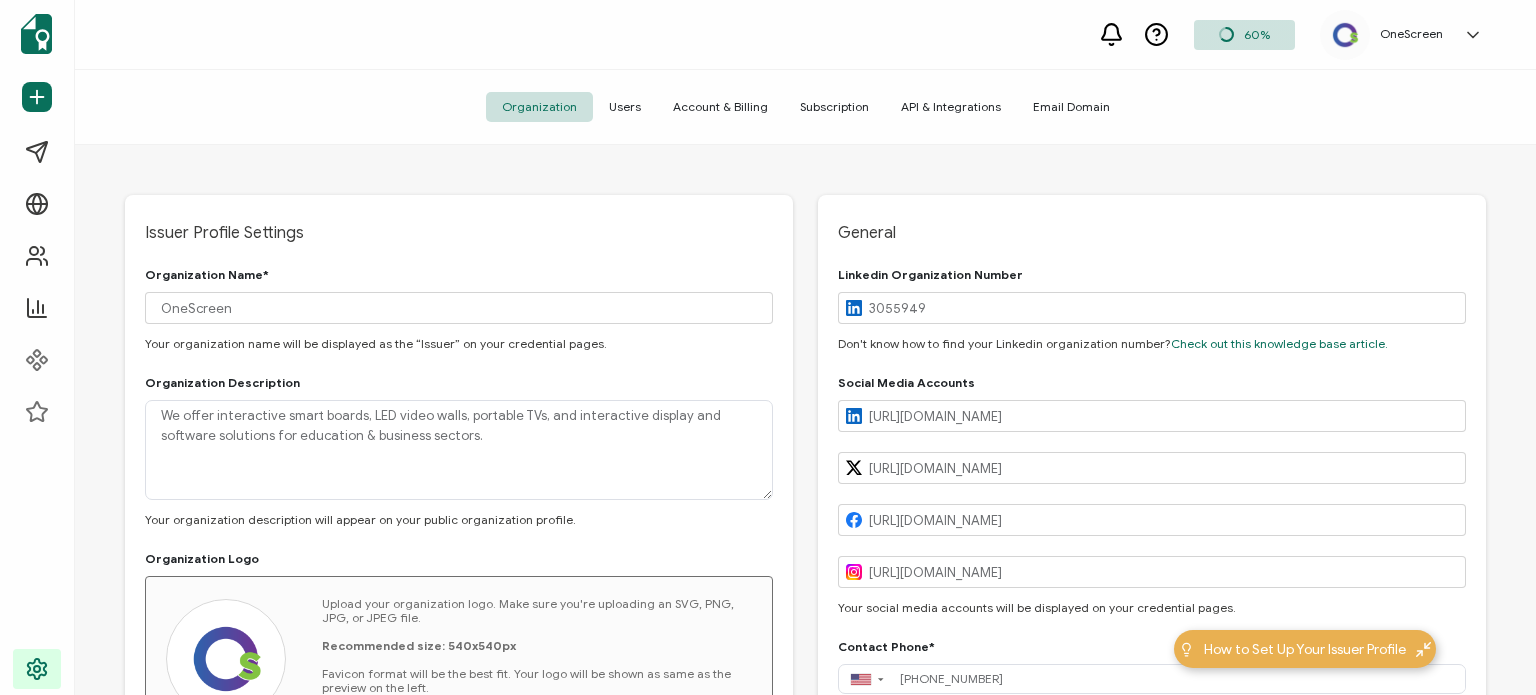 type on "California" 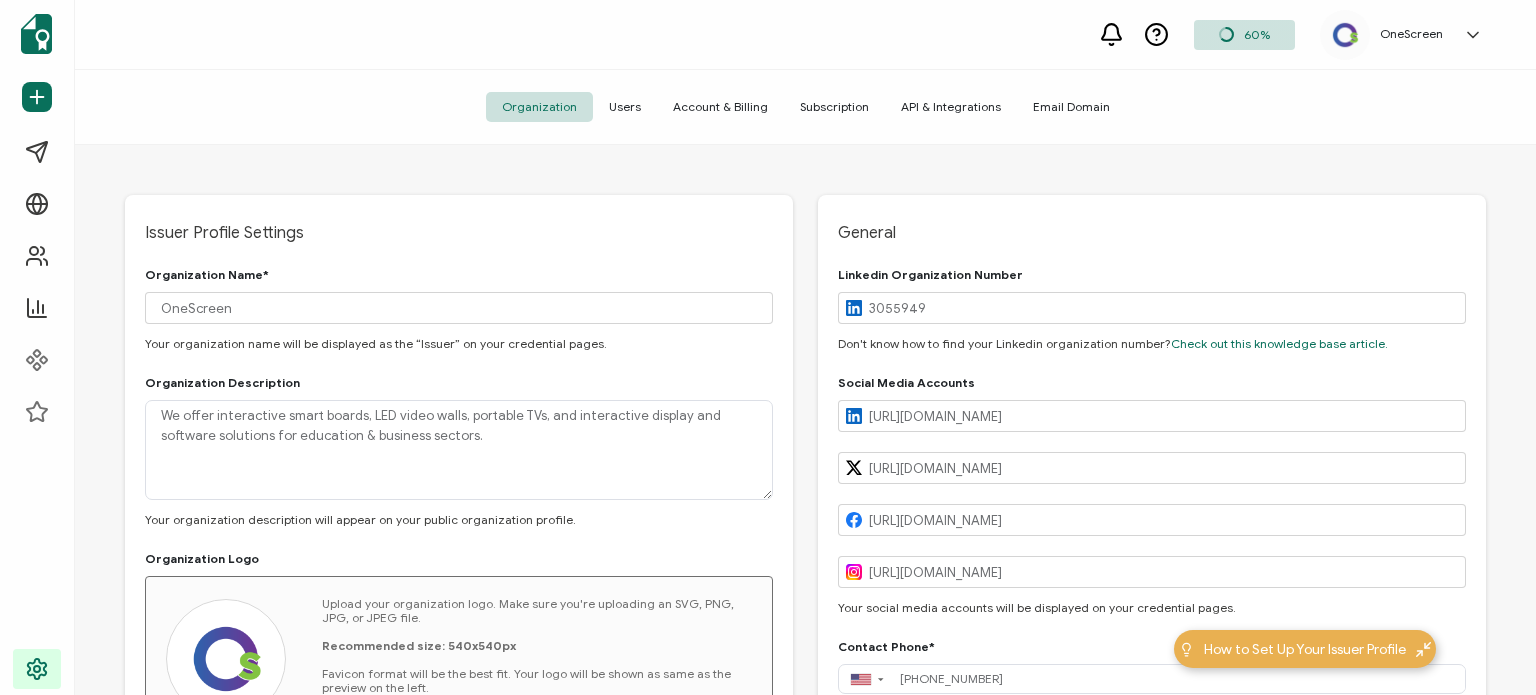 click on "Account & Billing" at bounding box center (720, 107) 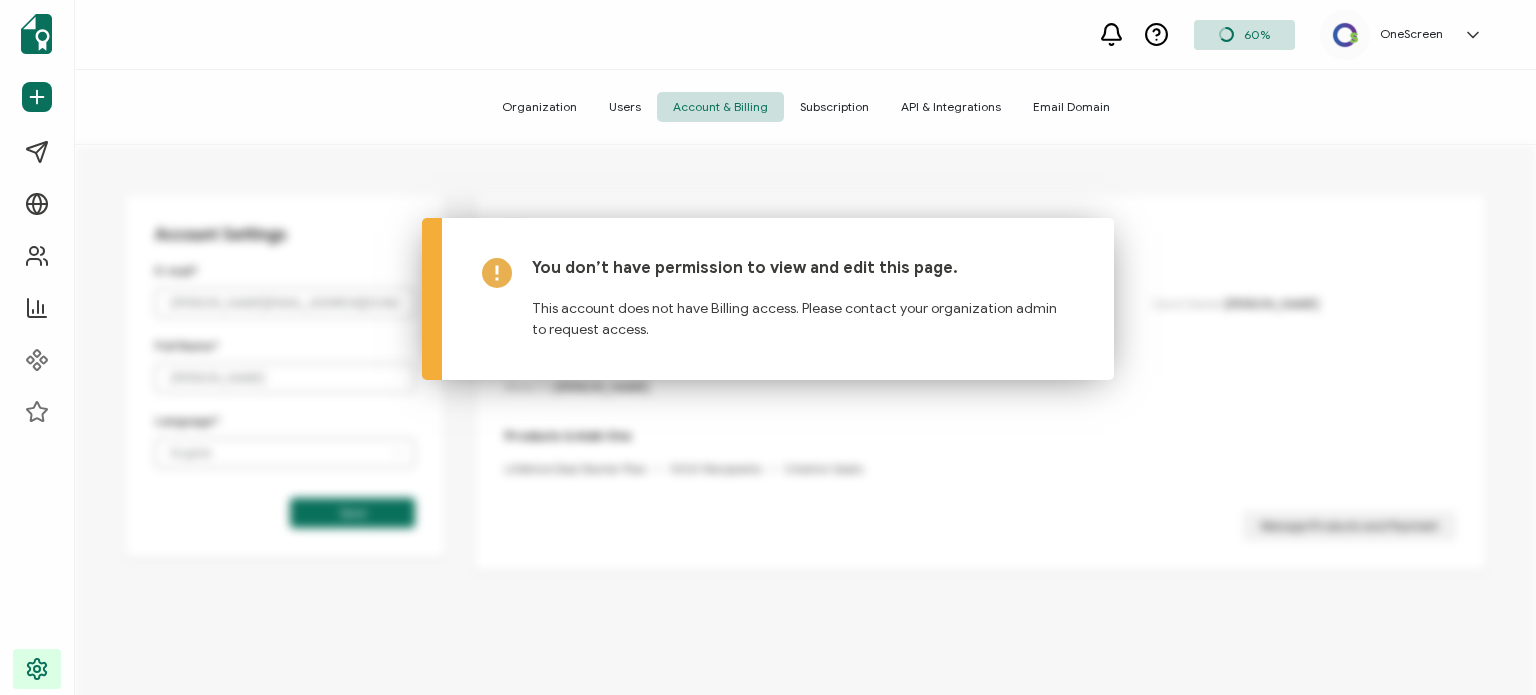 click on "You don’t have permission to view and edit this page." at bounding box center [802, 268] 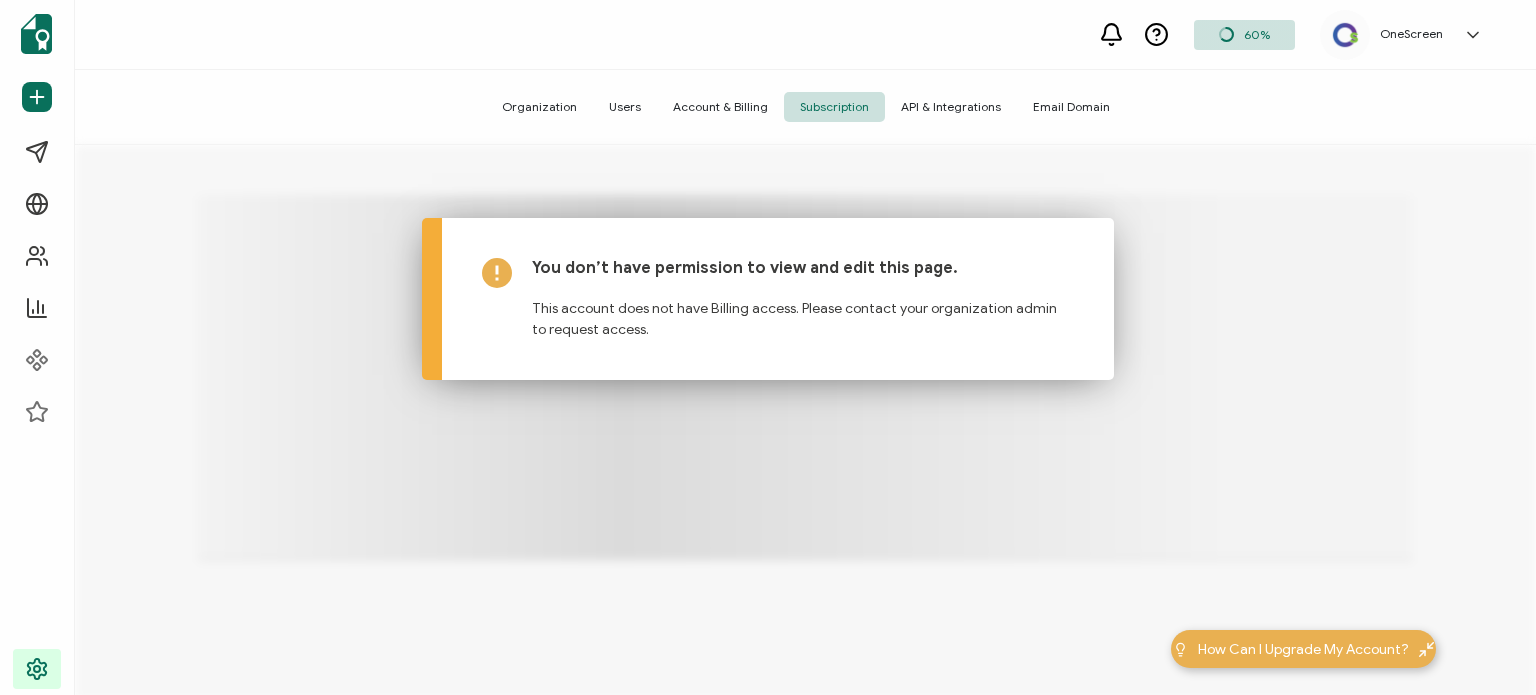 click on "API & Integrations" at bounding box center [951, 107] 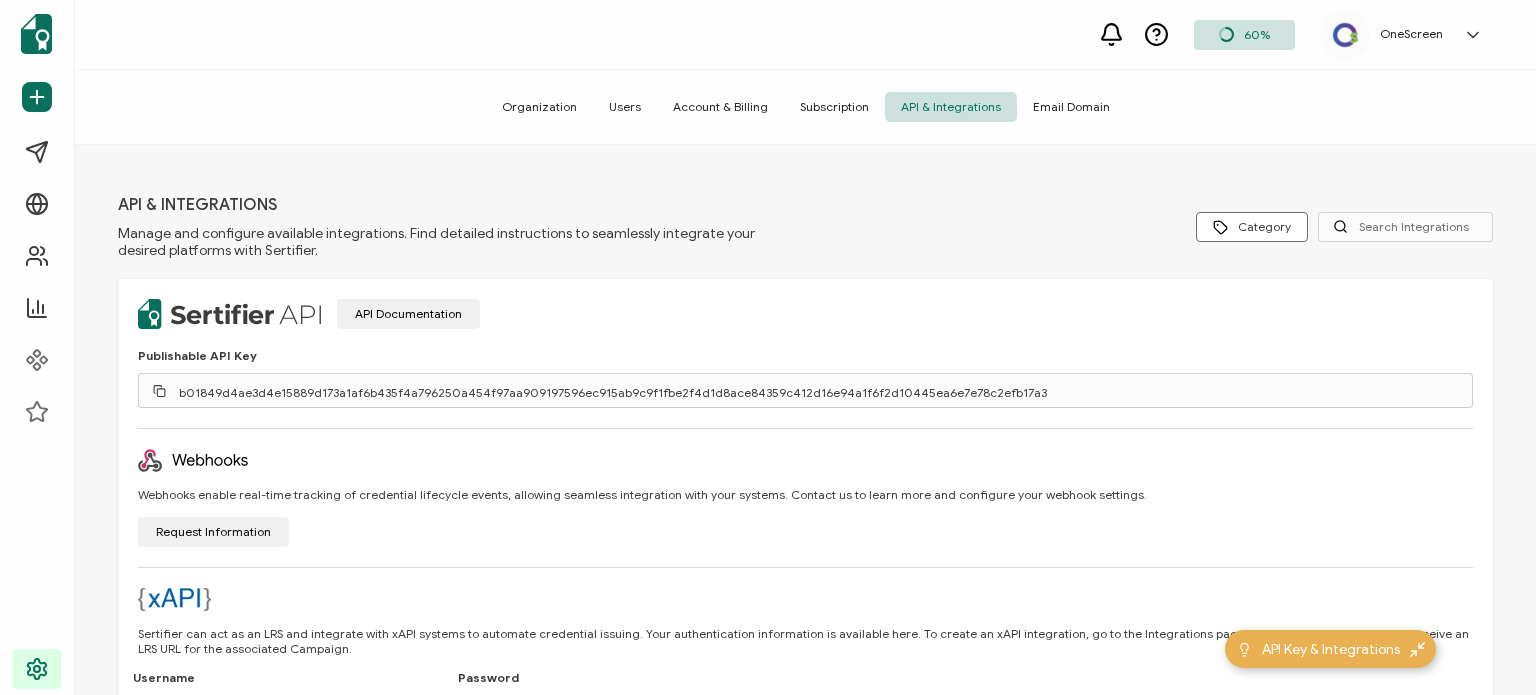 click on "Subscription" at bounding box center (834, 107) 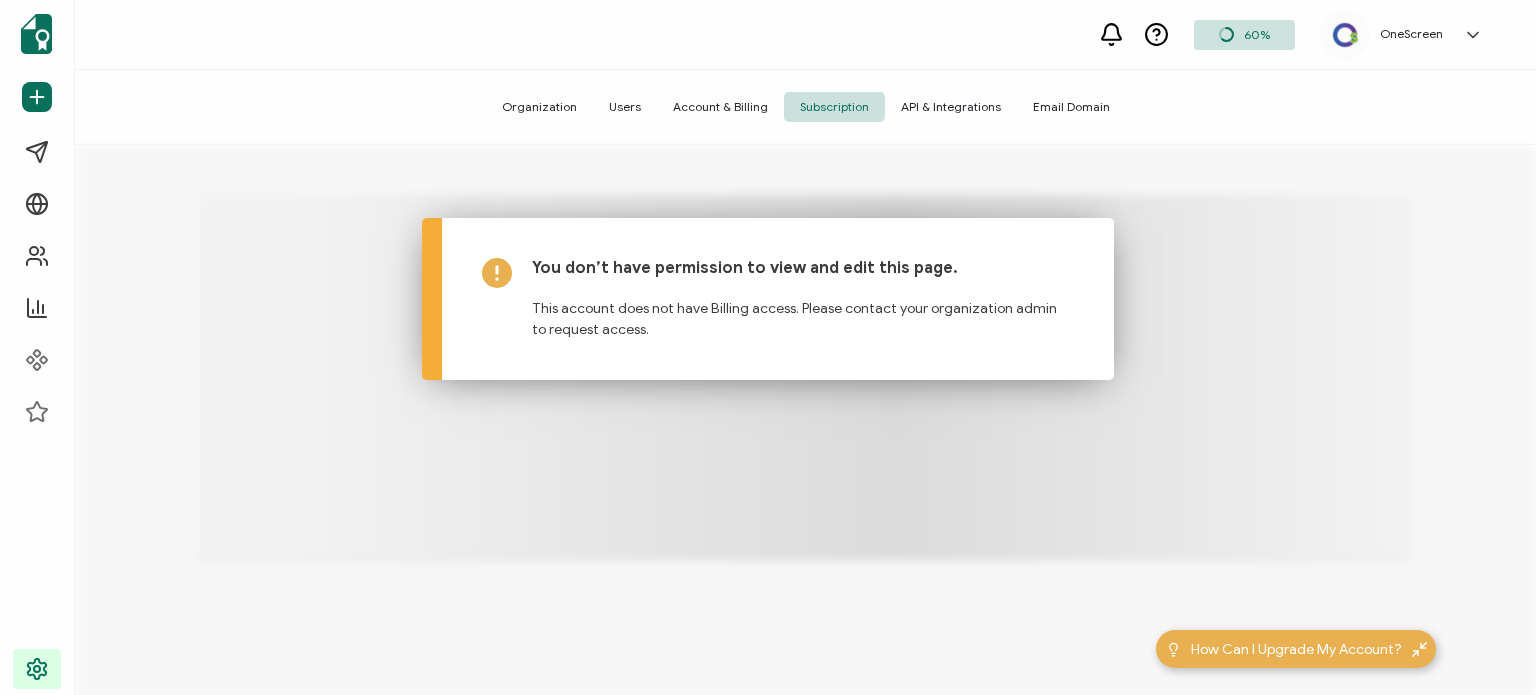 click on "60%
OneScreen
Kelly Bolton
kelly@onescreensolutions.com
ID:
23330431
OneScreen
Create Organization
Organization Settings
Log Out" at bounding box center [805, 35] 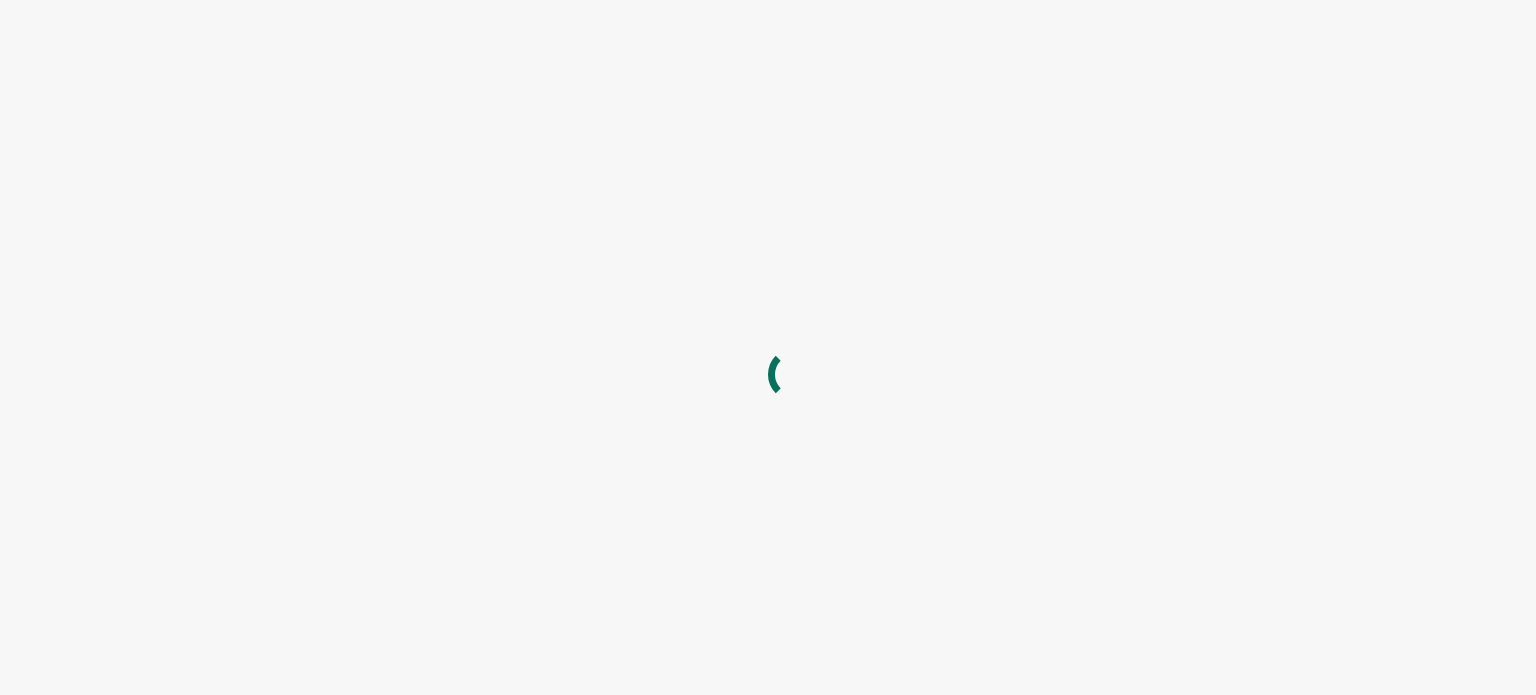 scroll, scrollTop: 0, scrollLeft: 0, axis: both 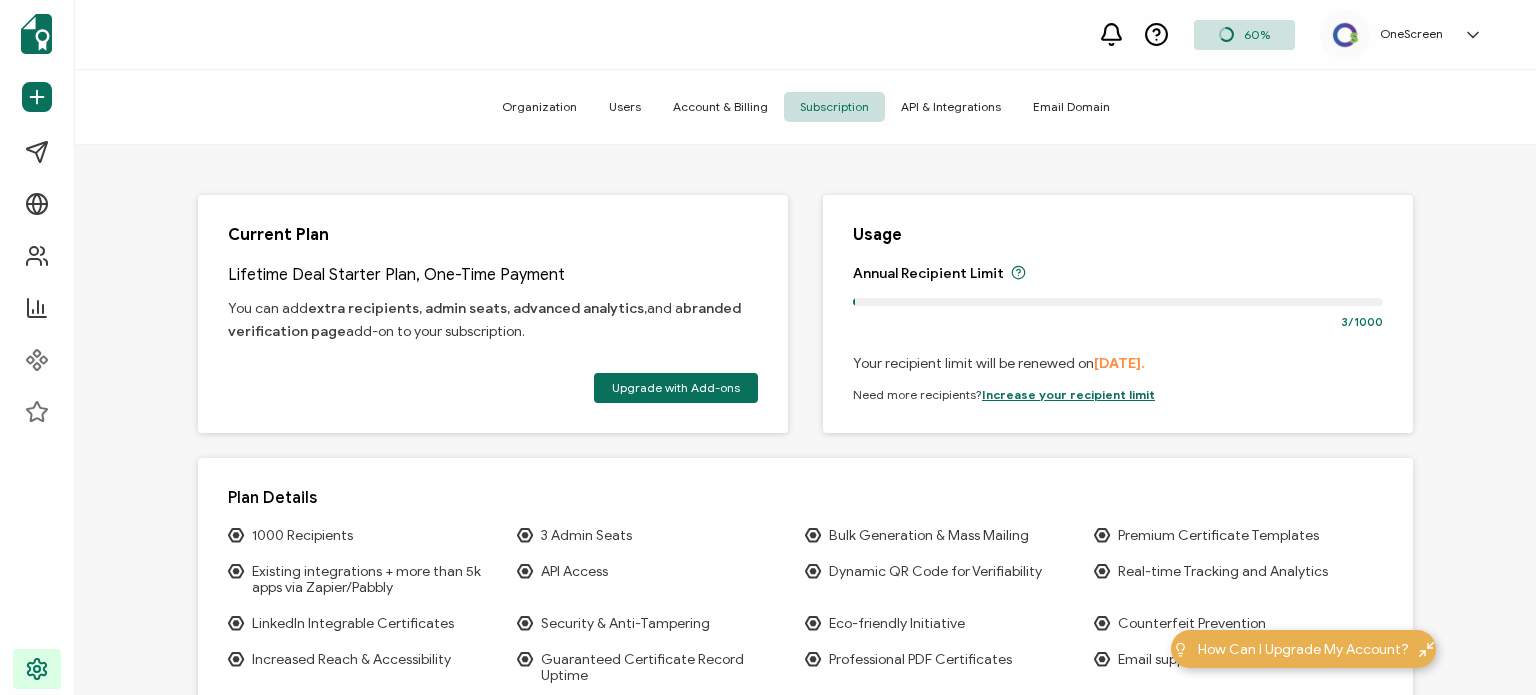 click on "Account & Billing" at bounding box center [720, 107] 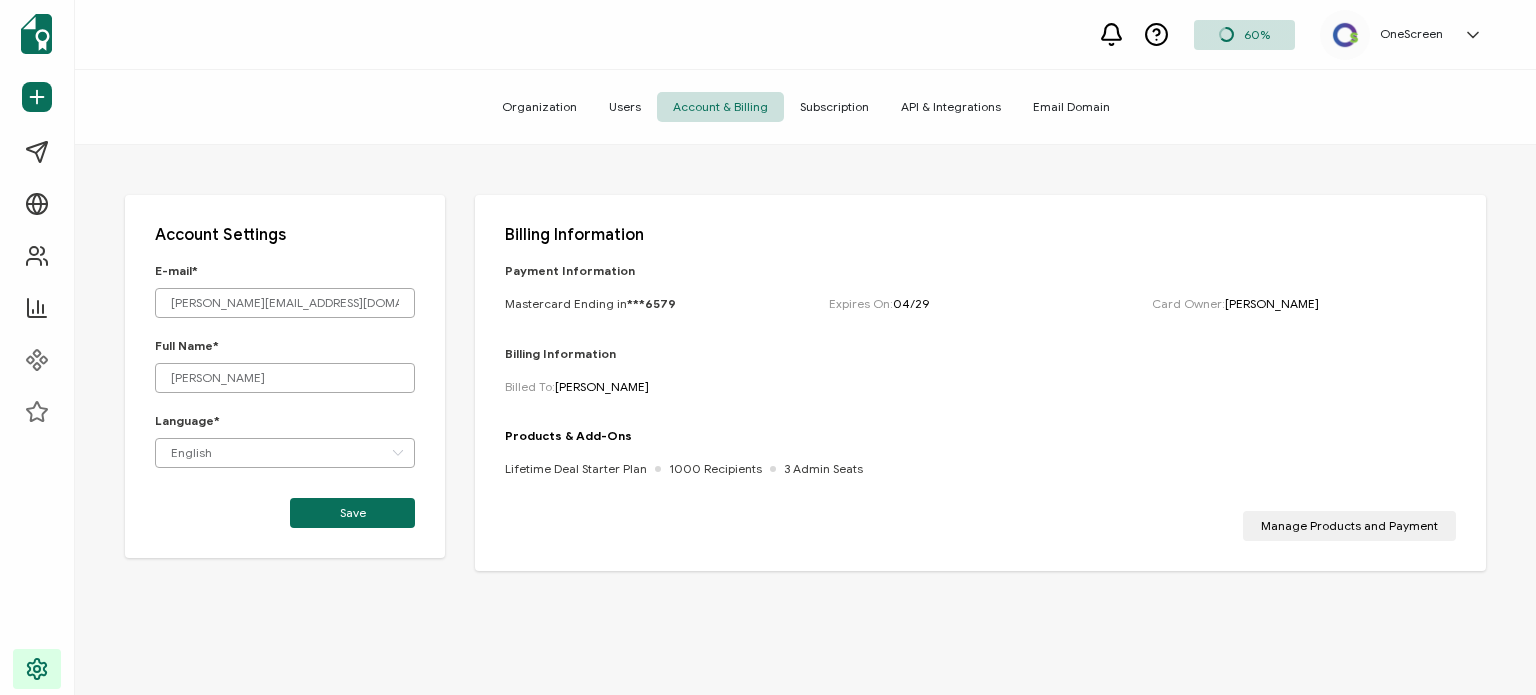 click on "Users" at bounding box center [625, 107] 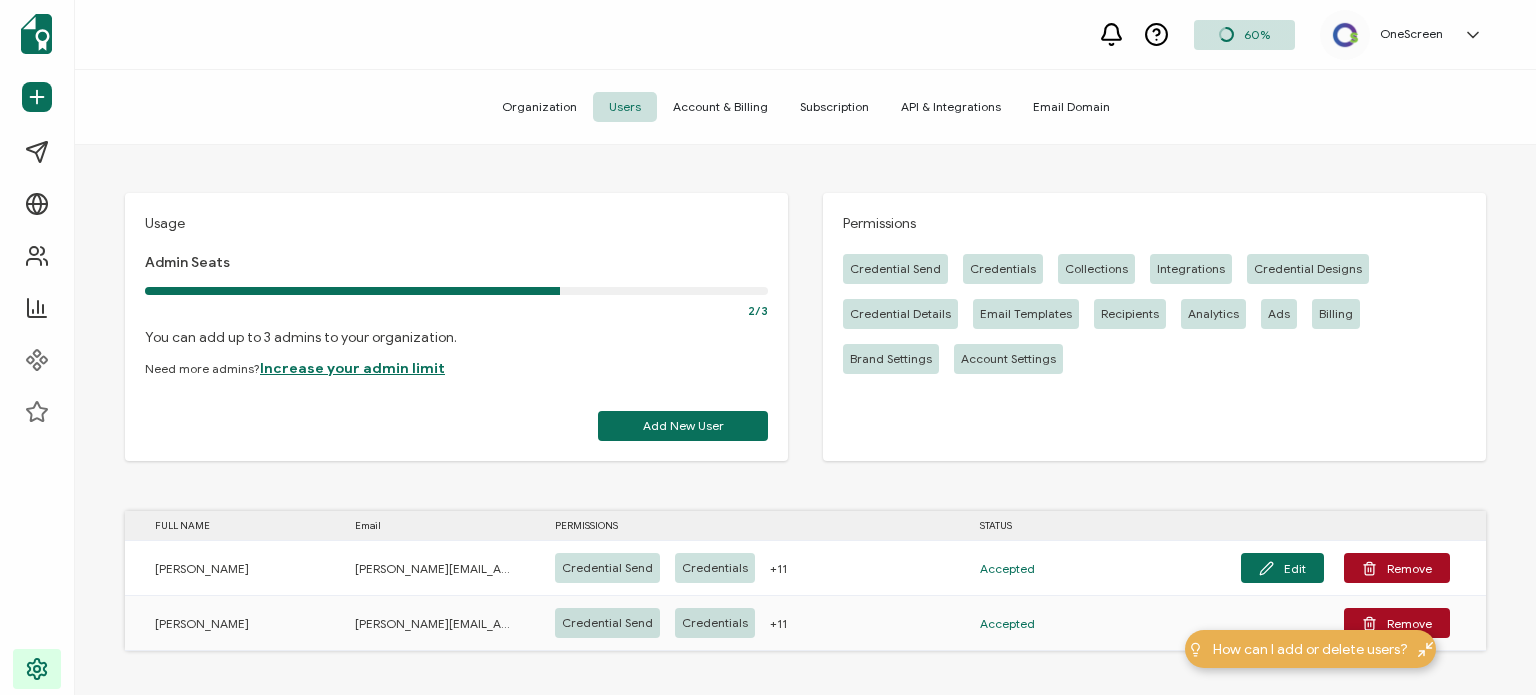 scroll, scrollTop: 3, scrollLeft: 0, axis: vertical 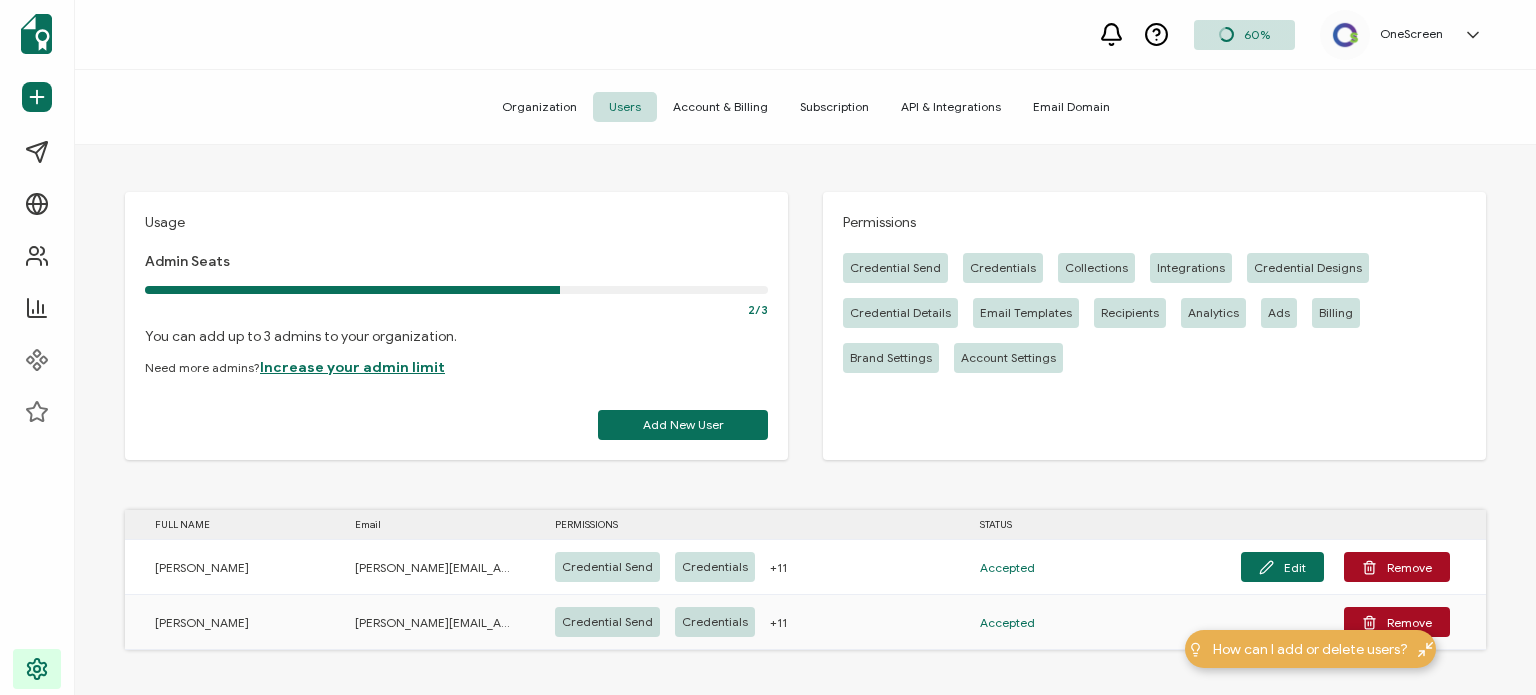 click on "Subscription" at bounding box center [834, 107] 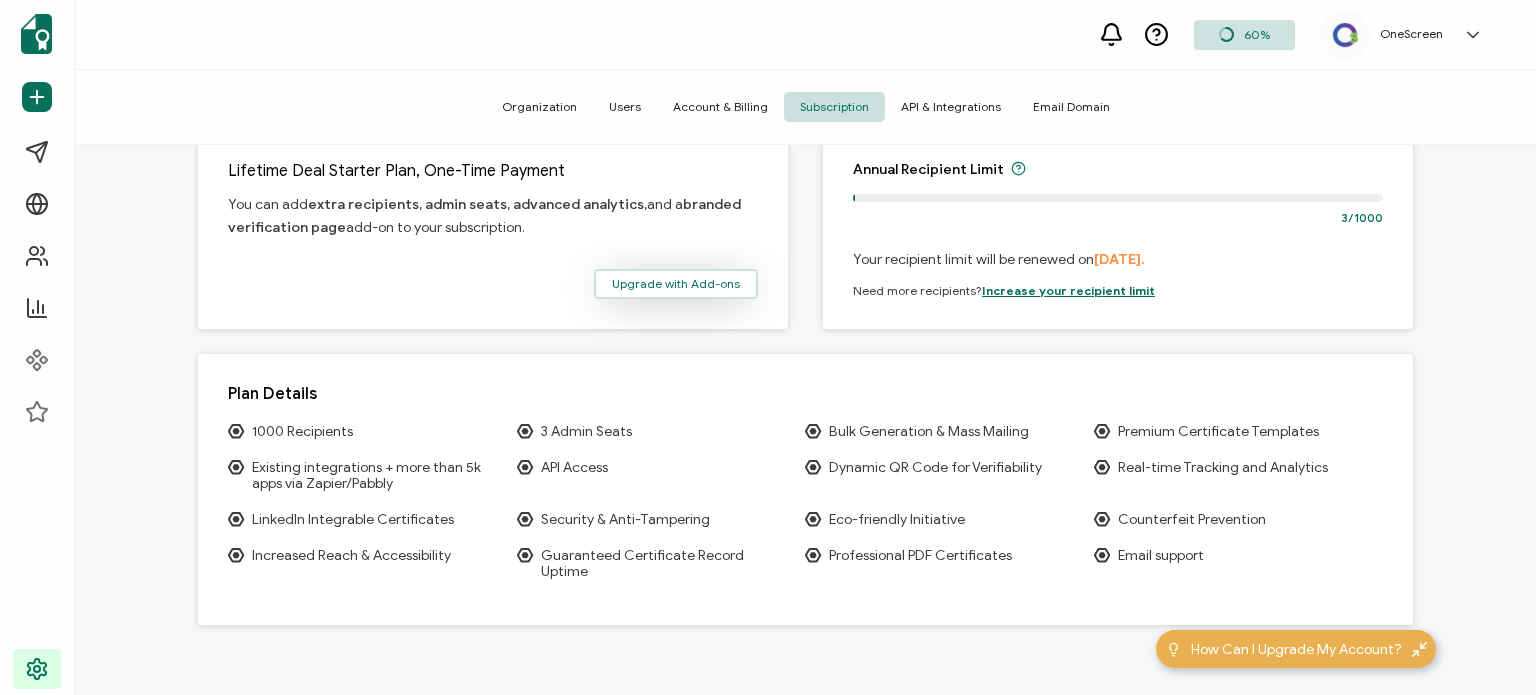 scroll, scrollTop: 112, scrollLeft: 0, axis: vertical 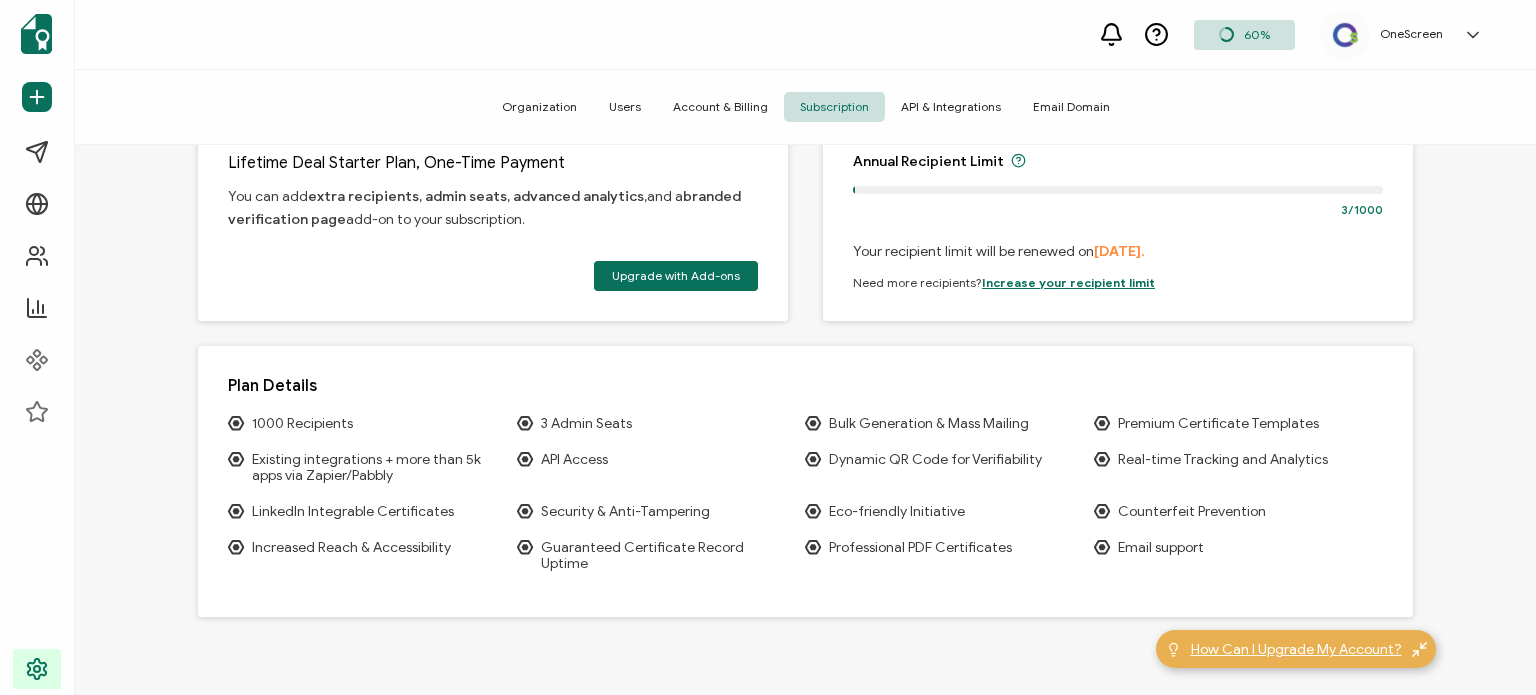 click on "How Can I Upgrade My Account?" at bounding box center (1296, 649) 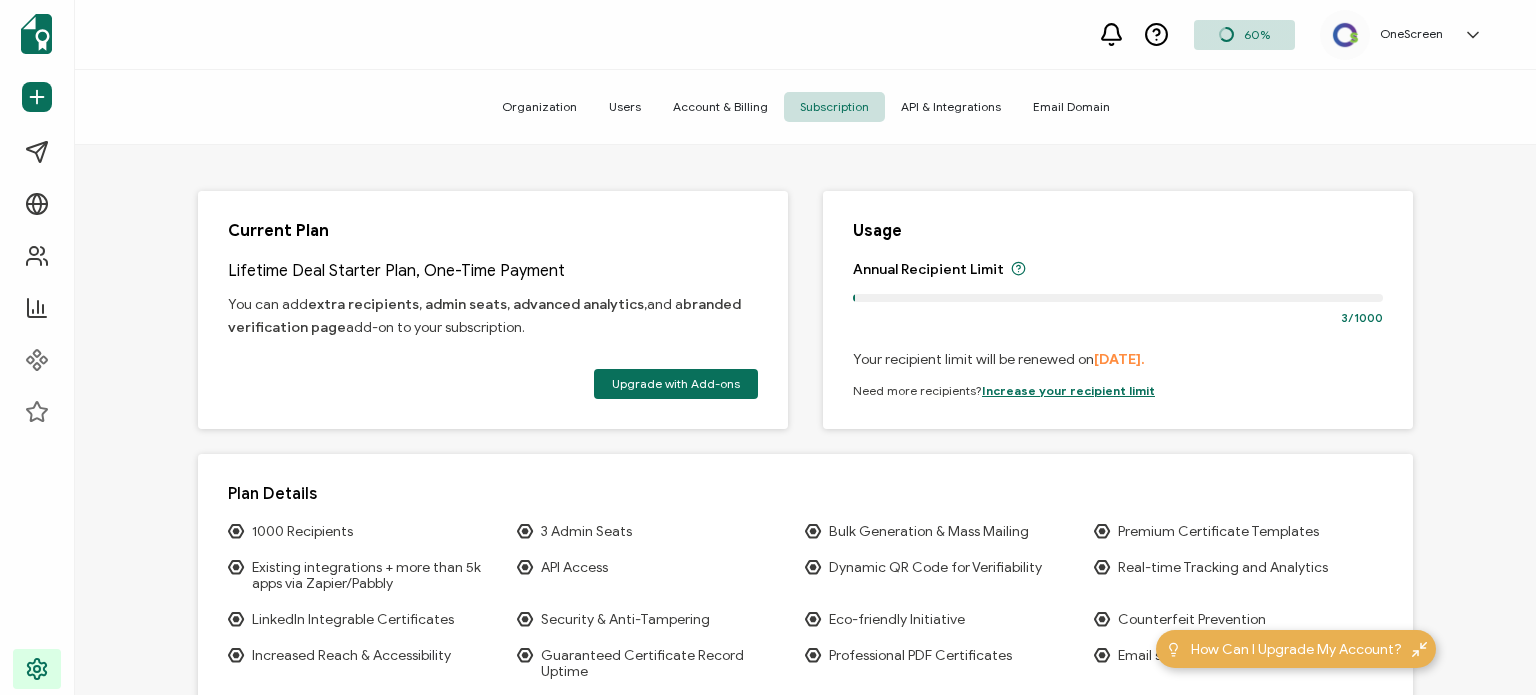 scroll, scrollTop: 0, scrollLeft: 0, axis: both 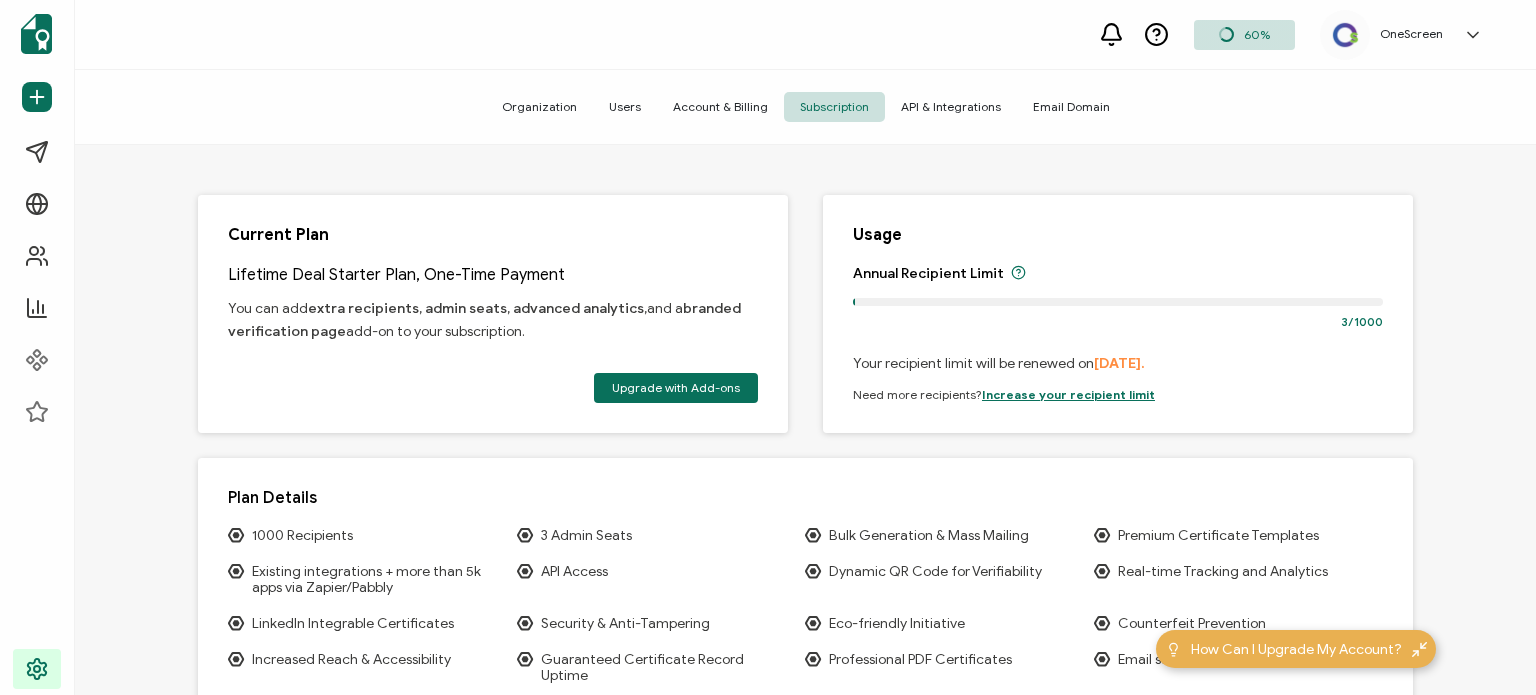 click on "60%" at bounding box center (1257, 34) 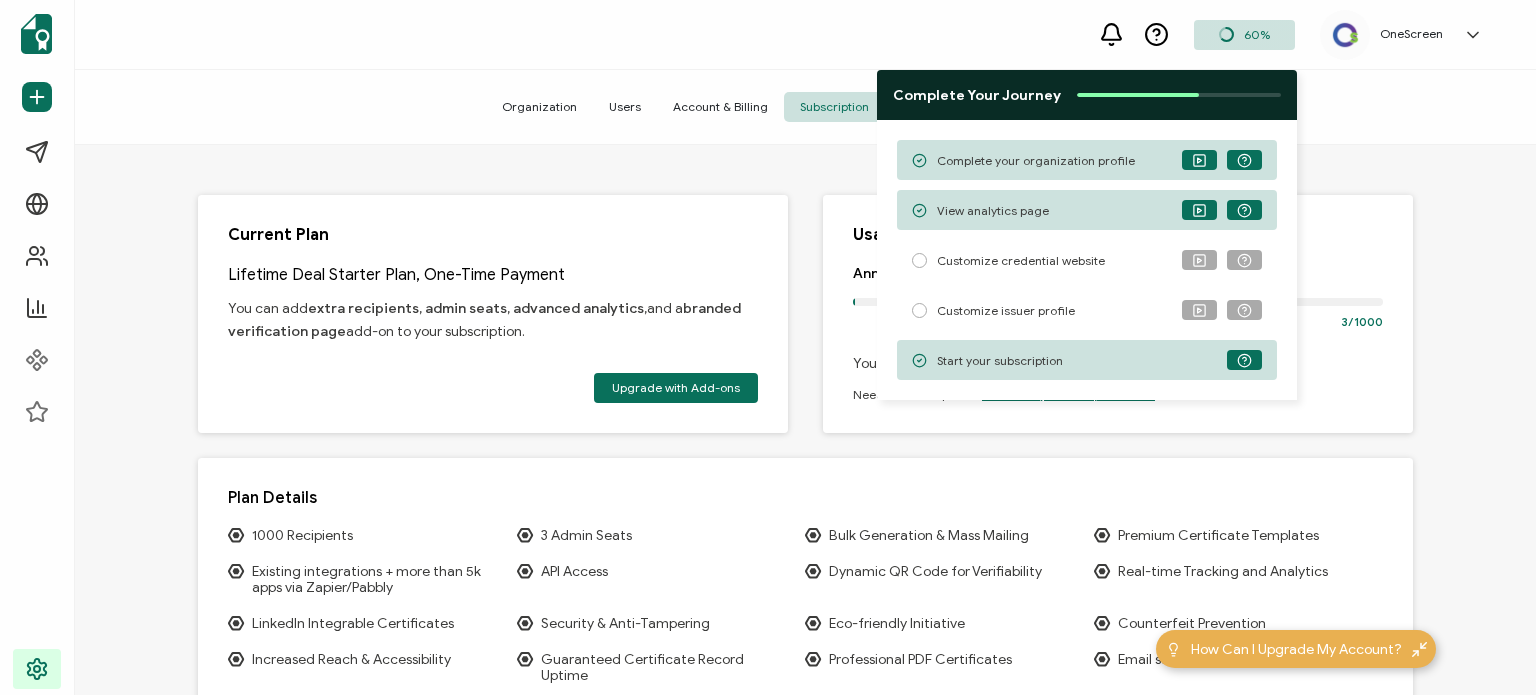 click on "Current Plan
Lifetime Deal Starter Plan, One-Time Payment   You can add  extra recipients, admin seats, advanced analytics,  and a  branded verification page  add-on to your subscription.
Upgrade with Add-ons
Usage
Annual Recipient Limit       3/1000   Your recipient limit will be renewed on  01 Jan, 2026.
Need more recipients?
Increase your recipient limit   Plan Details       1000 Recipients   3 Admin Seats   Bulk Generation & Mass Mailing   Premium Certificate Templates   Existing integrations + more than 5k apps via Zapier/Pabbly   API Access   Dynamic QR Code for Verifiability   Real-time Tracking and Analytics   LinkedIn Integrable Certificates   Security & Anti-Tampering   Eco-friendly Initiative   Counterfeit Prevention   Increased Reach & Accessibility   Guaranteed Certificate Record Uptime   Professional PDF Certificates   Email support" at bounding box center (805, 487) 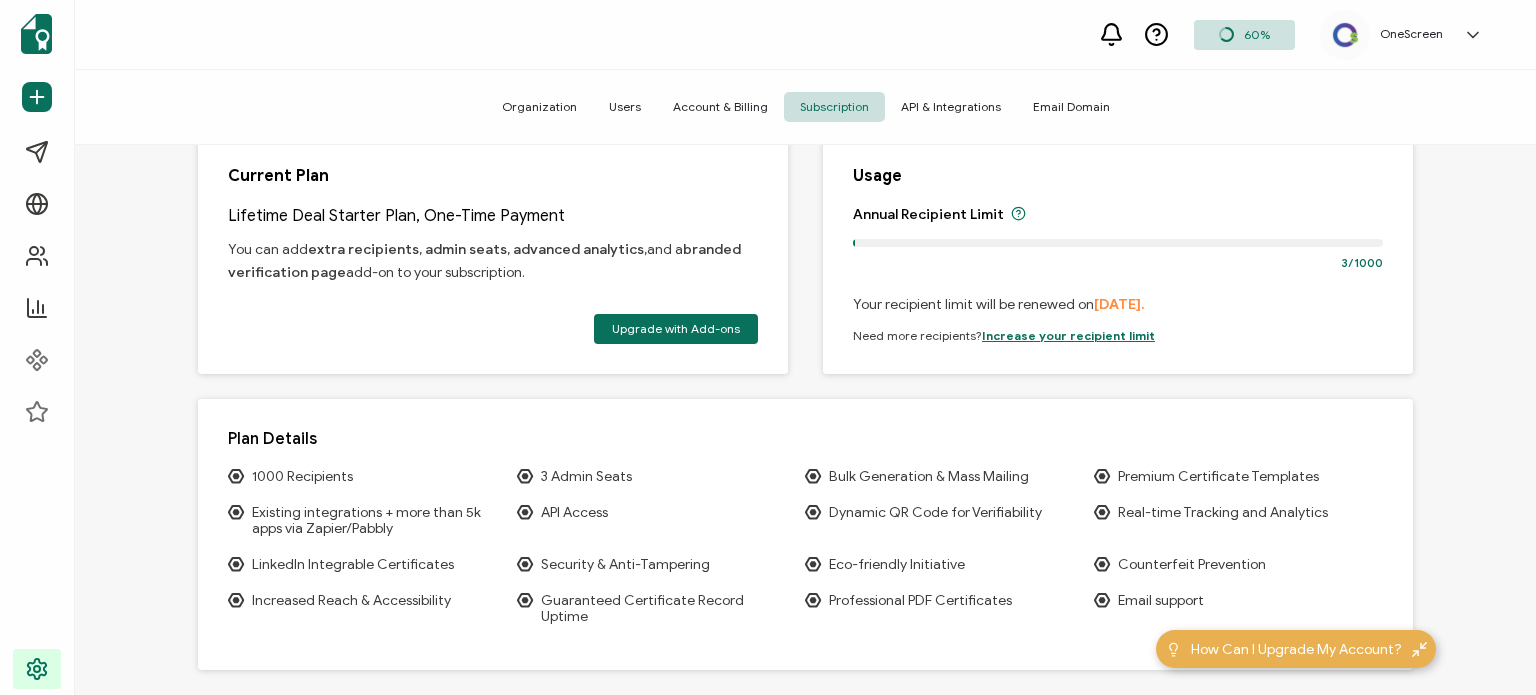 scroll, scrollTop: 112, scrollLeft: 0, axis: vertical 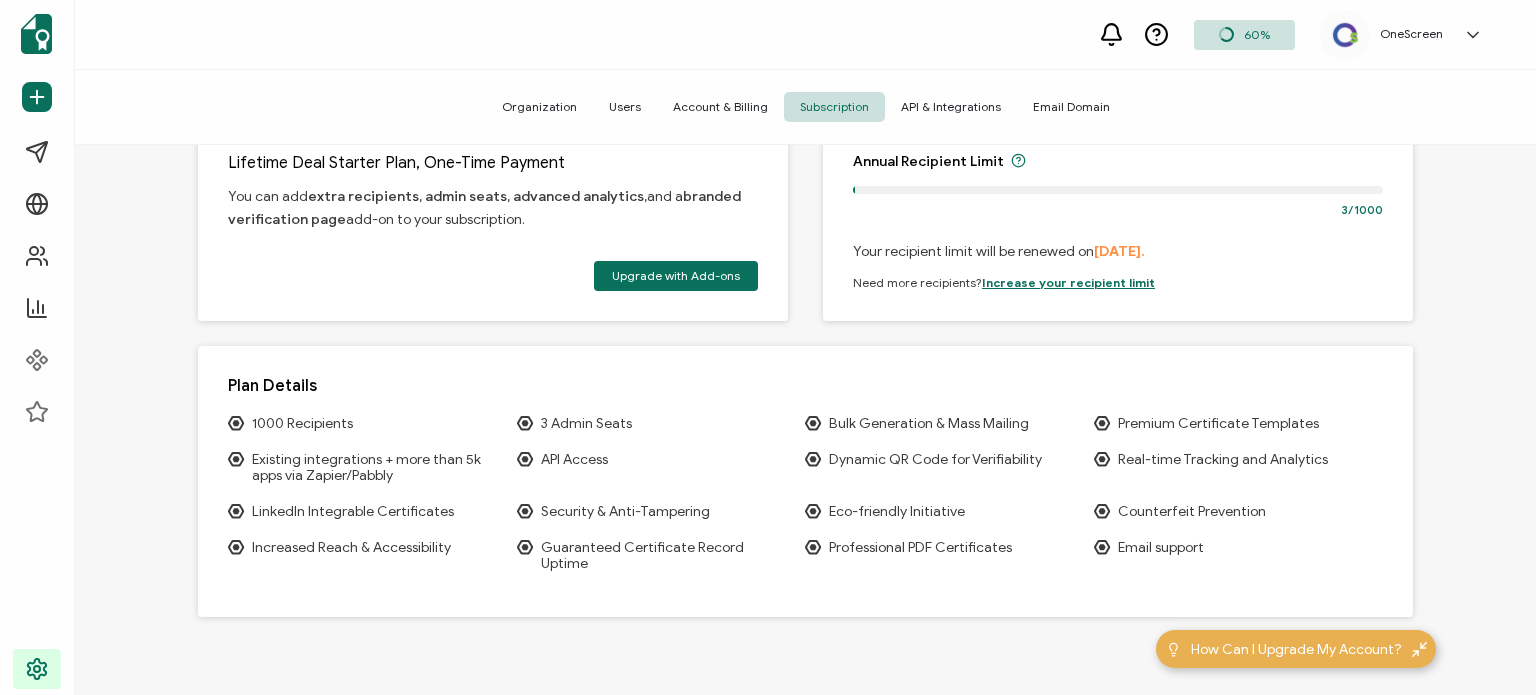 click on "OneScreen
Kelly Bolton
kelly@onescreensolutions.com
ID:
23330431
OneScreen
Create Organization
Organization Settings
Log Out" at bounding box center (1406, 35) 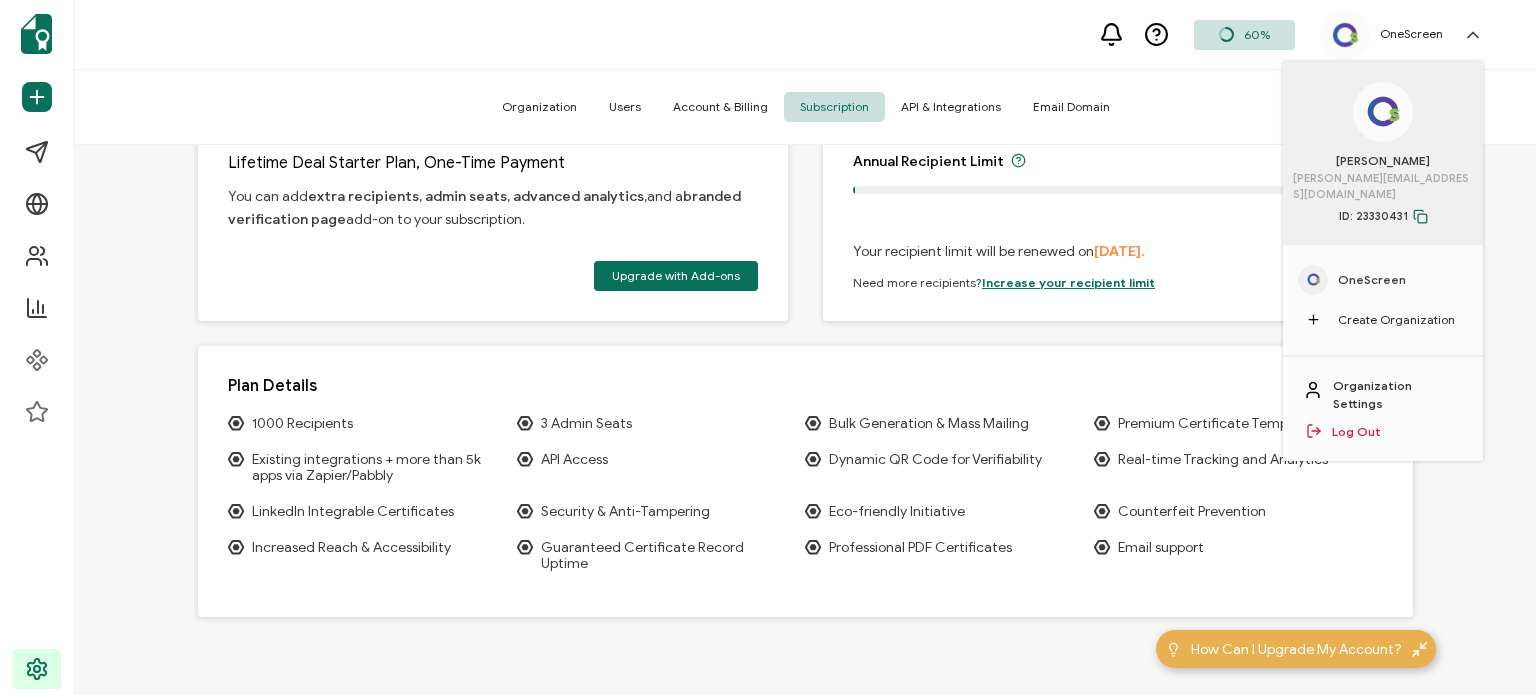click 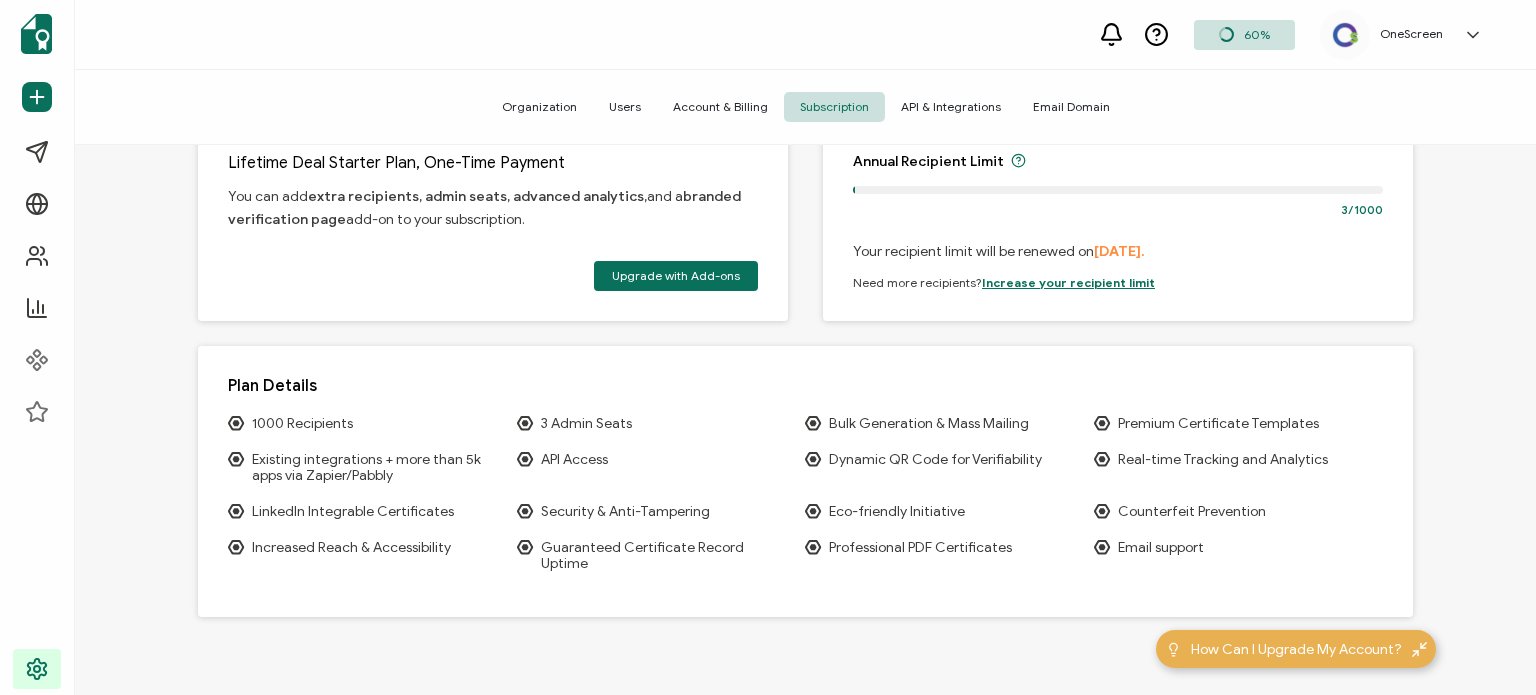 click 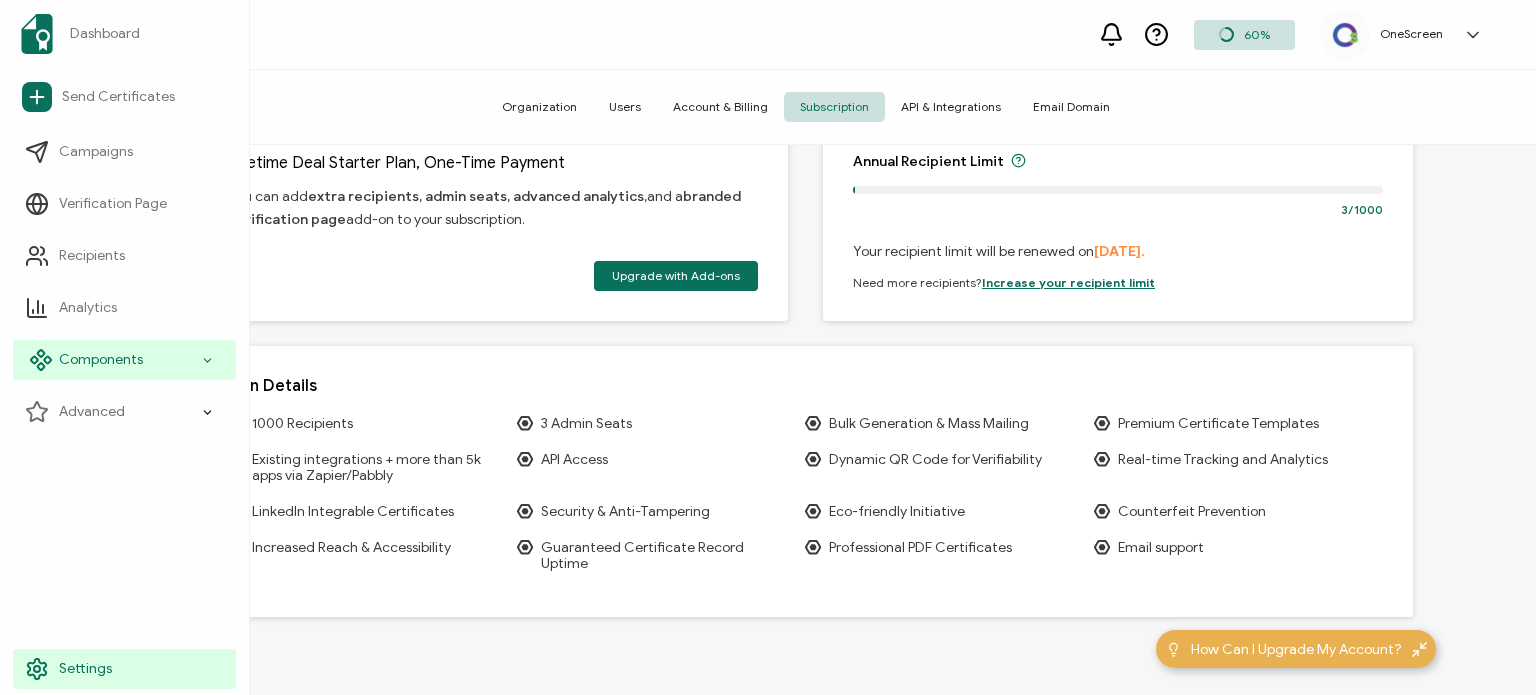 click on "Components" at bounding box center [101, 360] 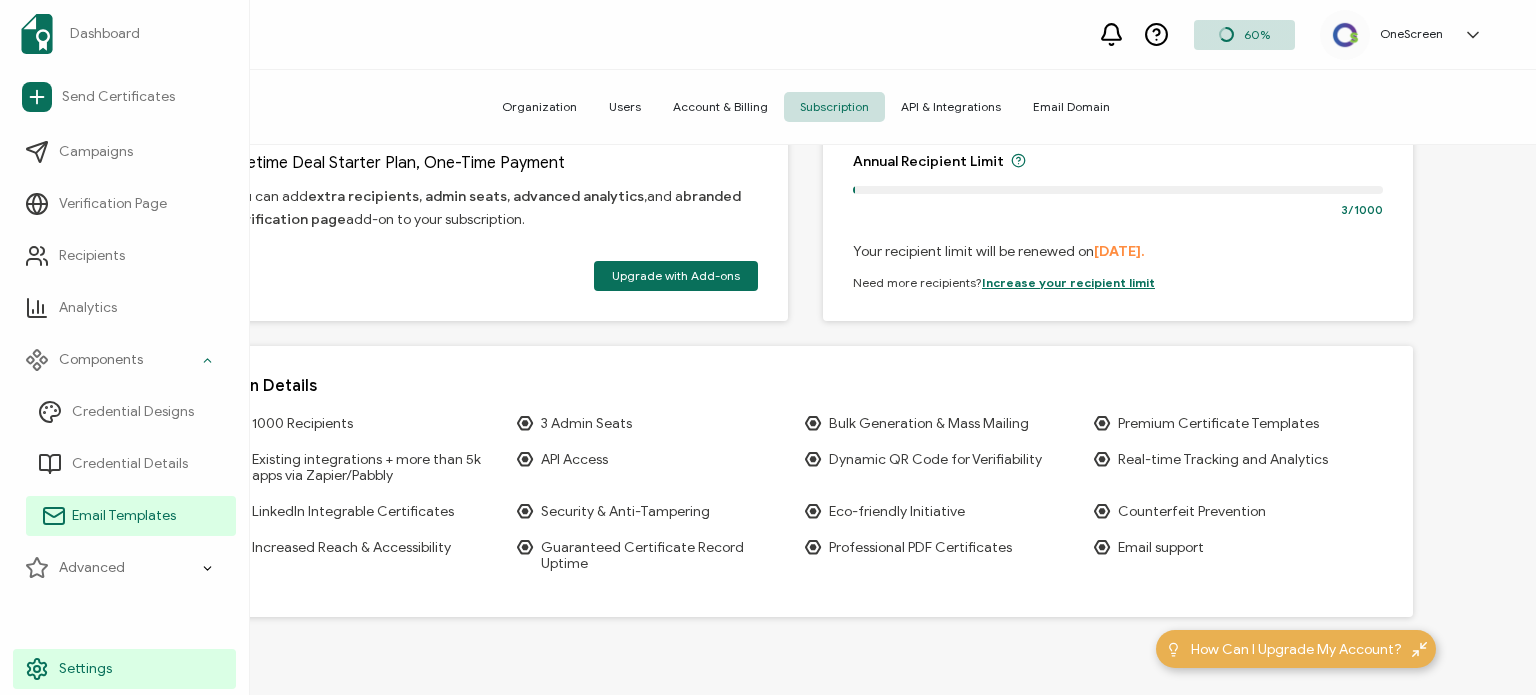 click on "Email Templates" at bounding box center [124, 516] 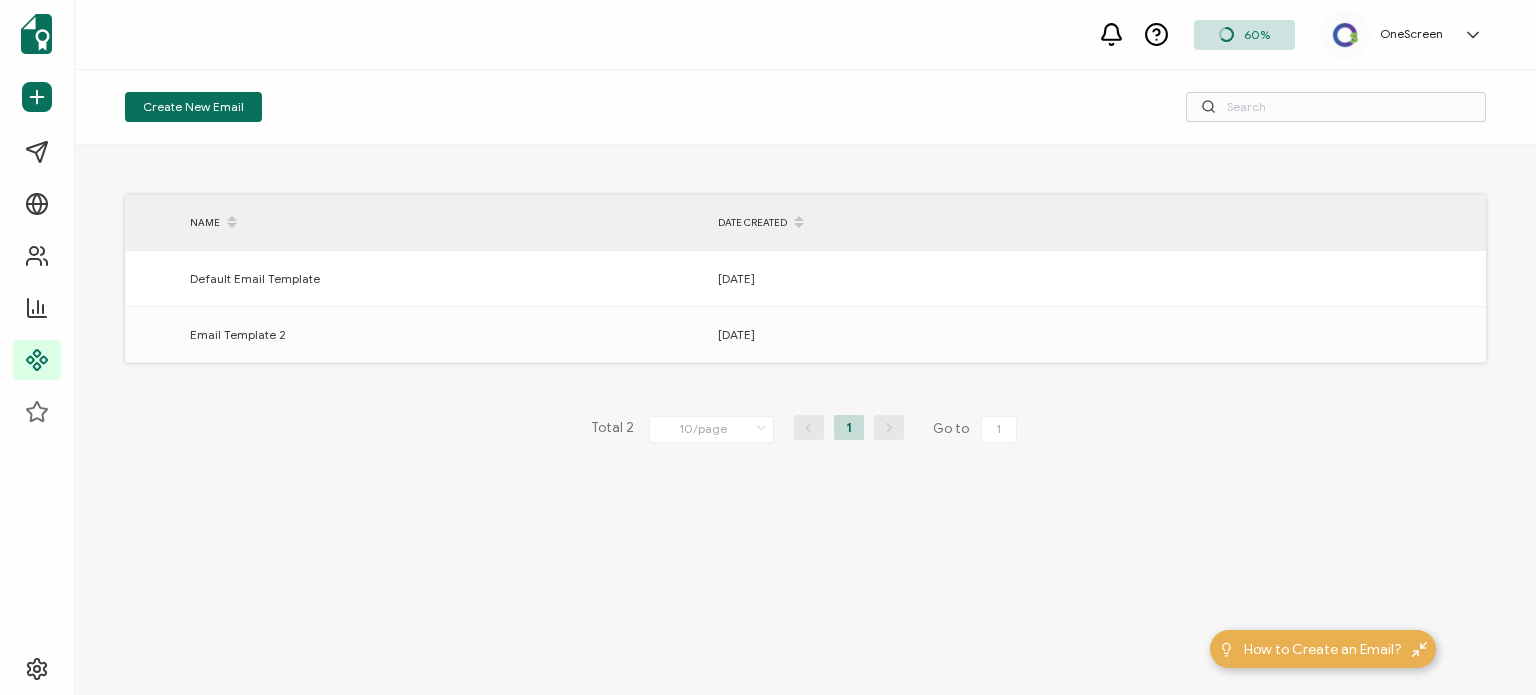 click on "DATE CREATED" at bounding box center [972, 223] 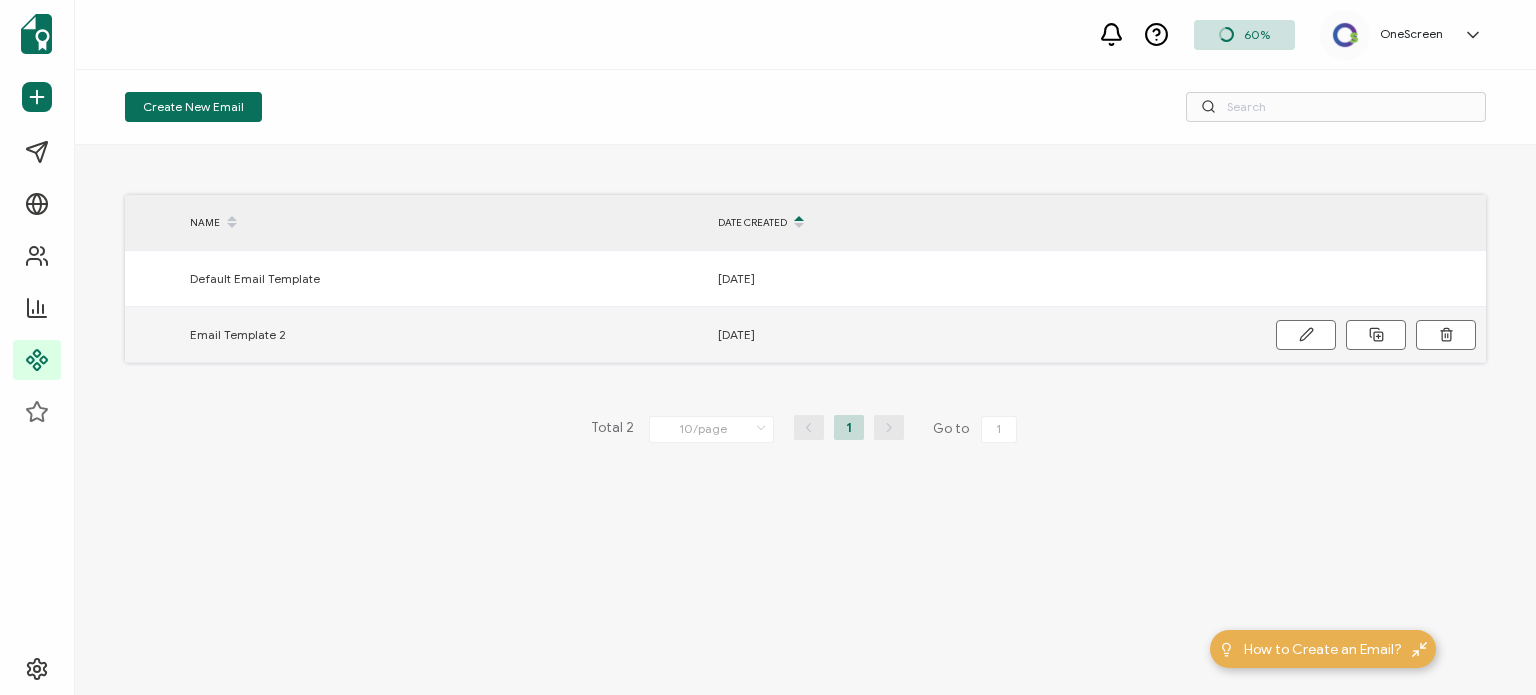click on "Email Template 2" at bounding box center (238, 334) 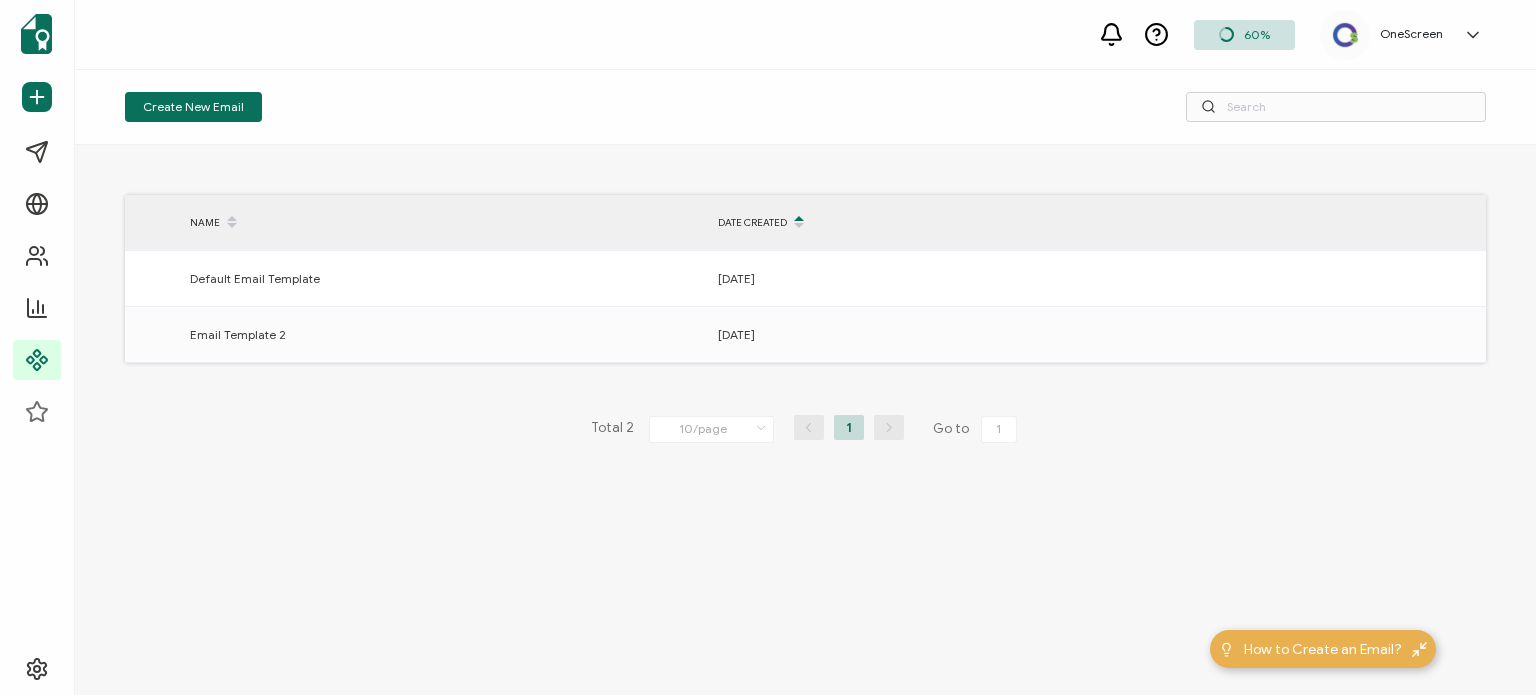 click at bounding box center [232, 228] 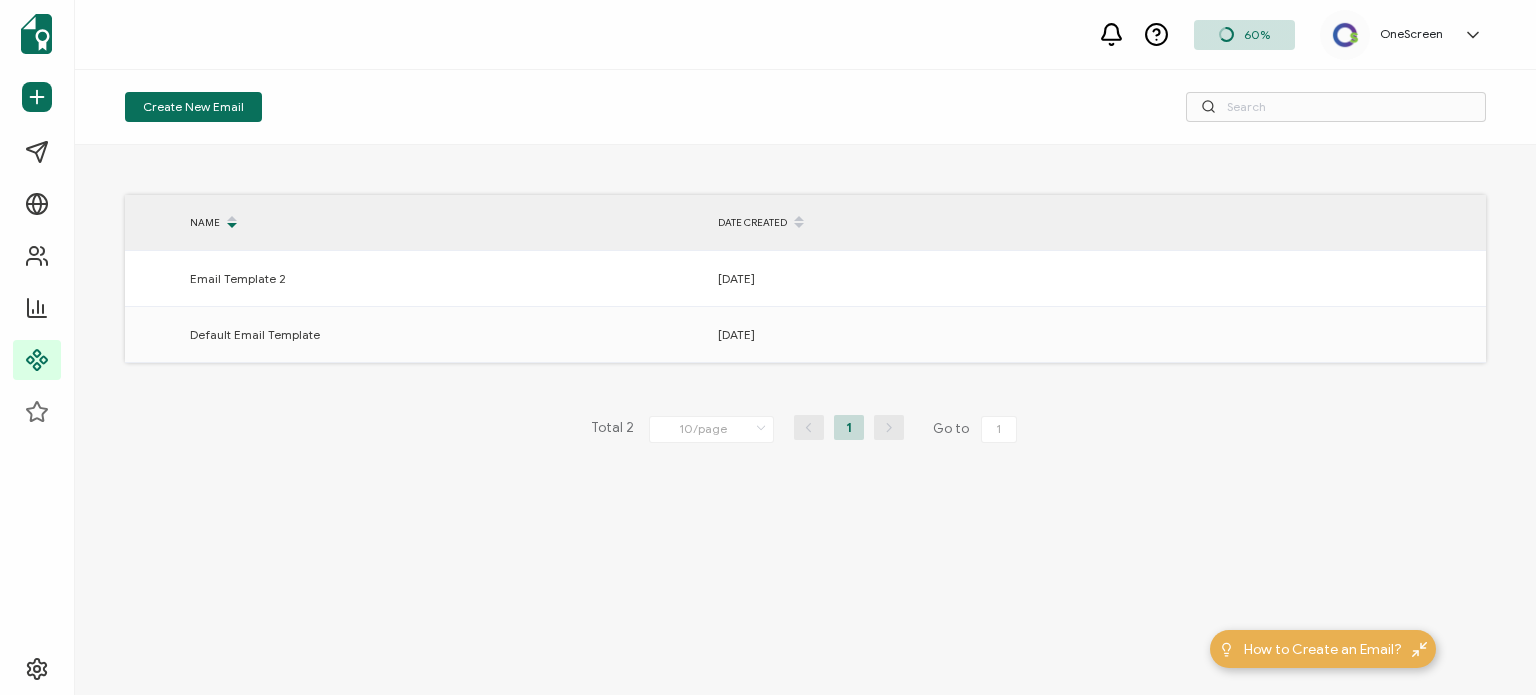 click at bounding box center [232, 228] 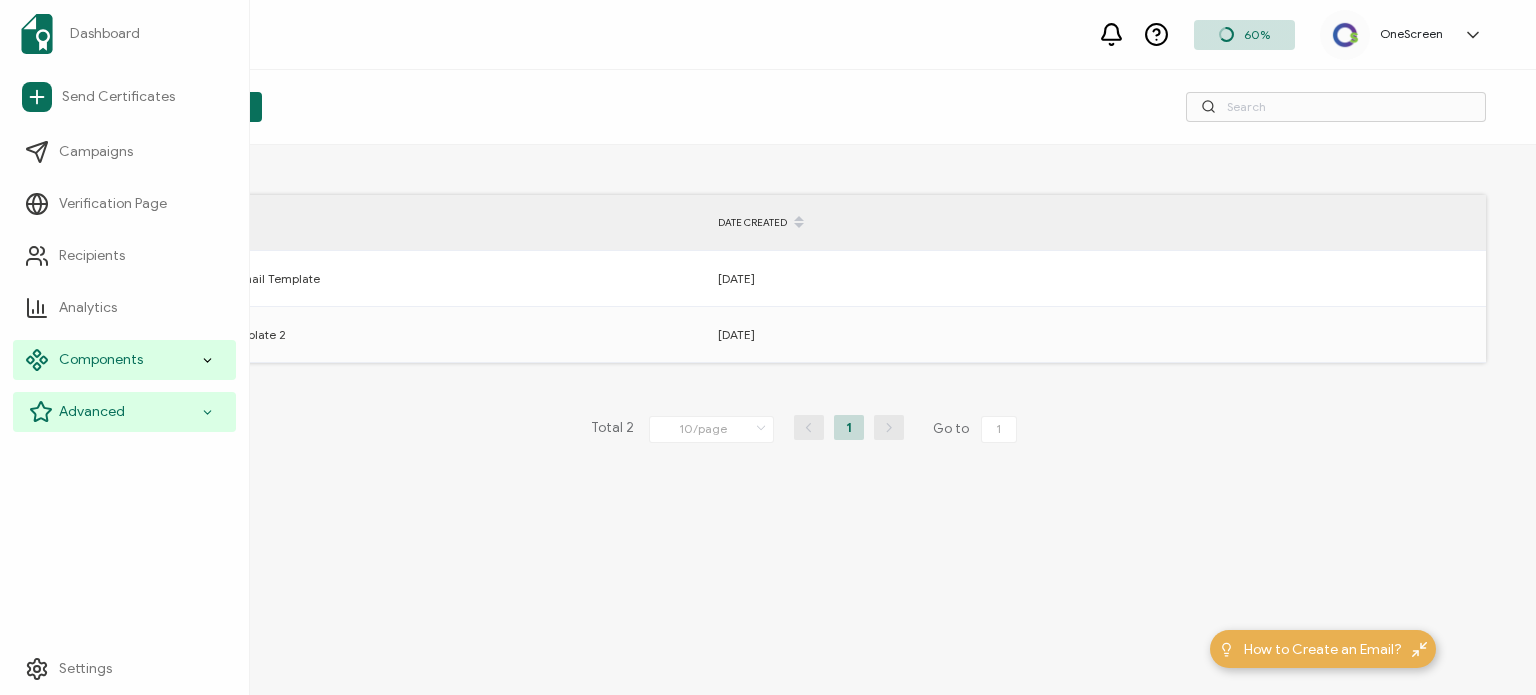 click 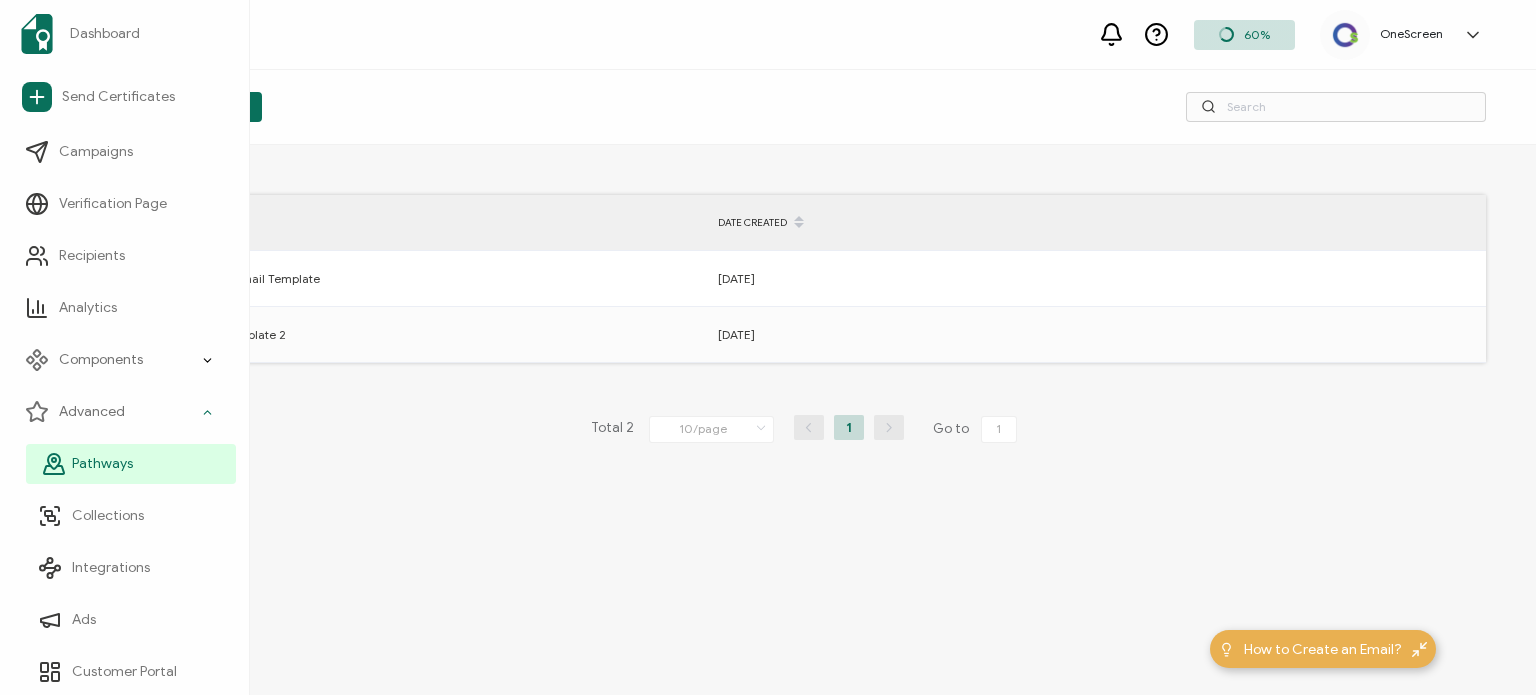 scroll, scrollTop: 55, scrollLeft: 0, axis: vertical 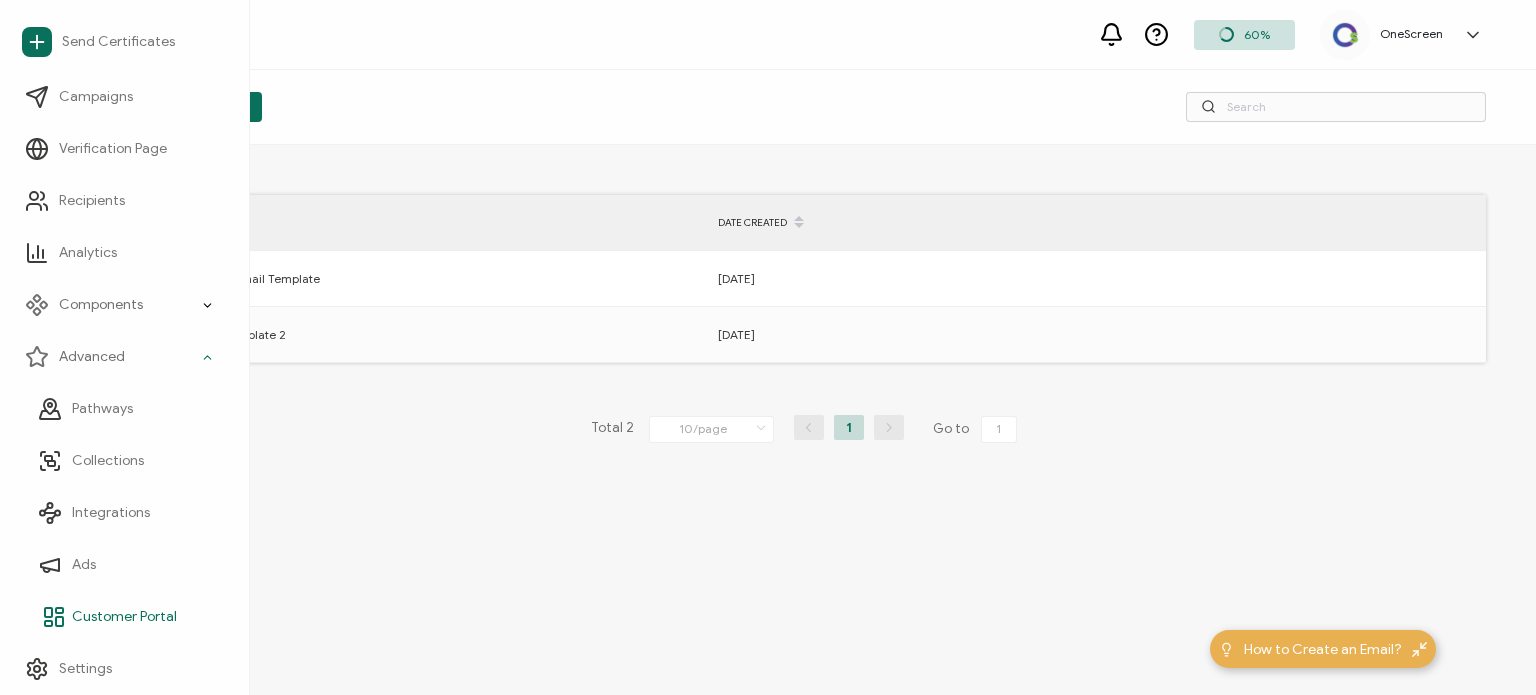 click on "Customer Portal" at bounding box center [124, 617] 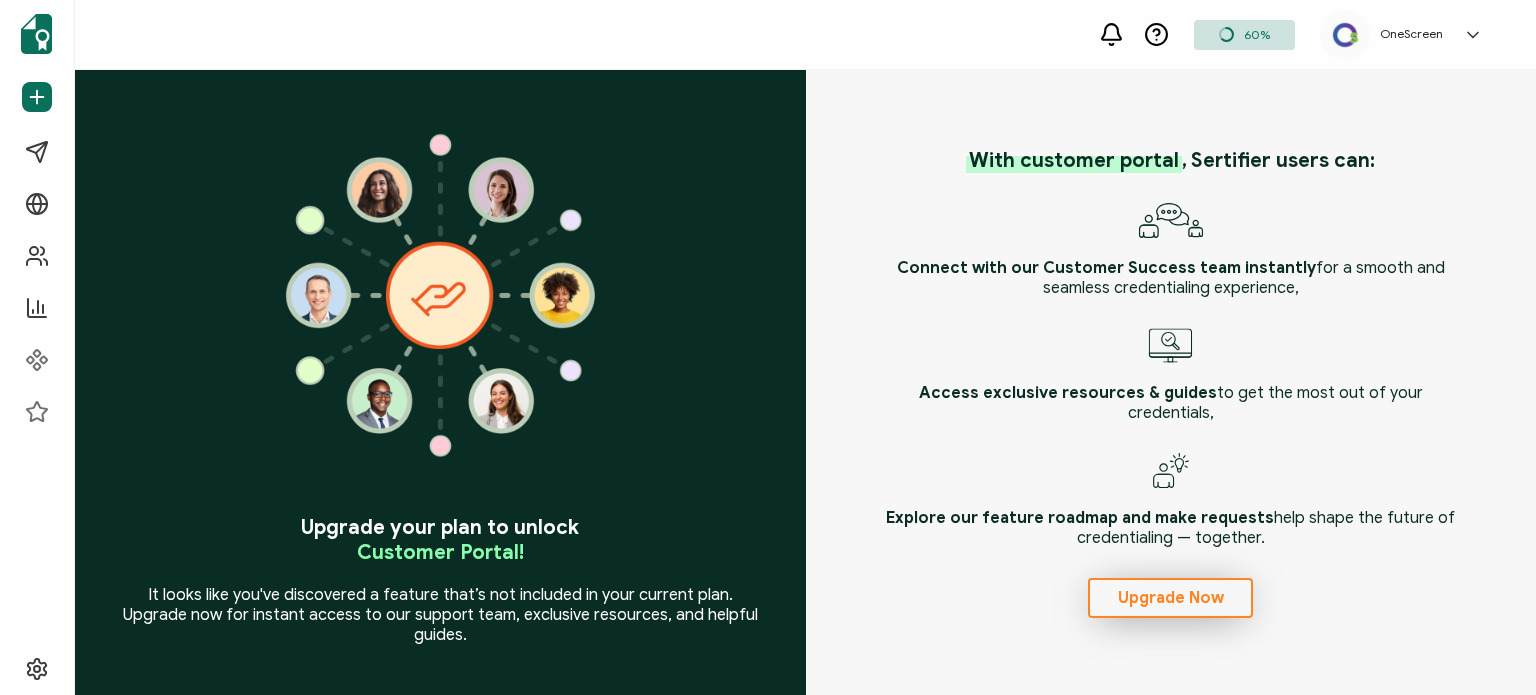 click on "Upgrade Now" at bounding box center [1171, 598] 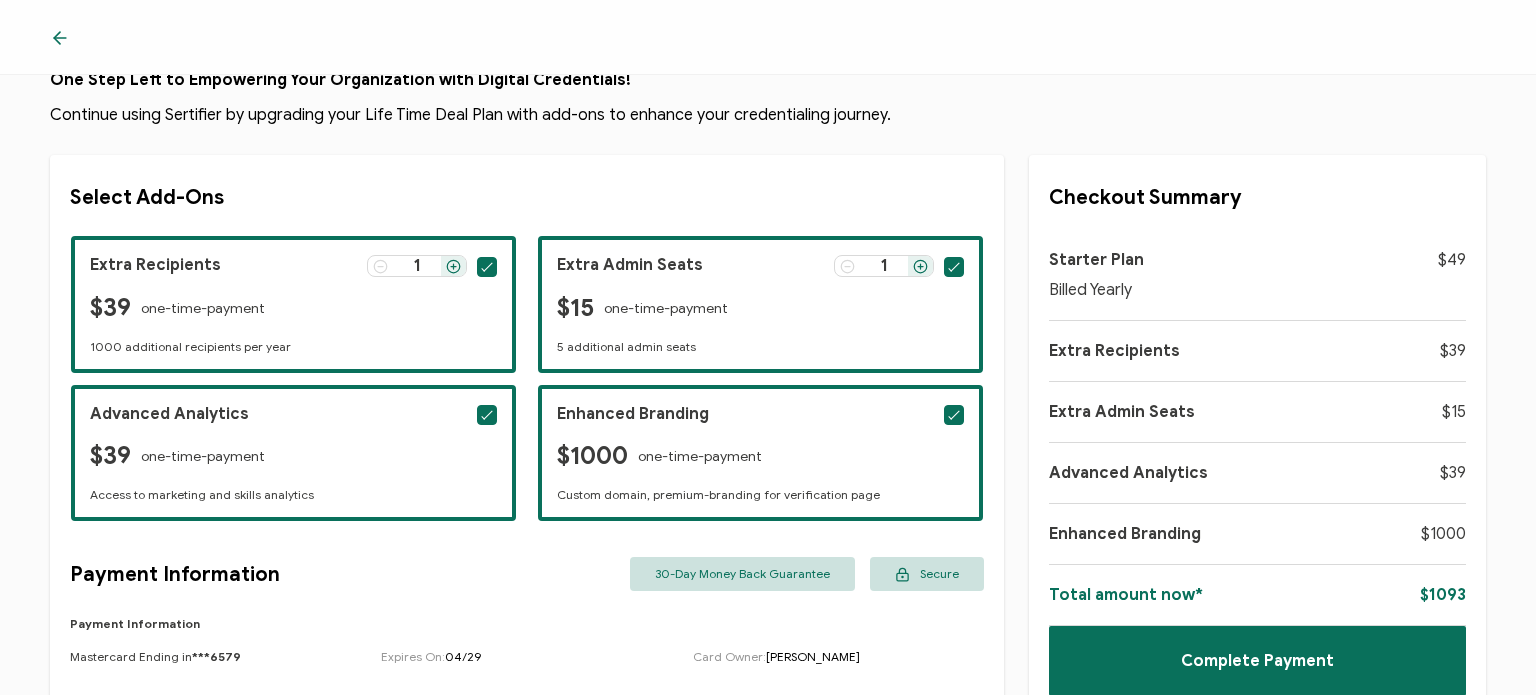 scroll, scrollTop: 0, scrollLeft: 0, axis: both 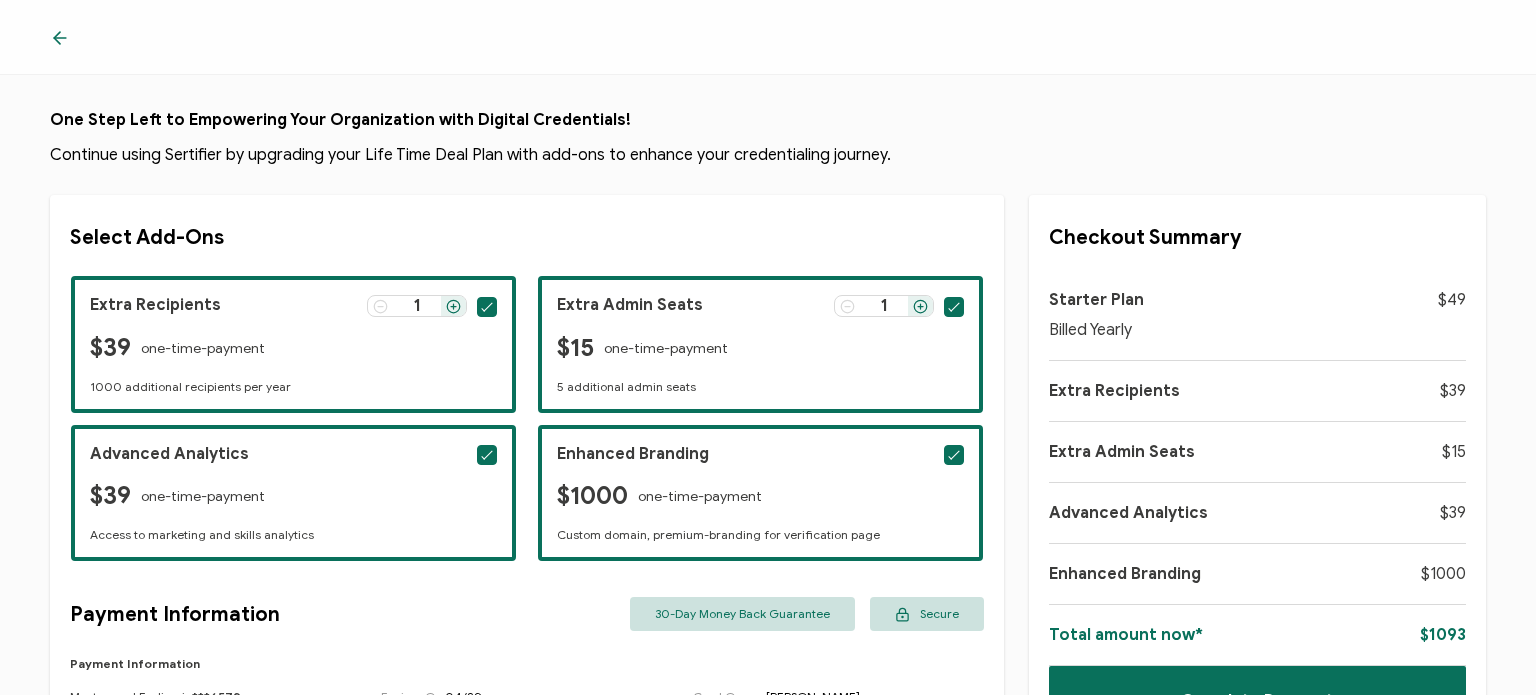 click at bounding box center (954, 307) 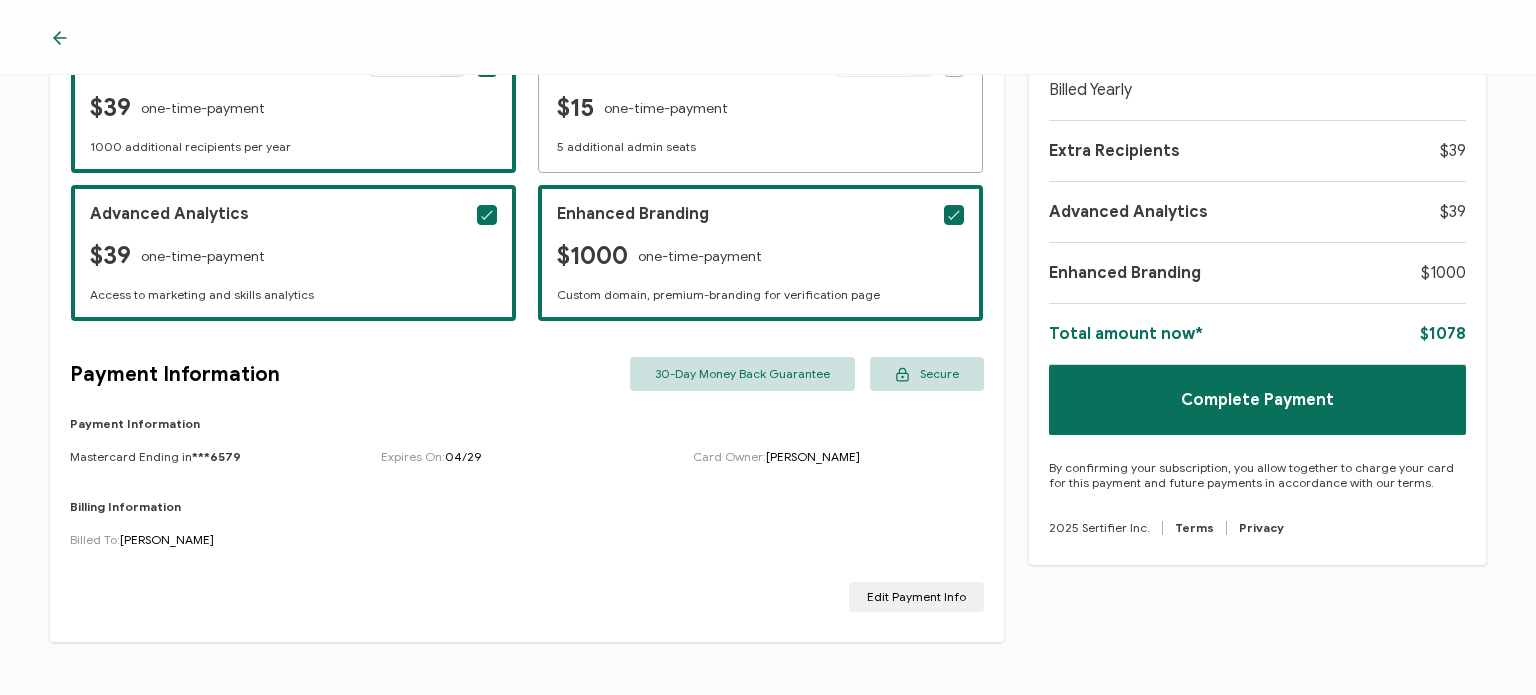 scroll, scrollTop: 252, scrollLeft: 0, axis: vertical 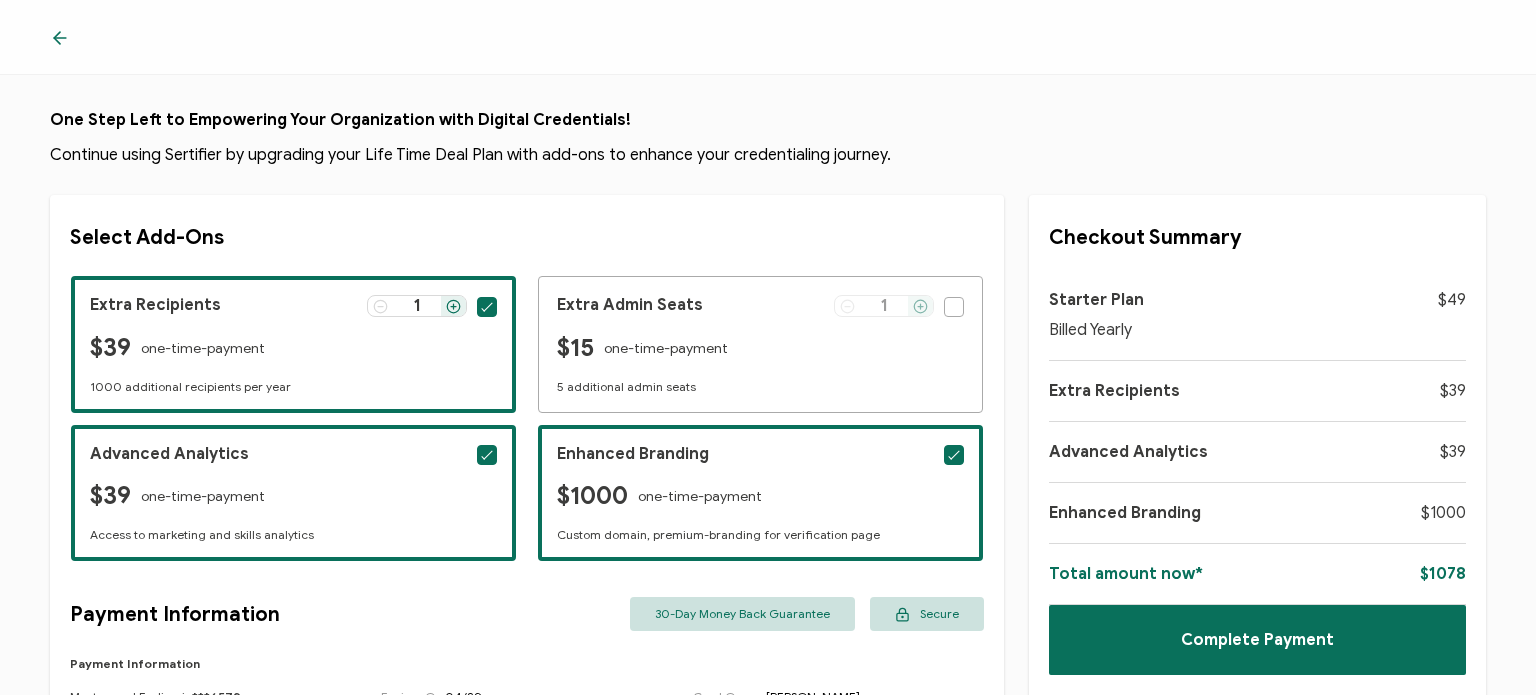 click 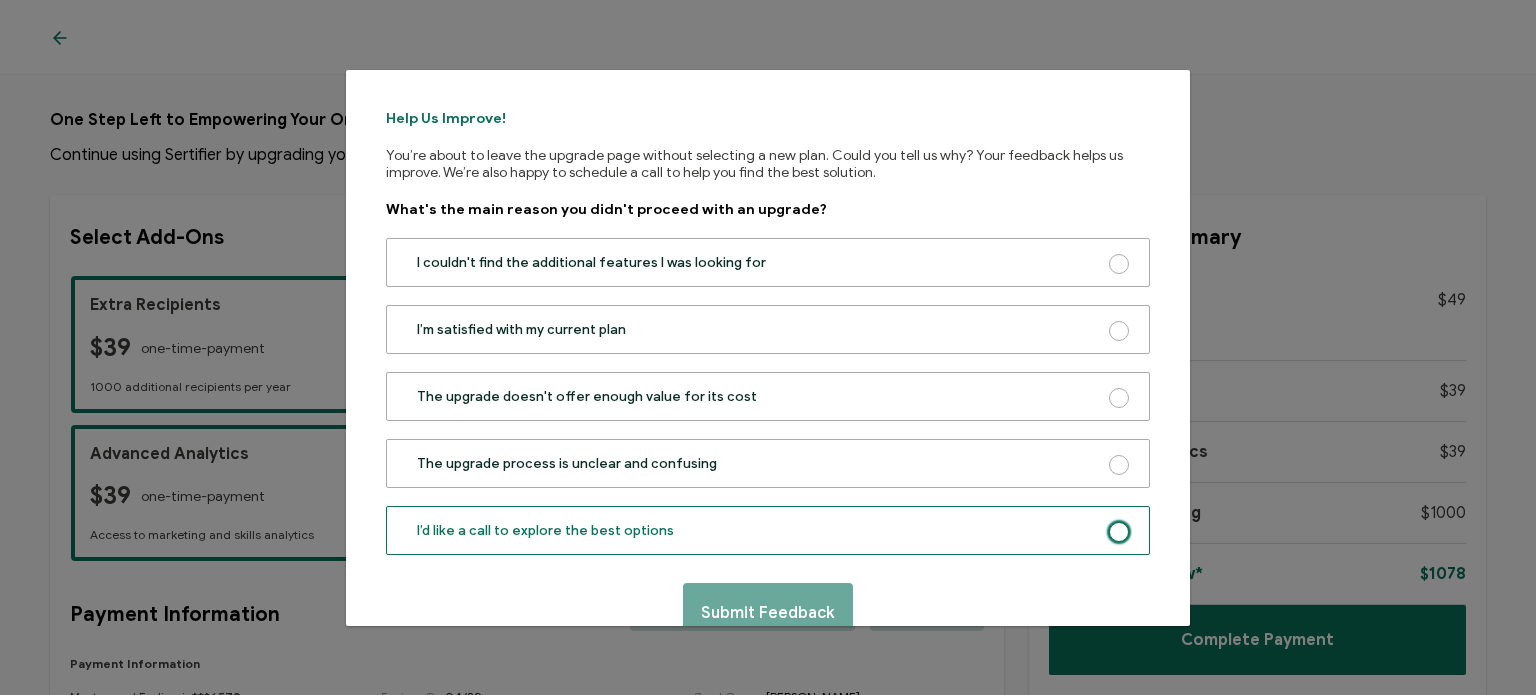 click on "I’d like a call to explore the best options" at bounding box center [545, 530] 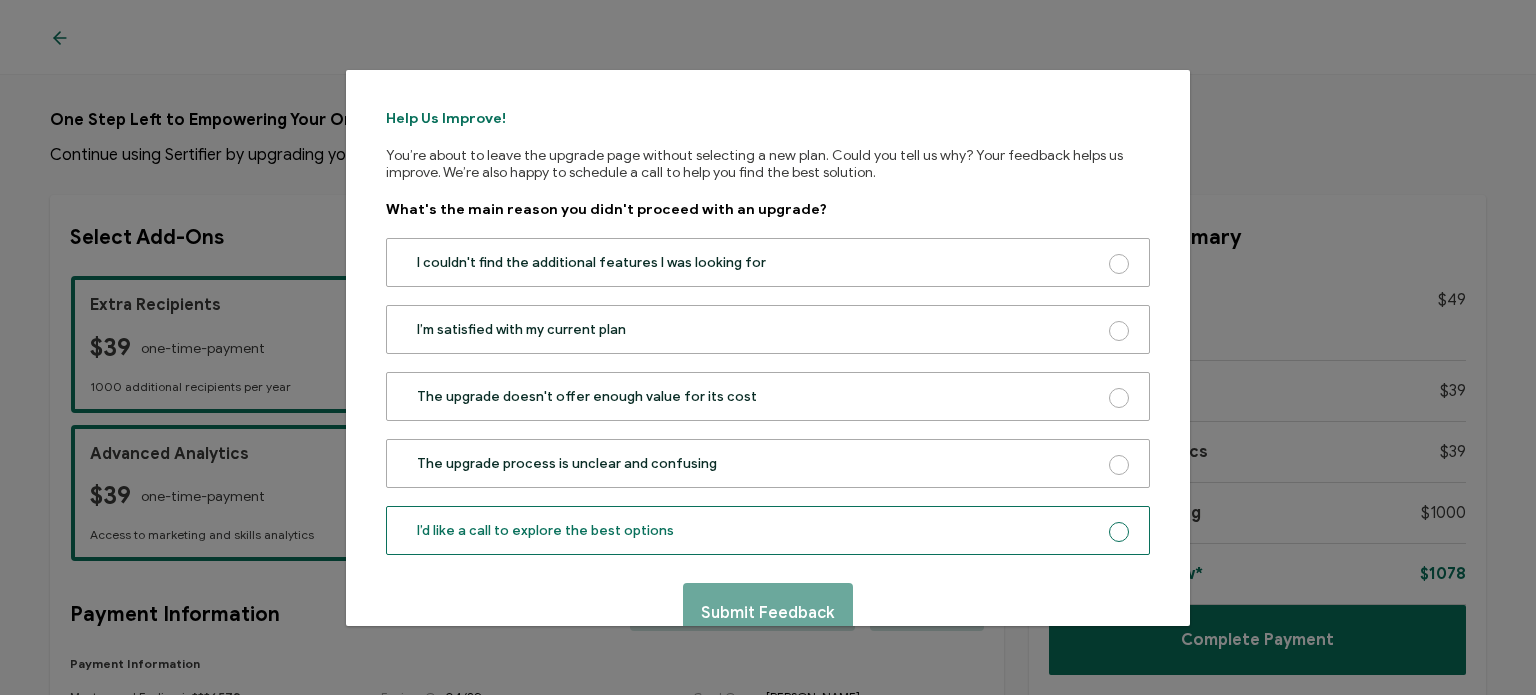 click on "I’d like a call to explore the best options" at bounding box center [1119, 534] 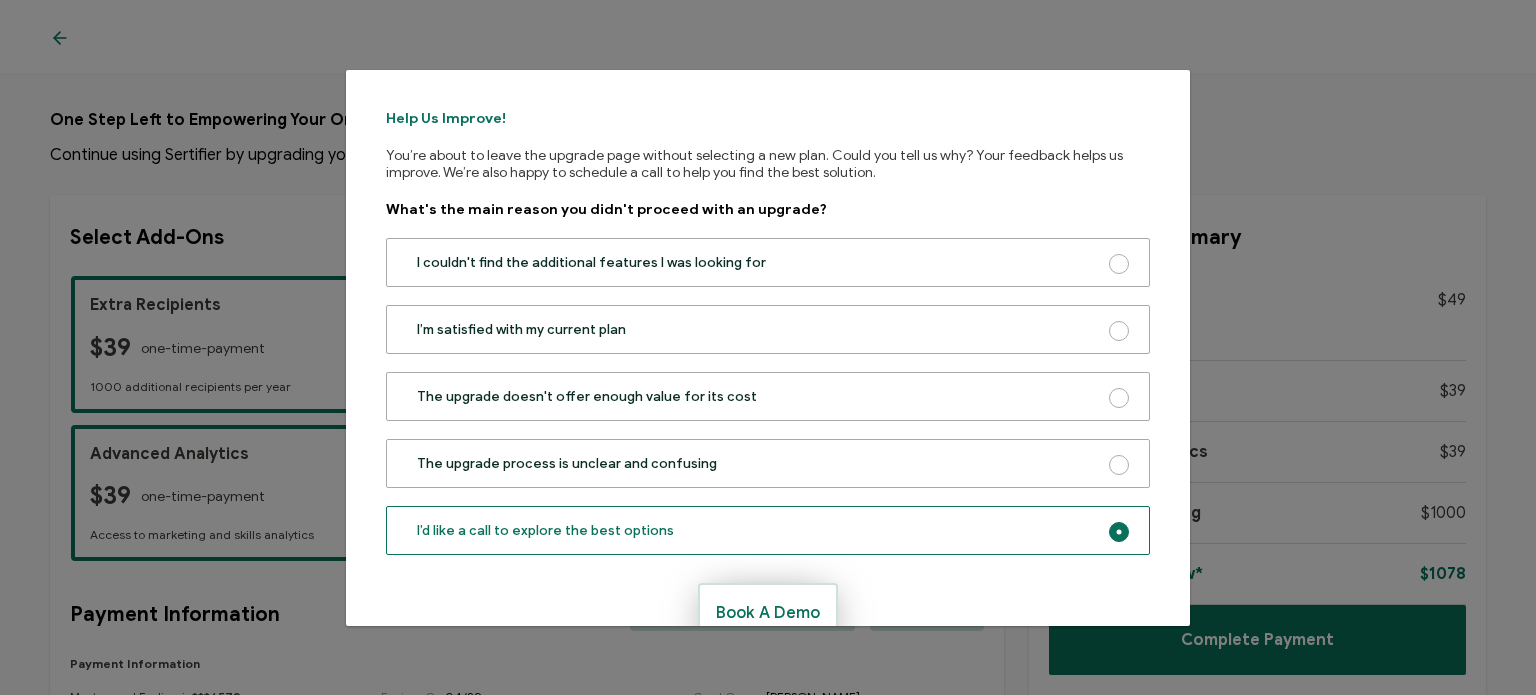 click on "Book A Demo" at bounding box center [768, 613] 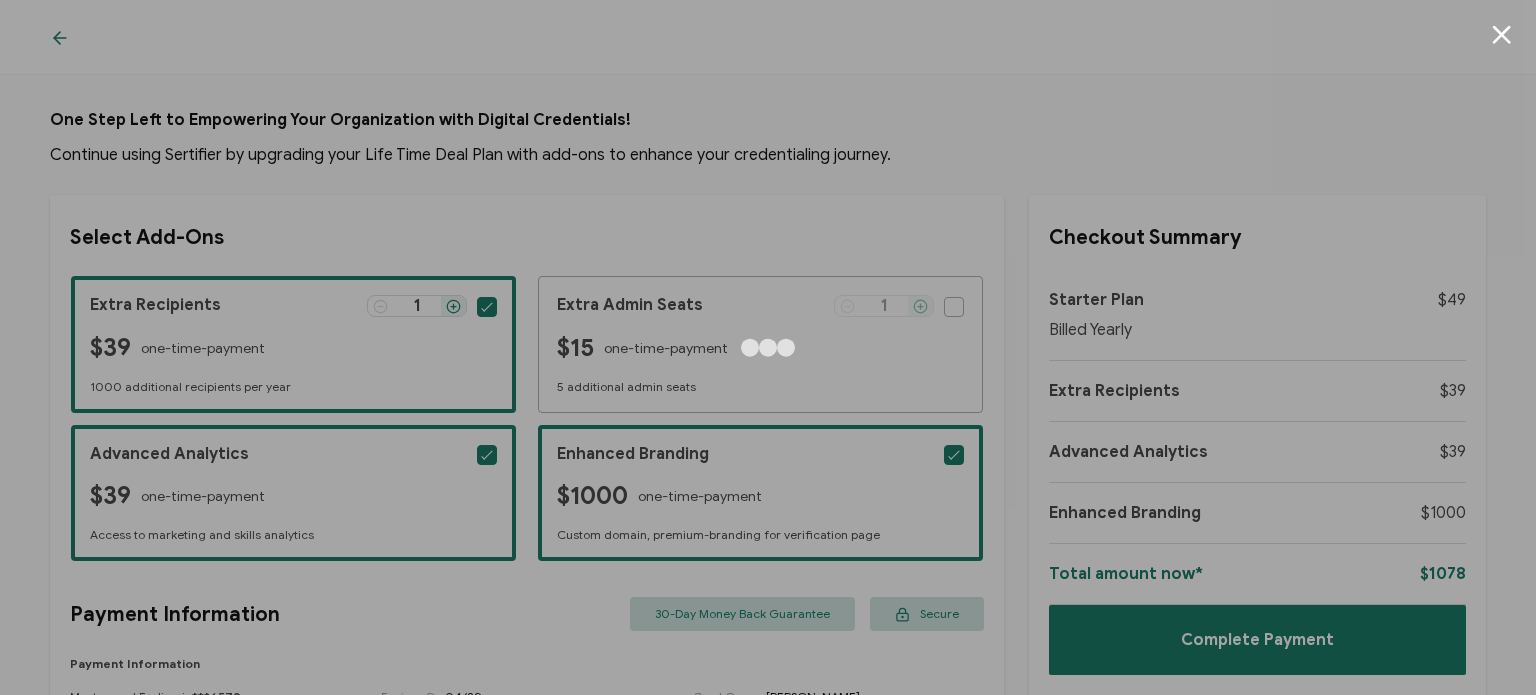 click at bounding box center (768, 347) 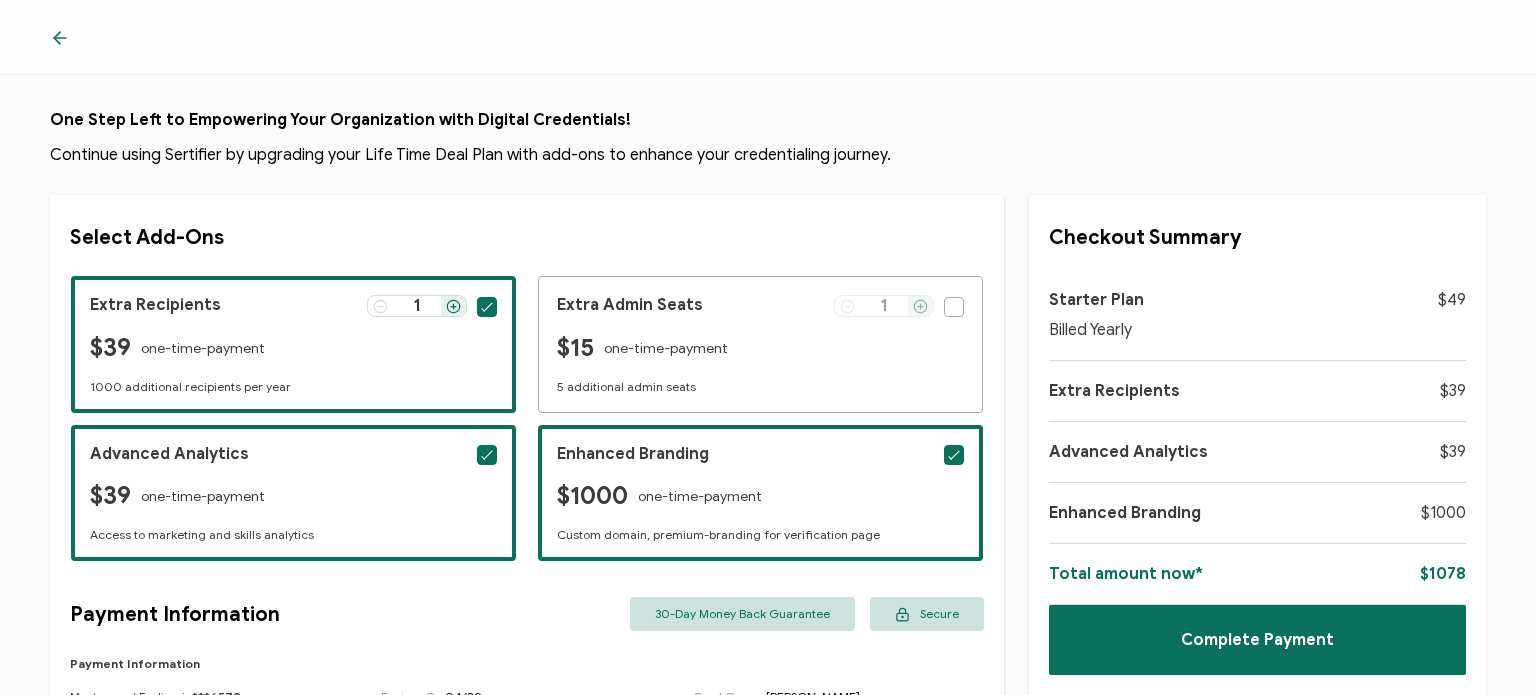 click 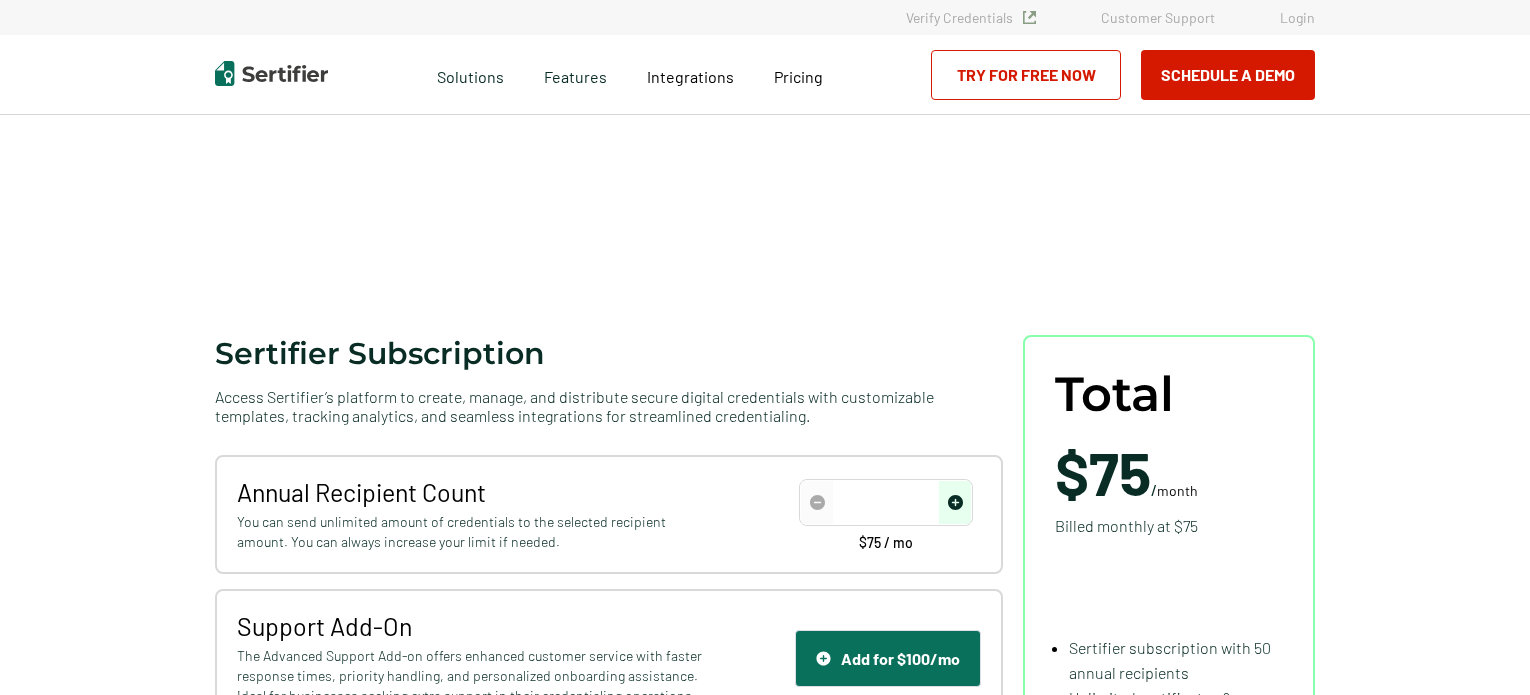 scroll, scrollTop: 0, scrollLeft: 0, axis: both 